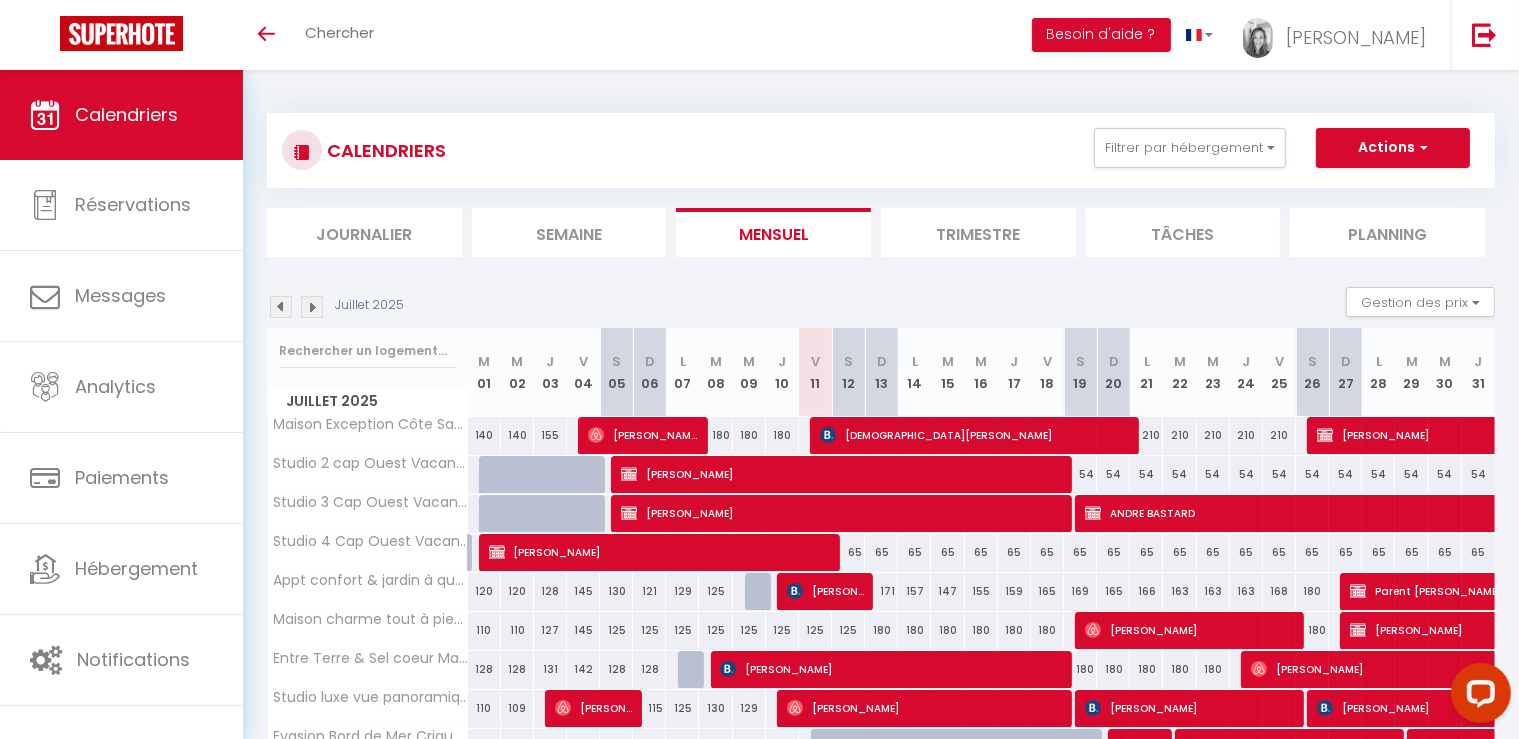 scroll, scrollTop: 0, scrollLeft: 0, axis: both 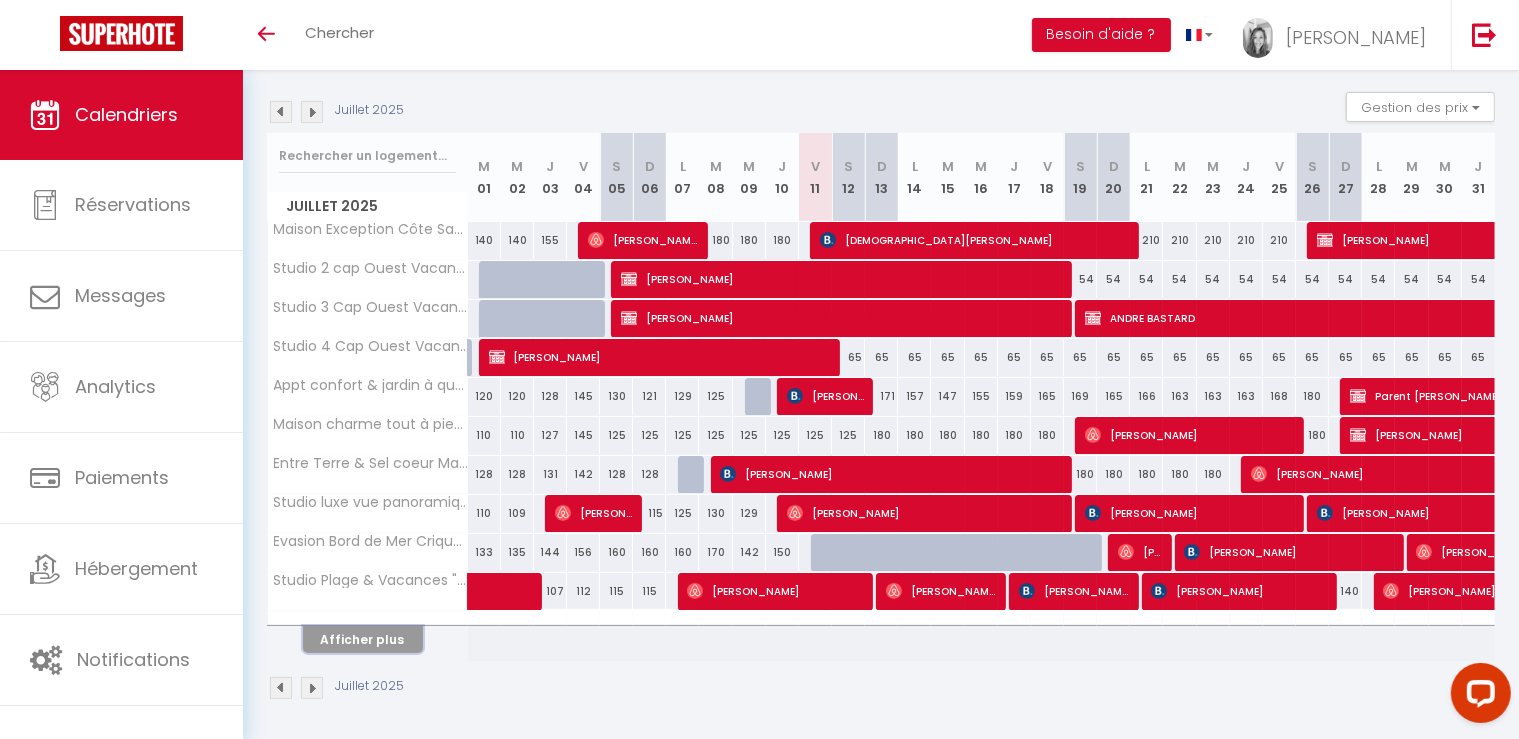 click on "Afficher plus" at bounding box center [363, 639] 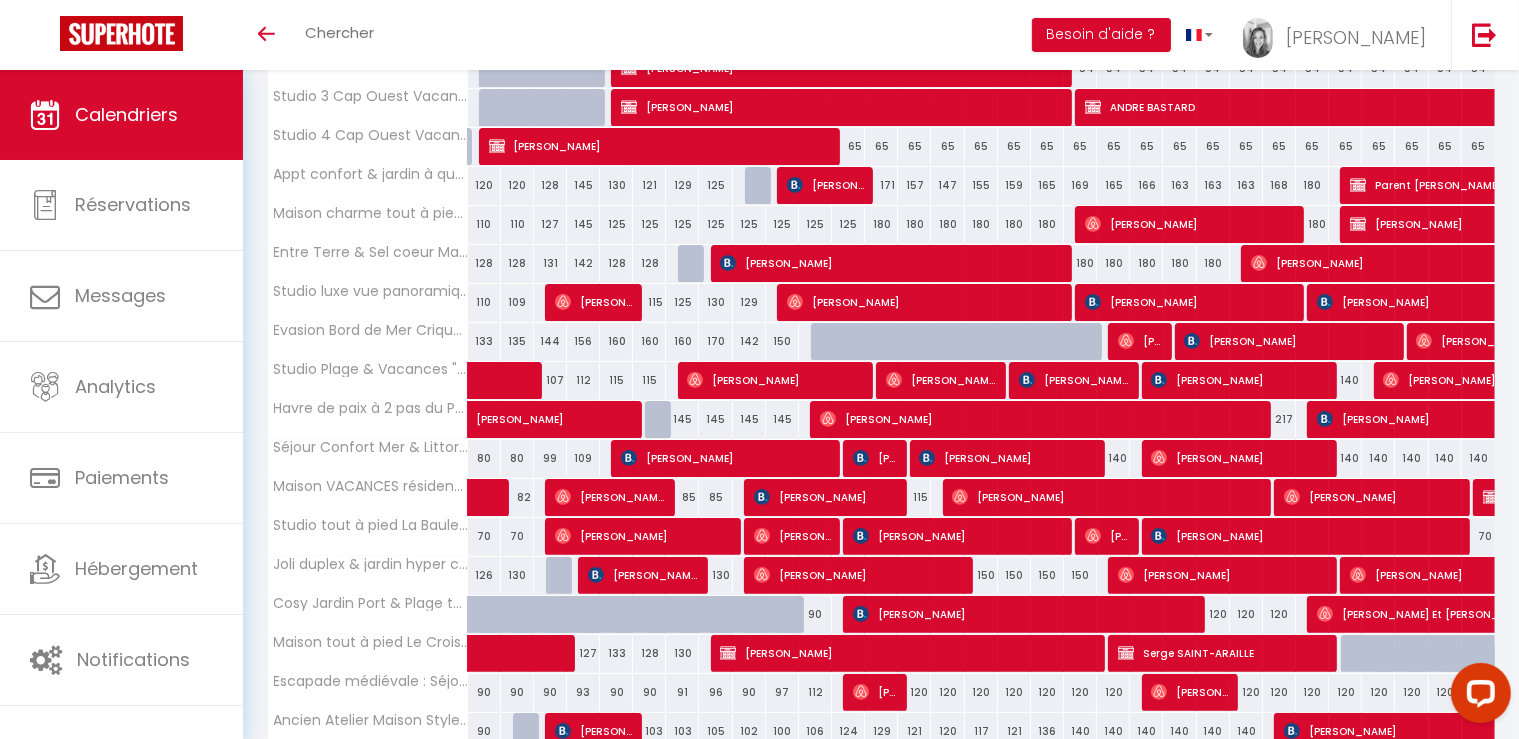 scroll, scrollTop: 0, scrollLeft: 0, axis: both 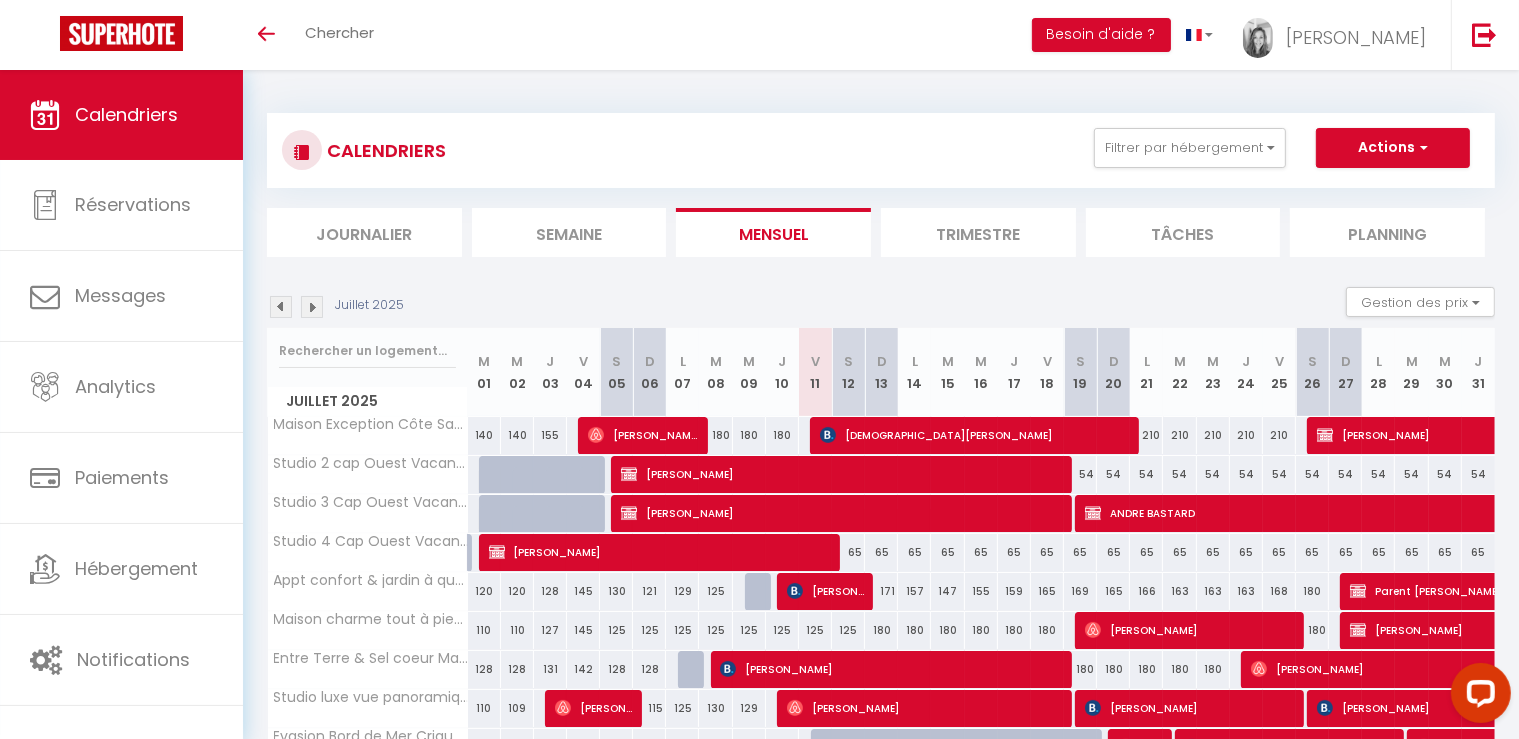 click at bounding box center (312, 307) 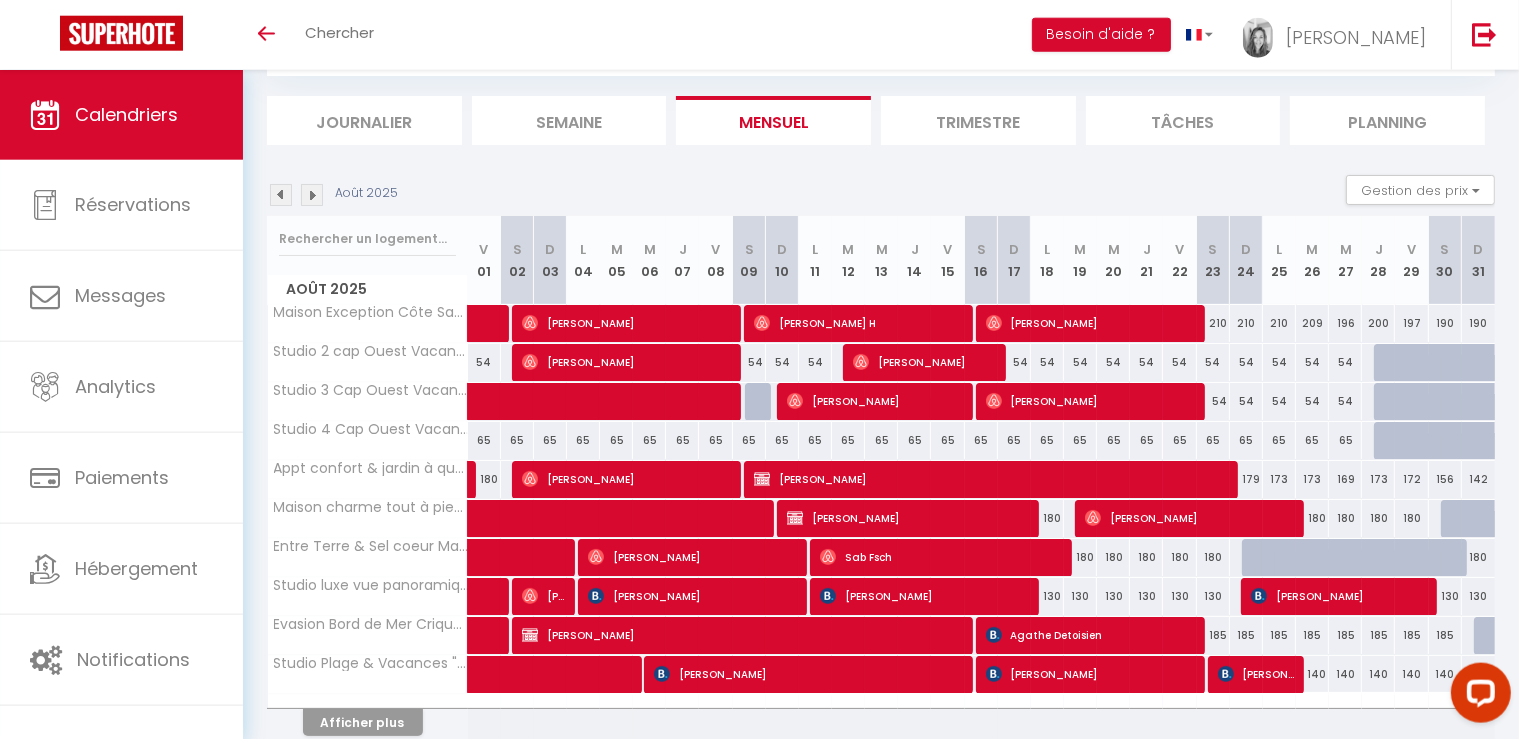 scroll, scrollTop: 195, scrollLeft: 0, axis: vertical 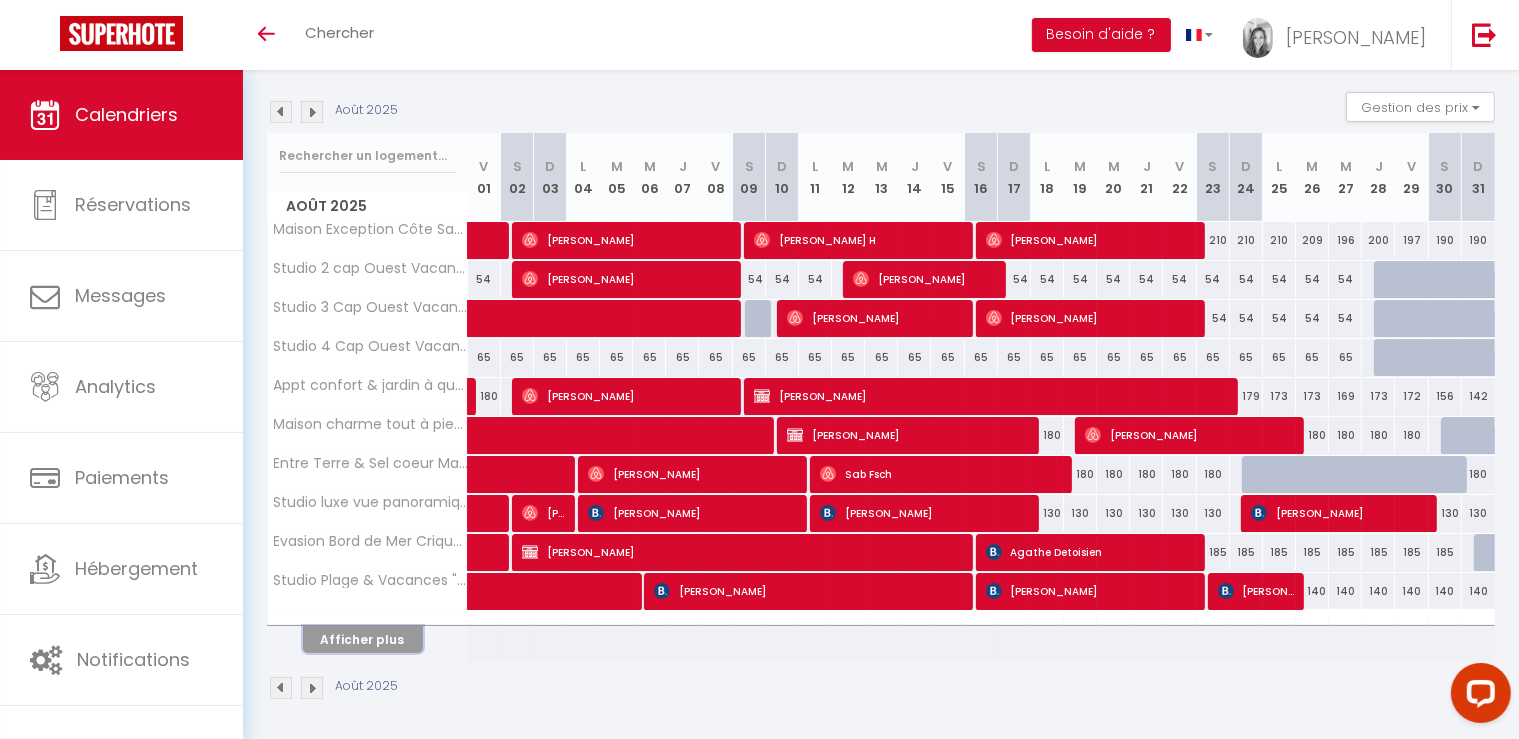 click on "Afficher plus" at bounding box center (363, 639) 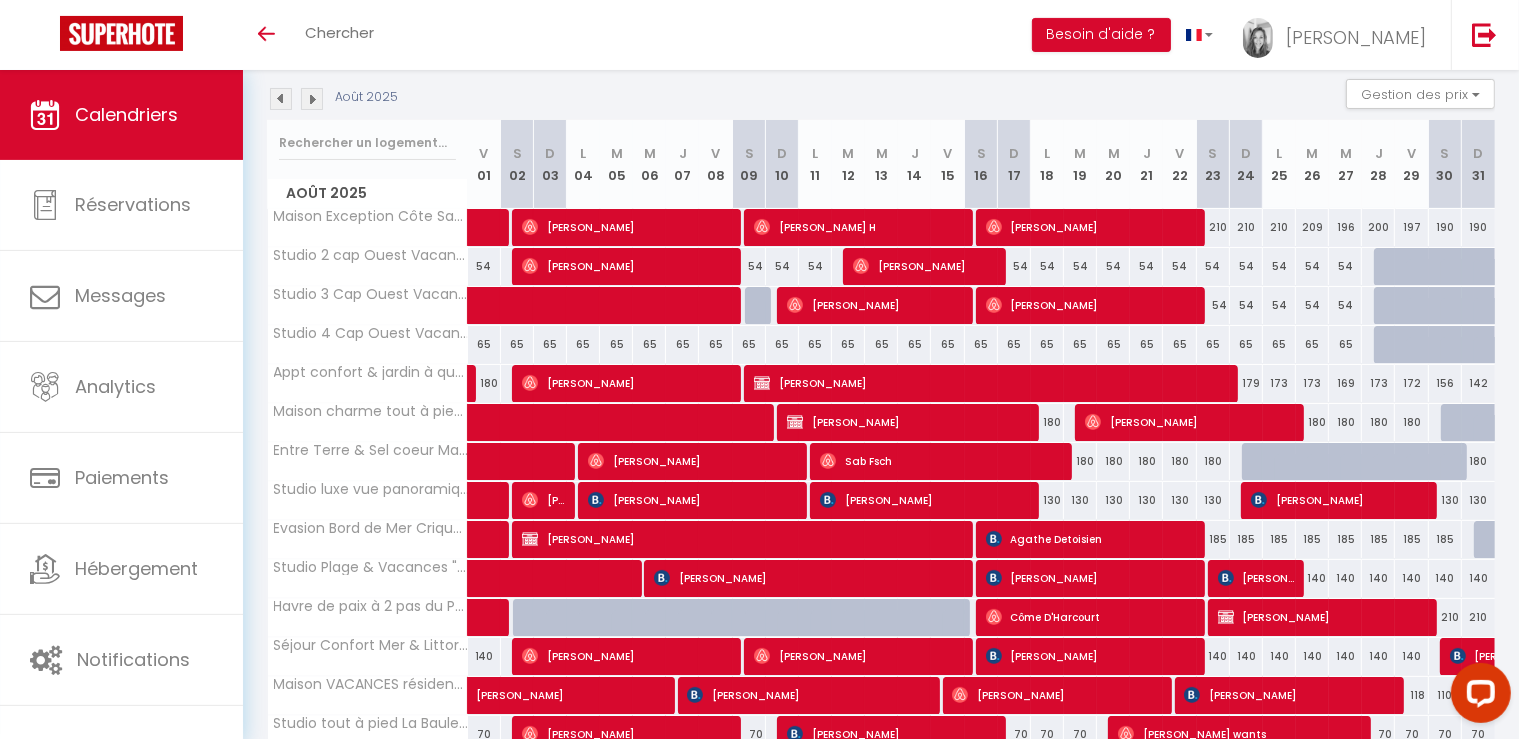 scroll, scrollTop: 195, scrollLeft: 0, axis: vertical 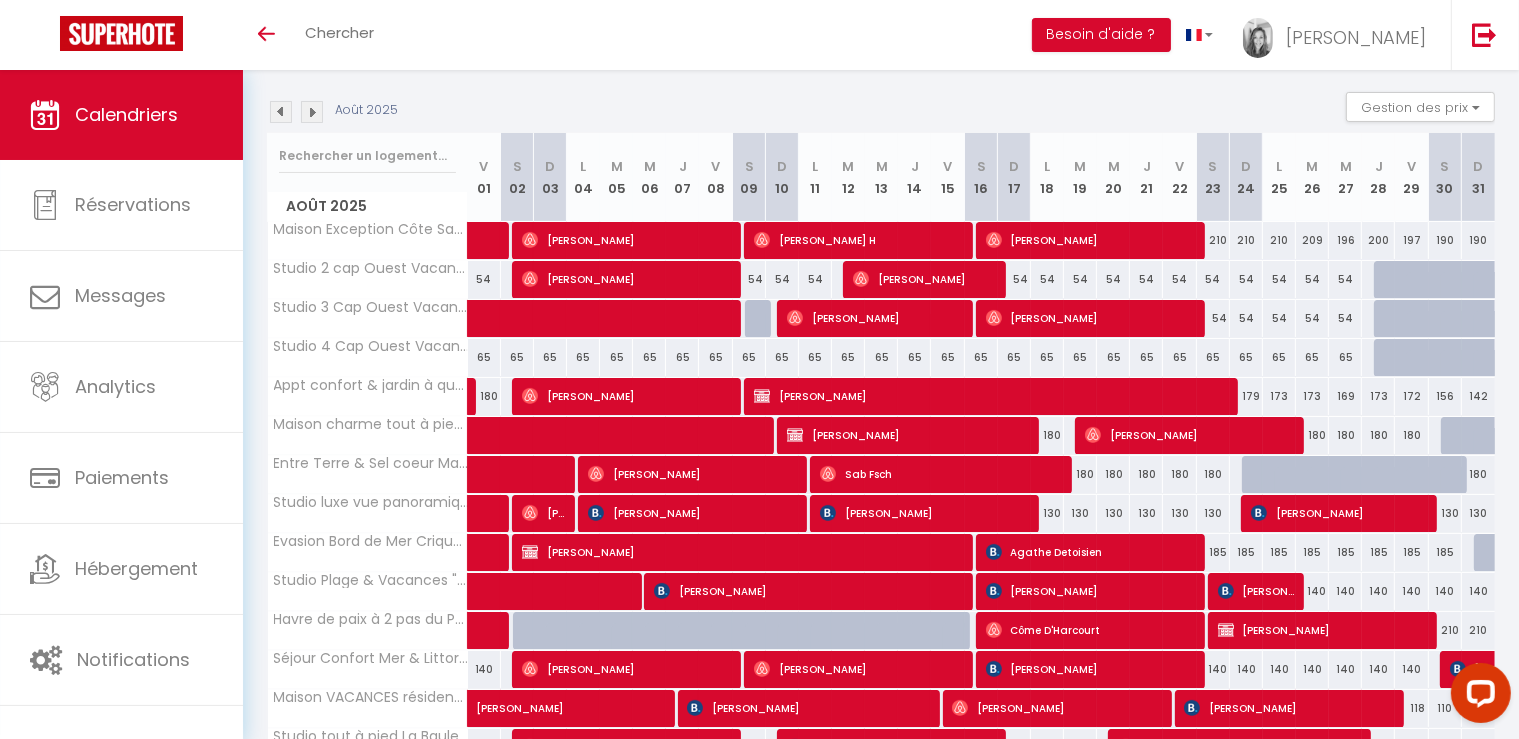 click at bounding box center (281, 112) 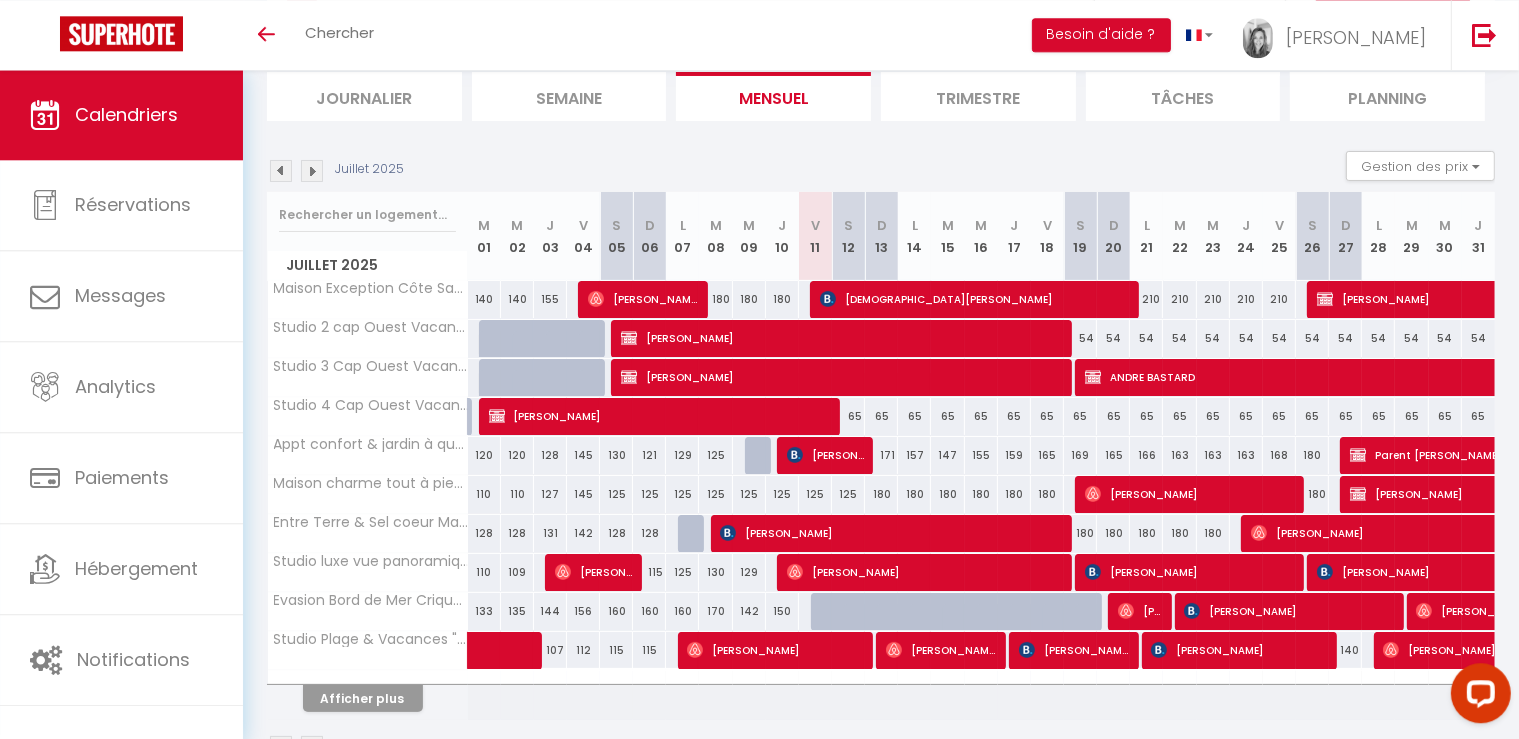 scroll, scrollTop: 176, scrollLeft: 0, axis: vertical 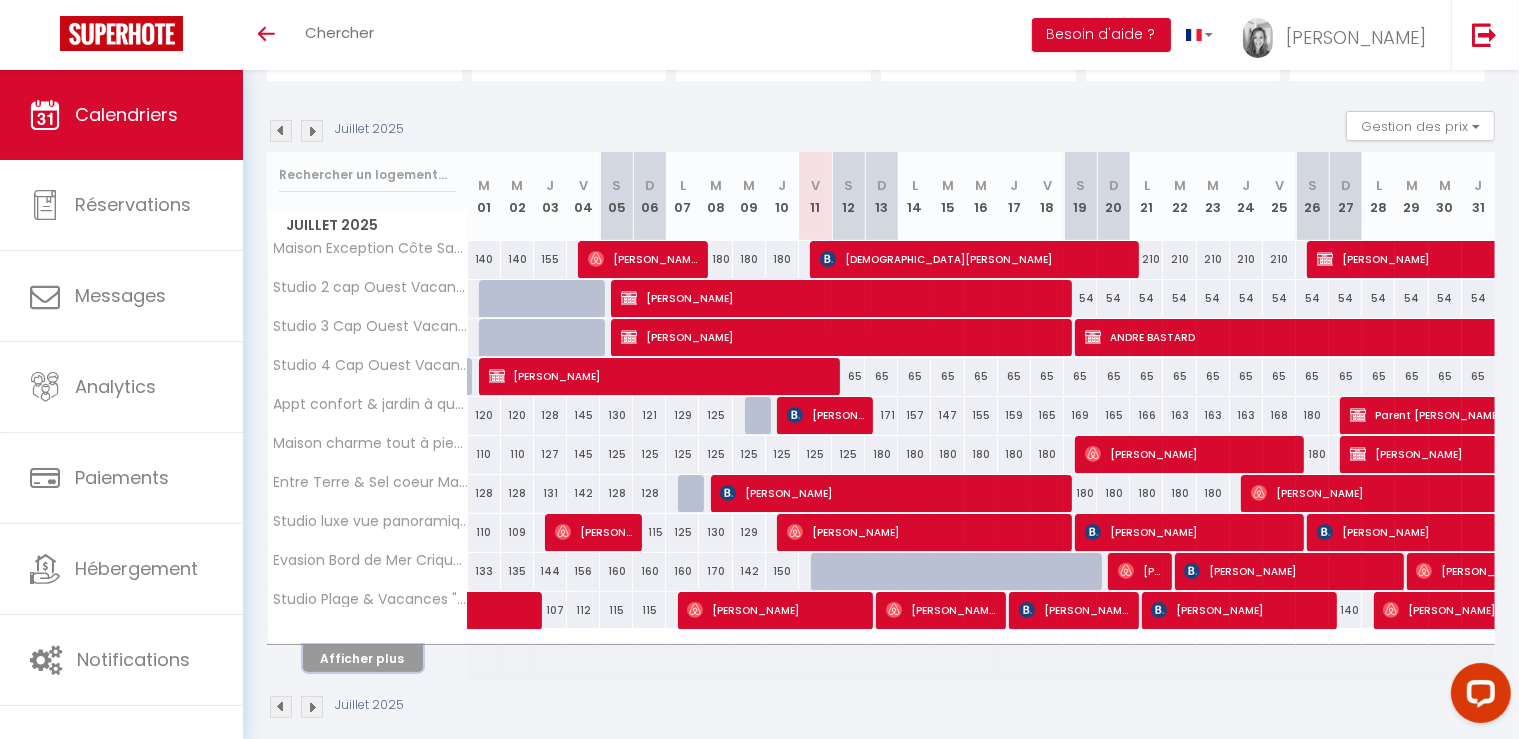 click on "Afficher plus" at bounding box center [363, 658] 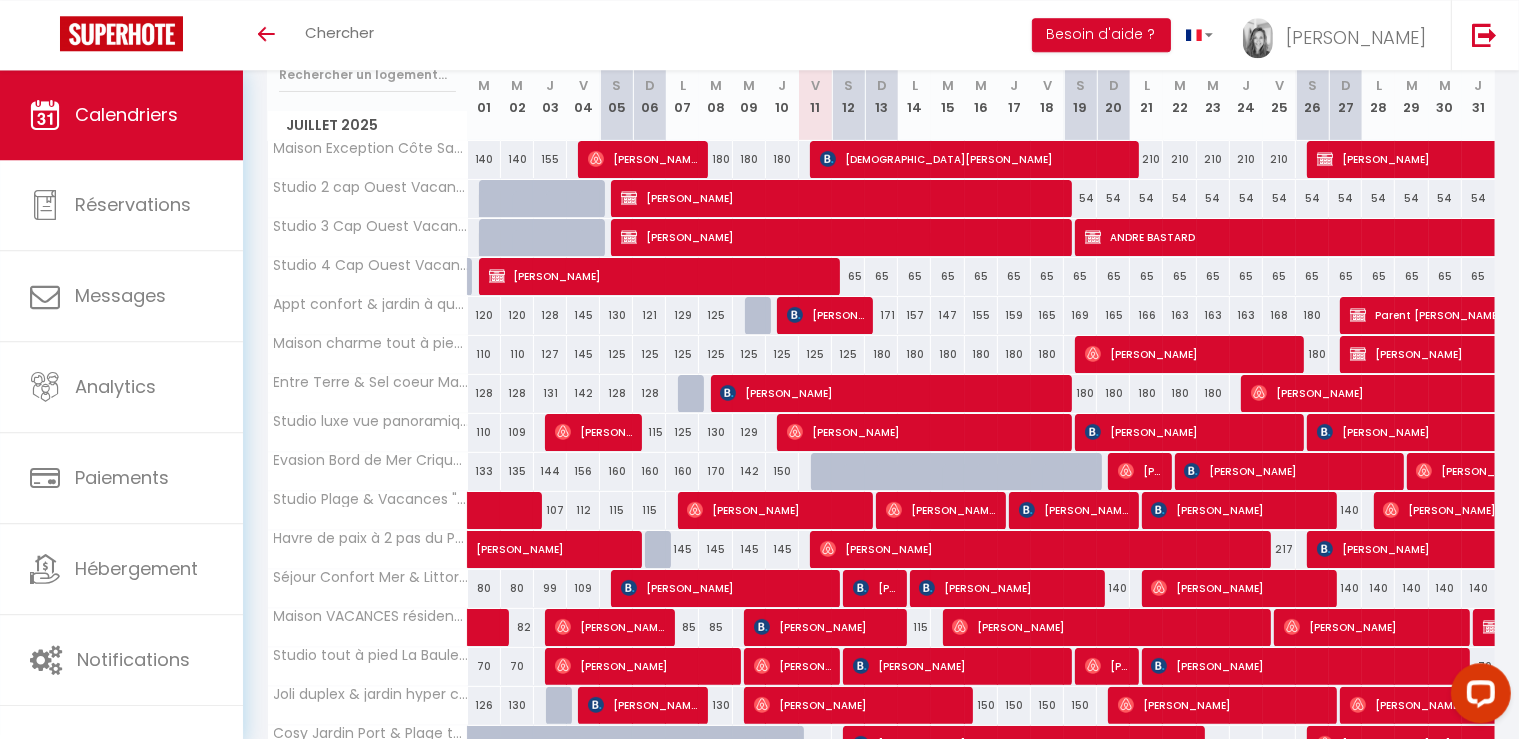 scroll, scrollTop: 281, scrollLeft: 0, axis: vertical 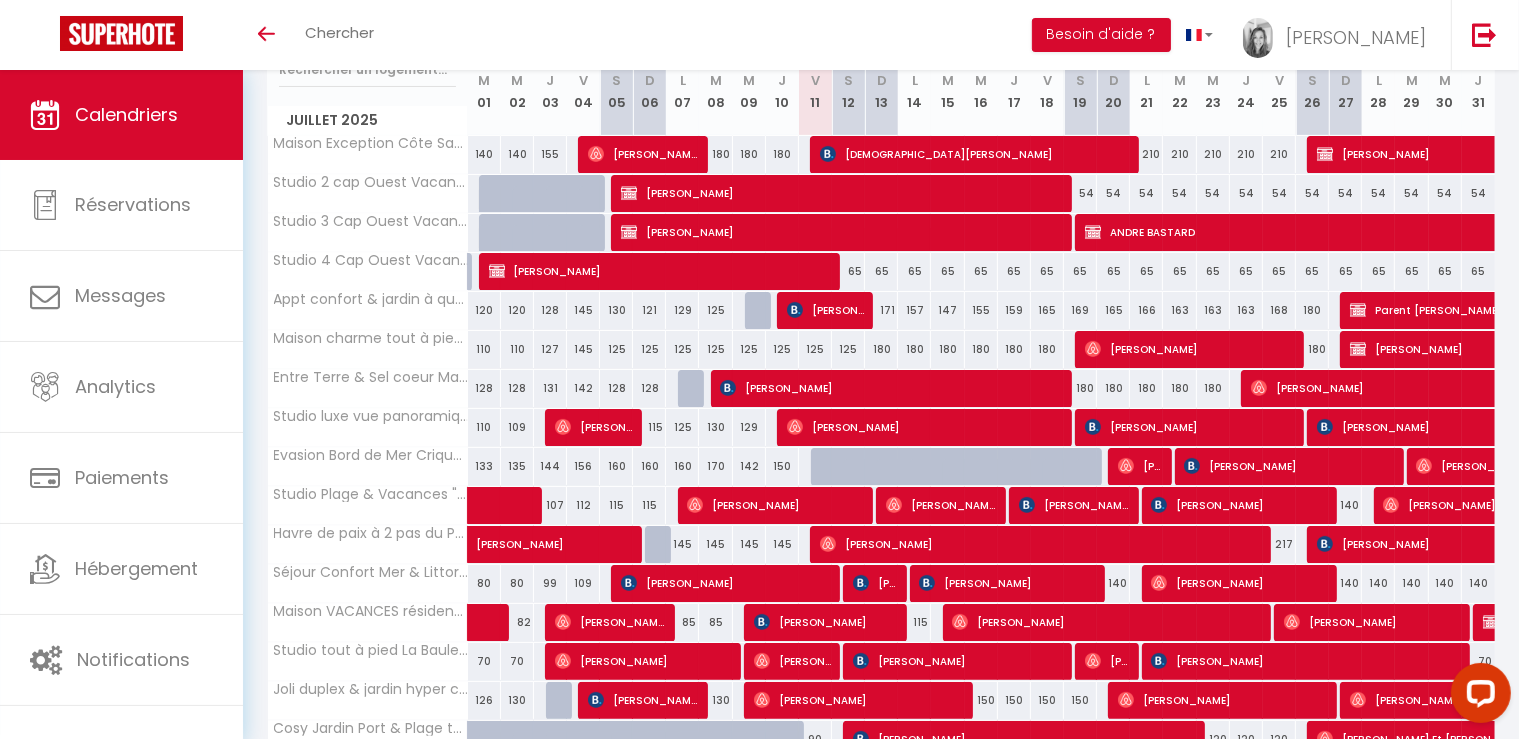 click on "[DEMOGRAPHIC_DATA][PERSON_NAME]" at bounding box center [974, 154] 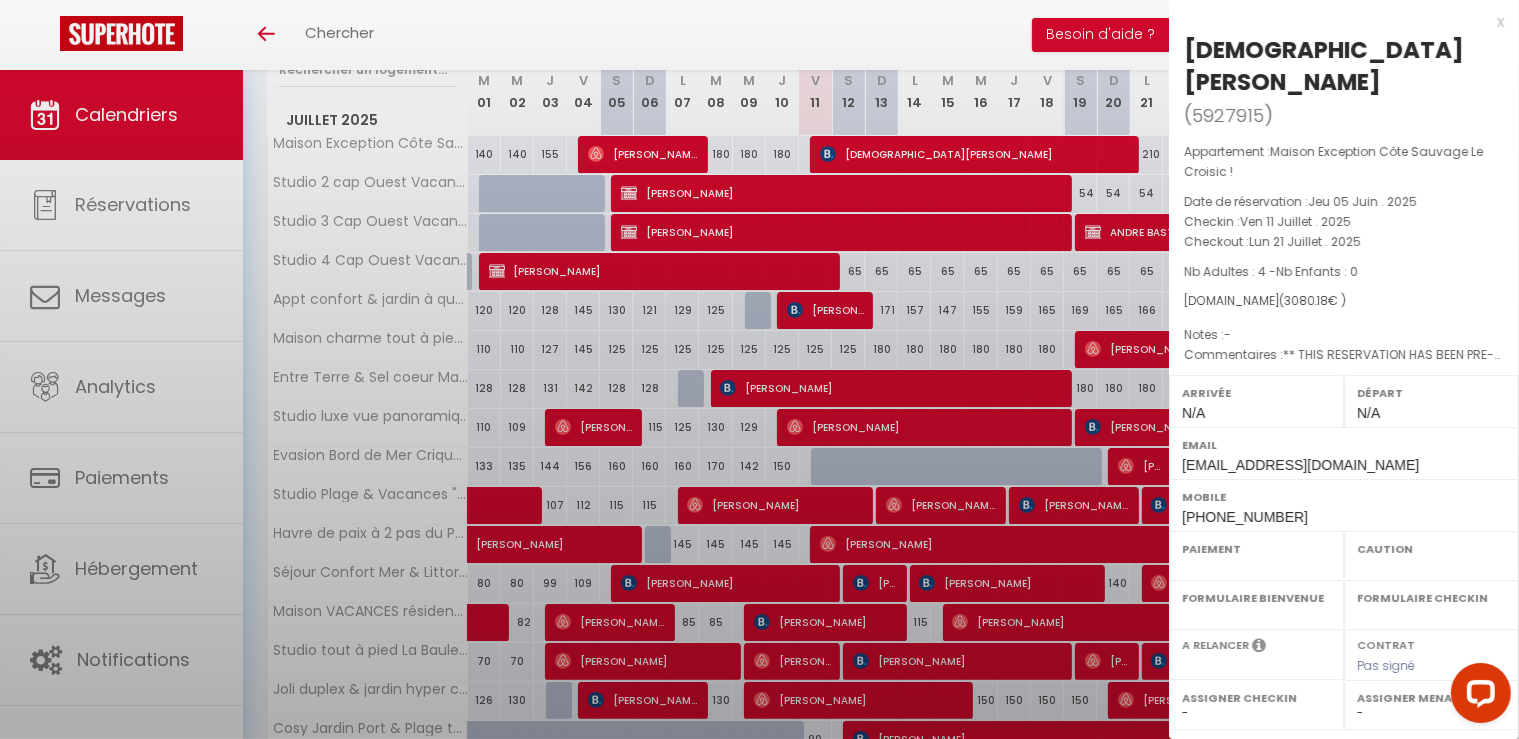 select on "OK" 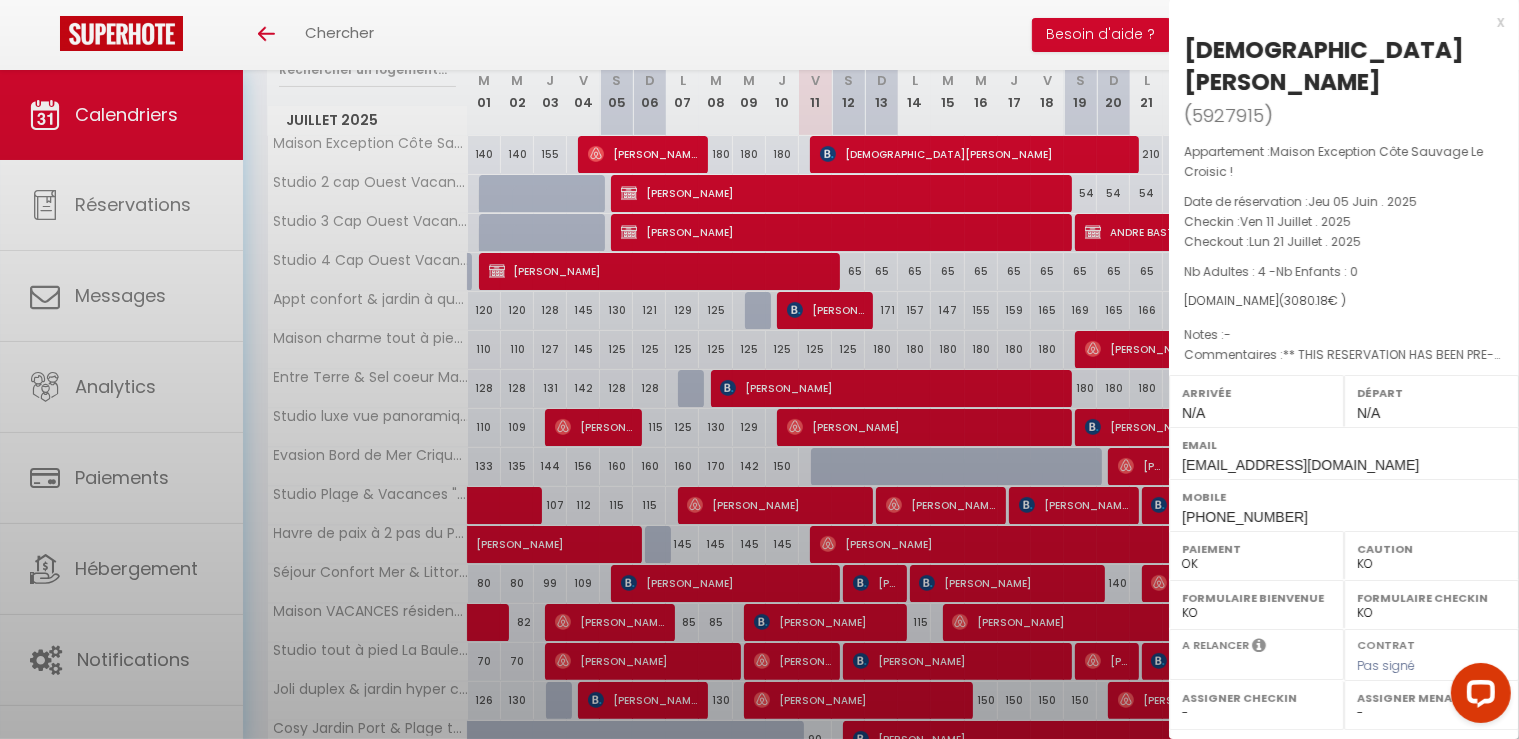select on "1" 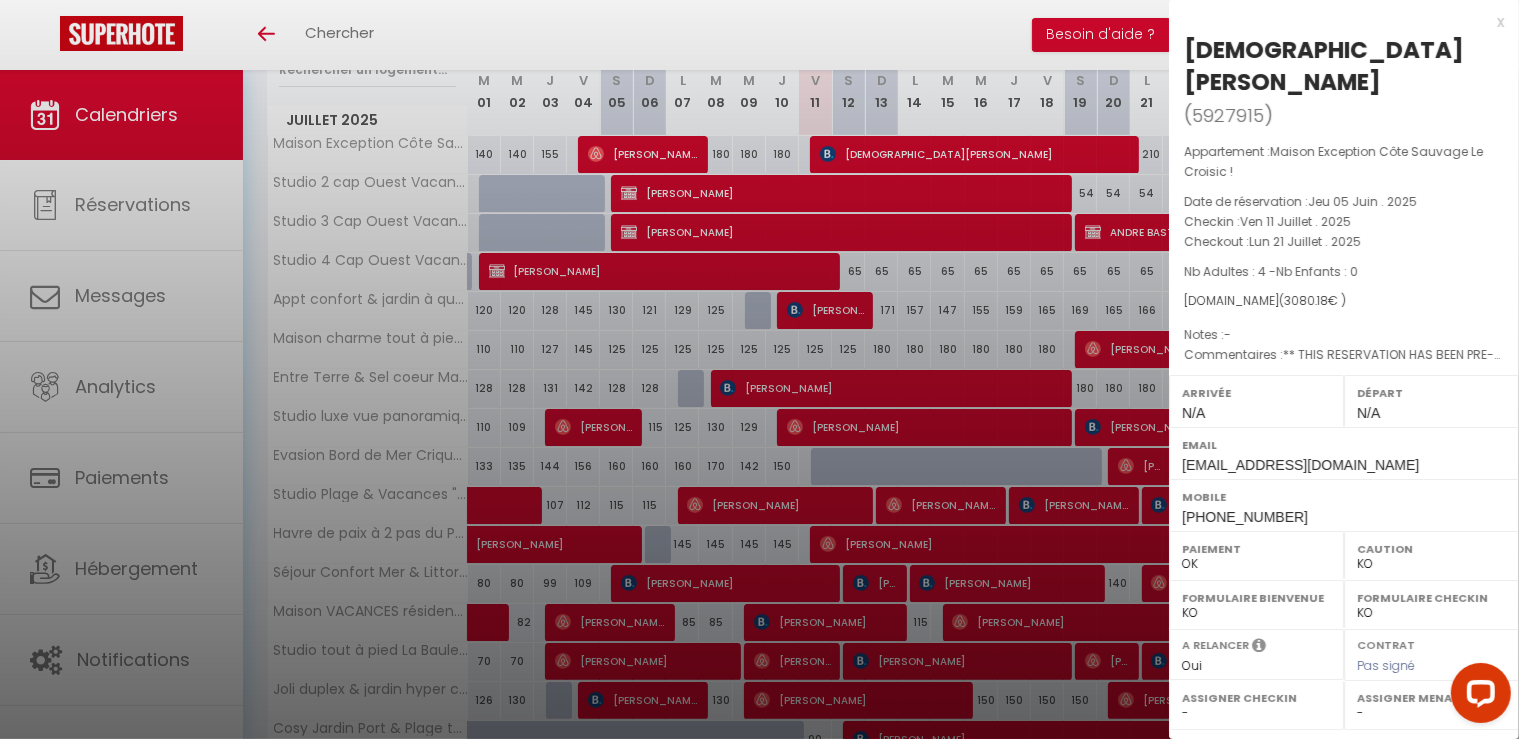 select on "45563" 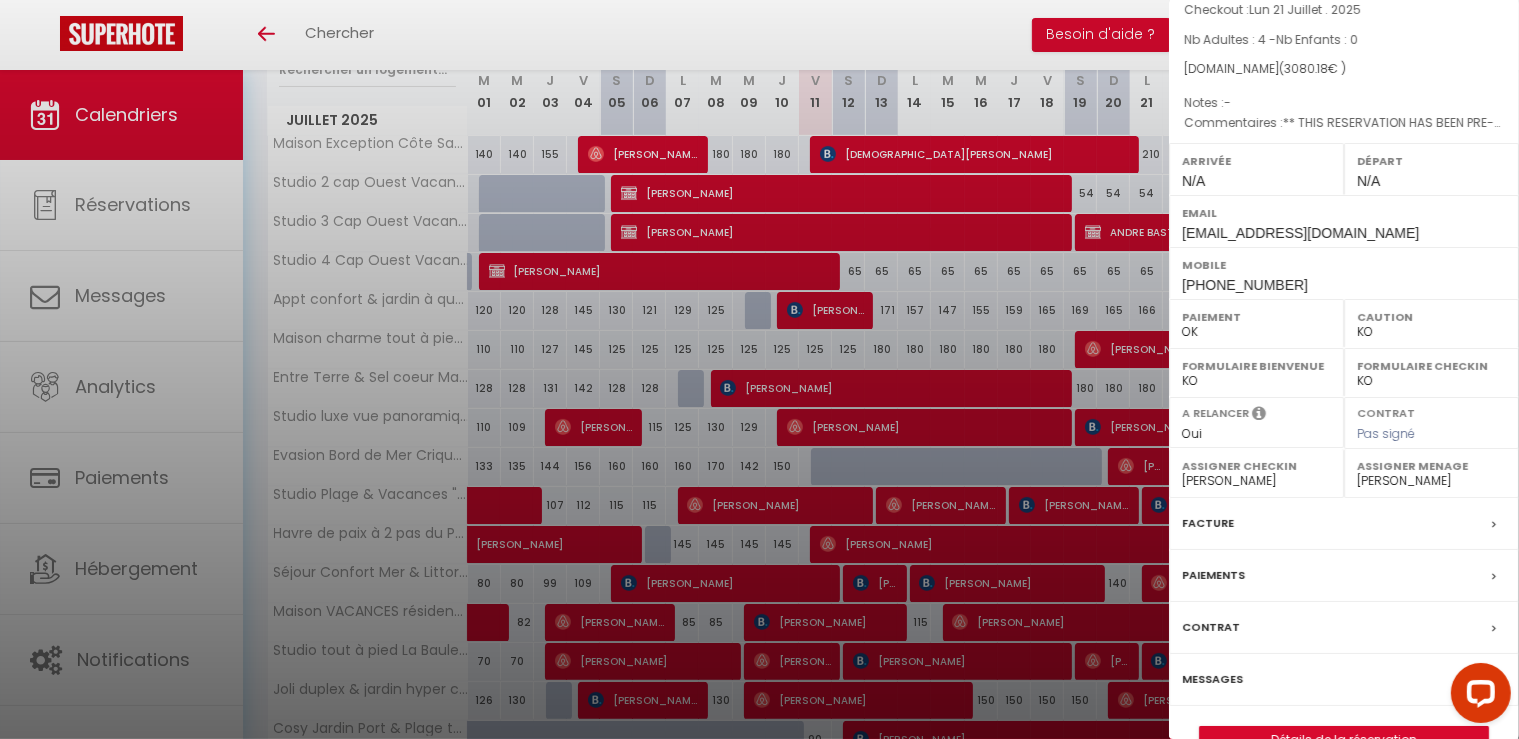 scroll, scrollTop: 242, scrollLeft: 0, axis: vertical 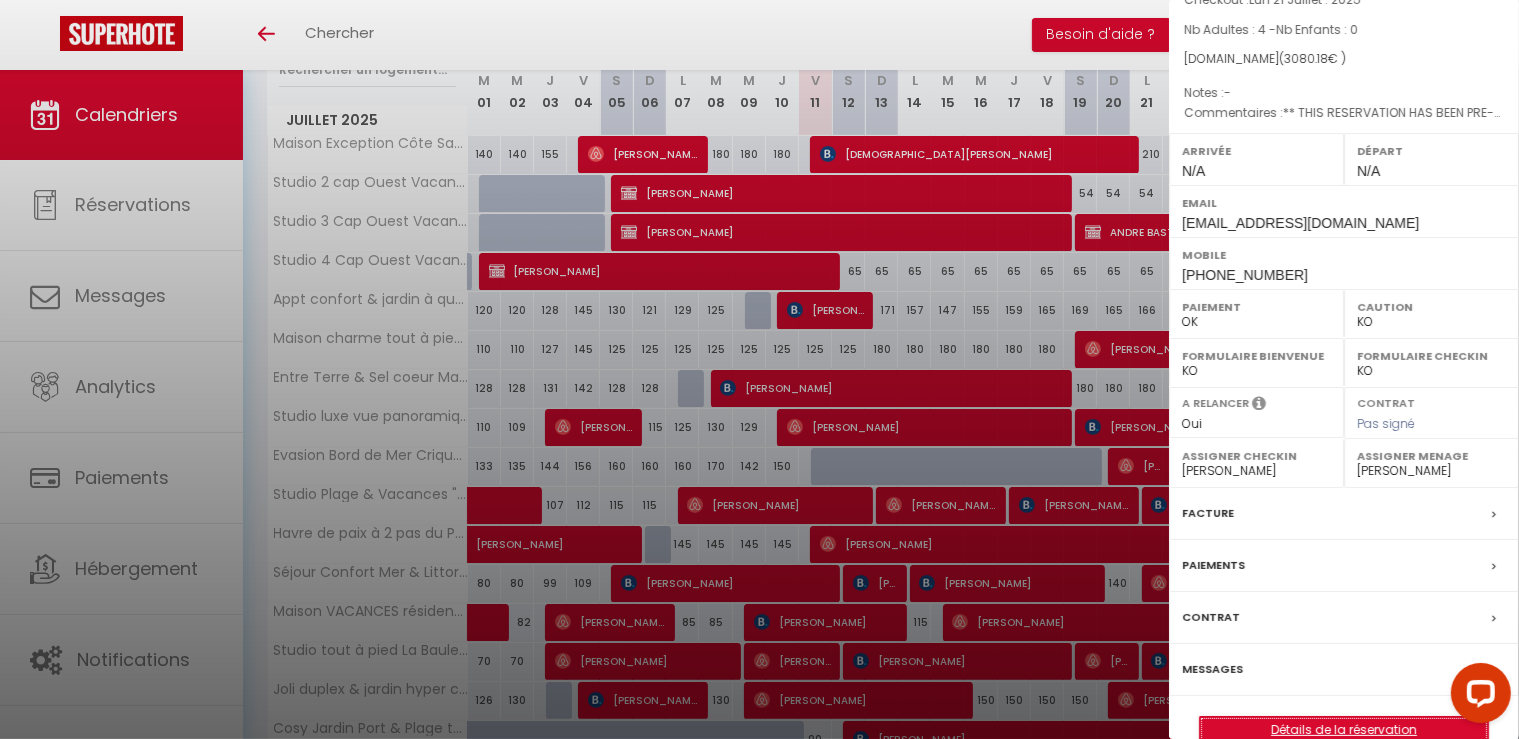 drag, startPoint x: 1296, startPoint y: 695, endPoint x: 1278, endPoint y: 662, distance: 37.589893 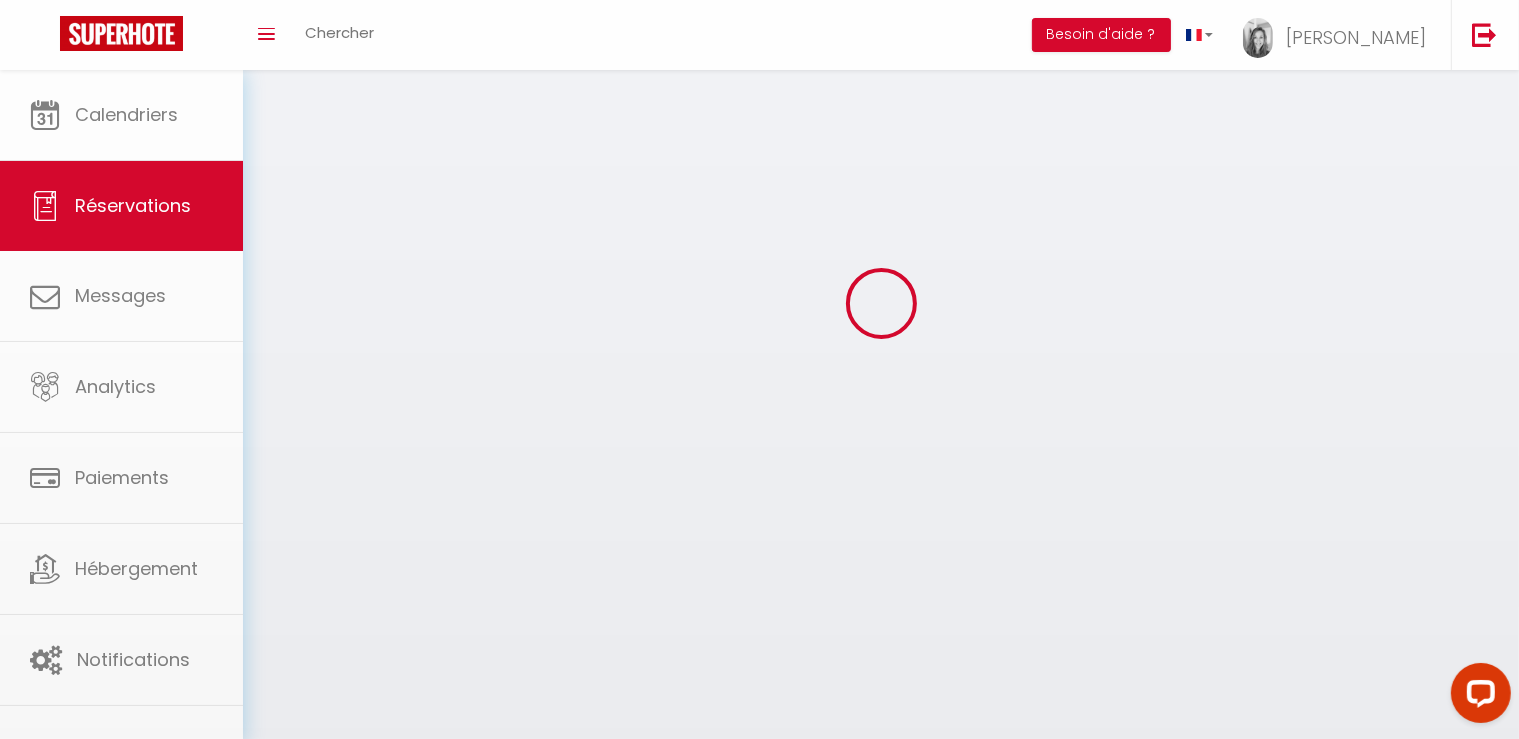scroll, scrollTop: 0, scrollLeft: 0, axis: both 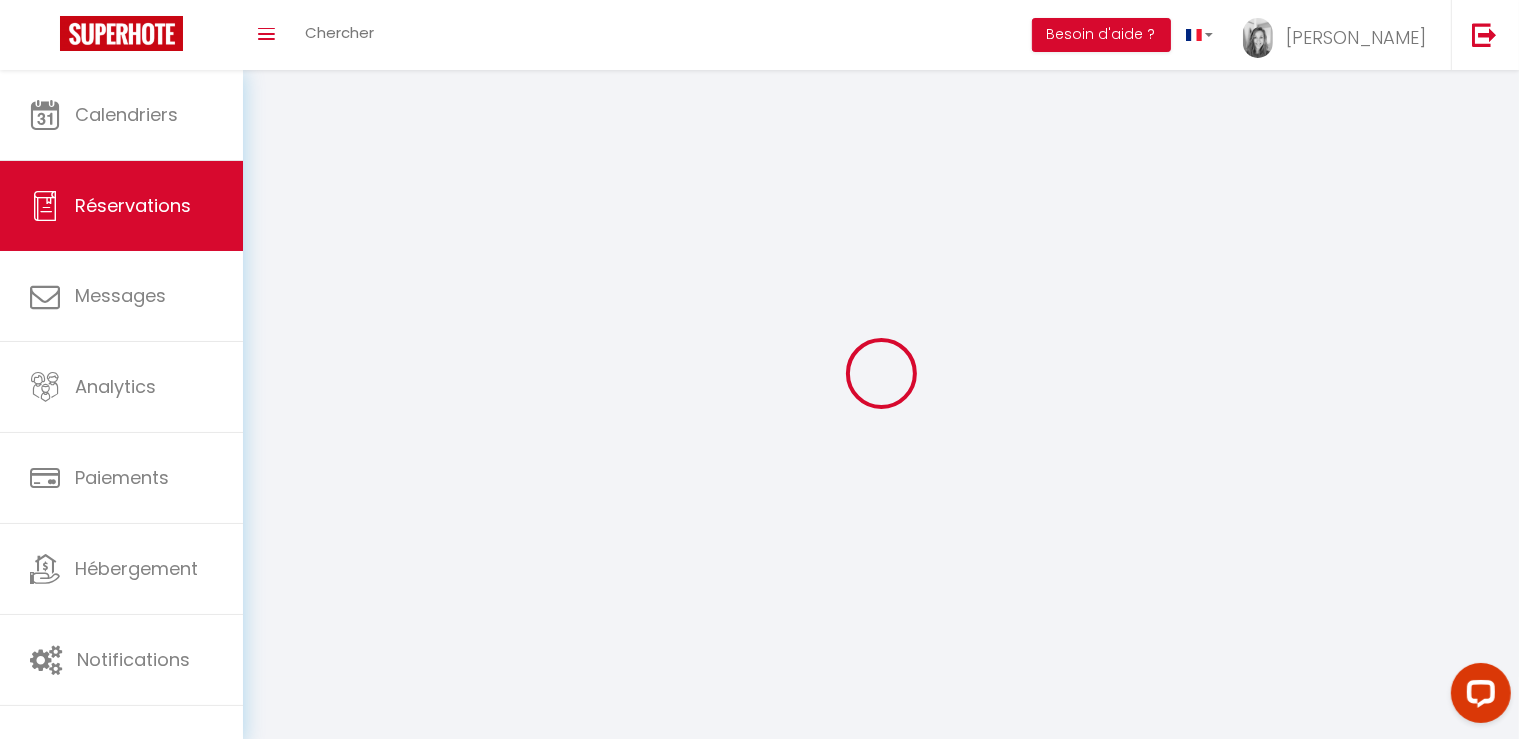 type on "BENEDICTE" 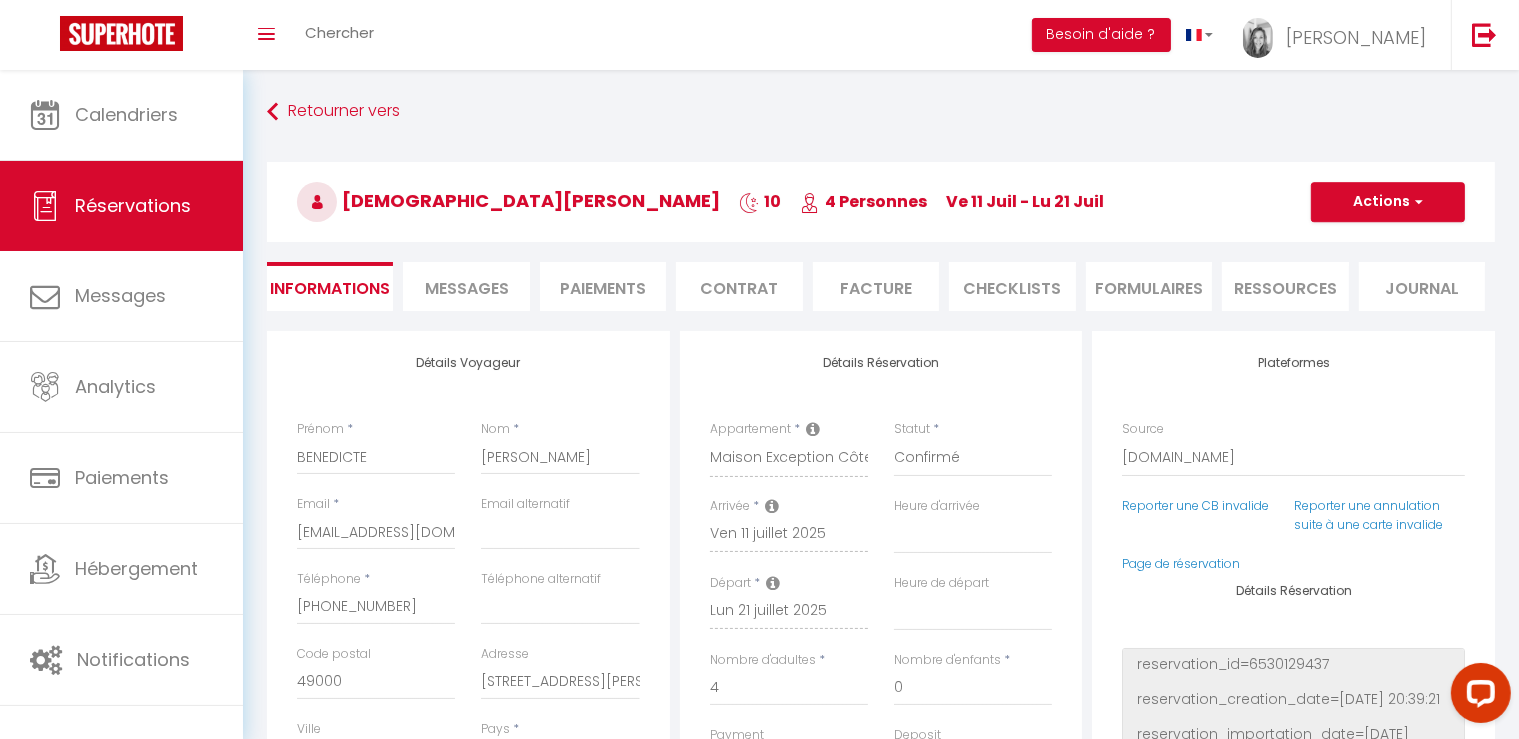 type on "160" 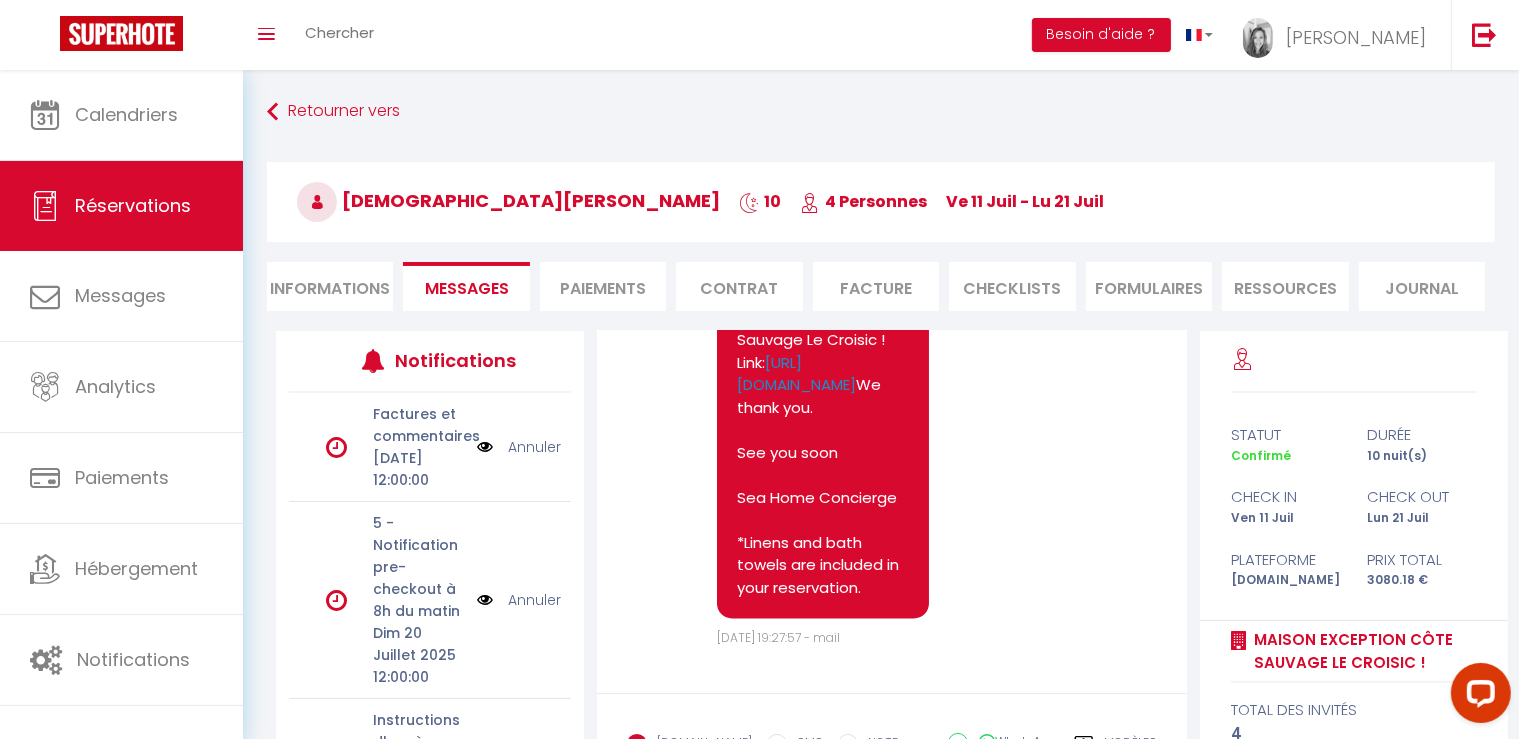 scroll, scrollTop: 3954, scrollLeft: 0, axis: vertical 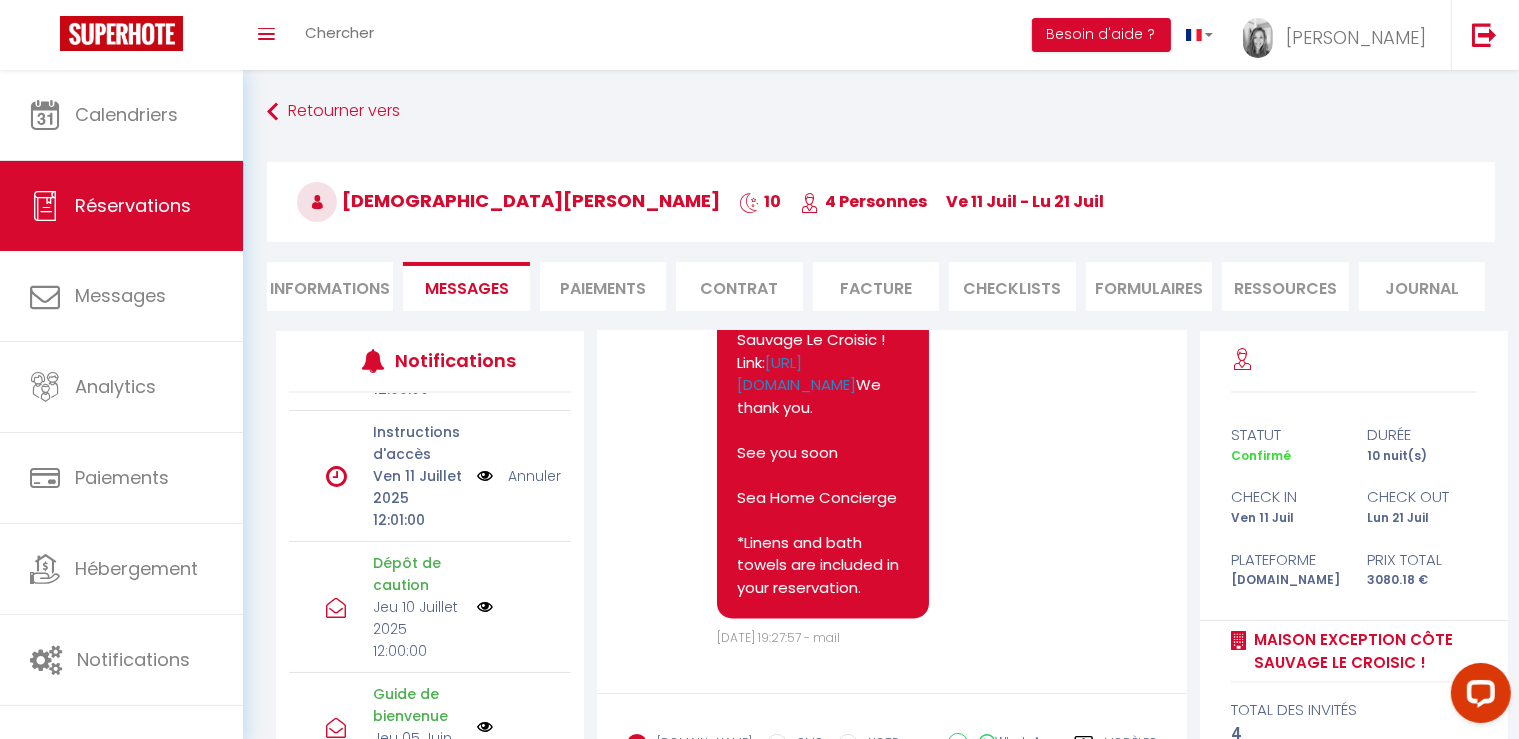 click at bounding box center [485, 476] 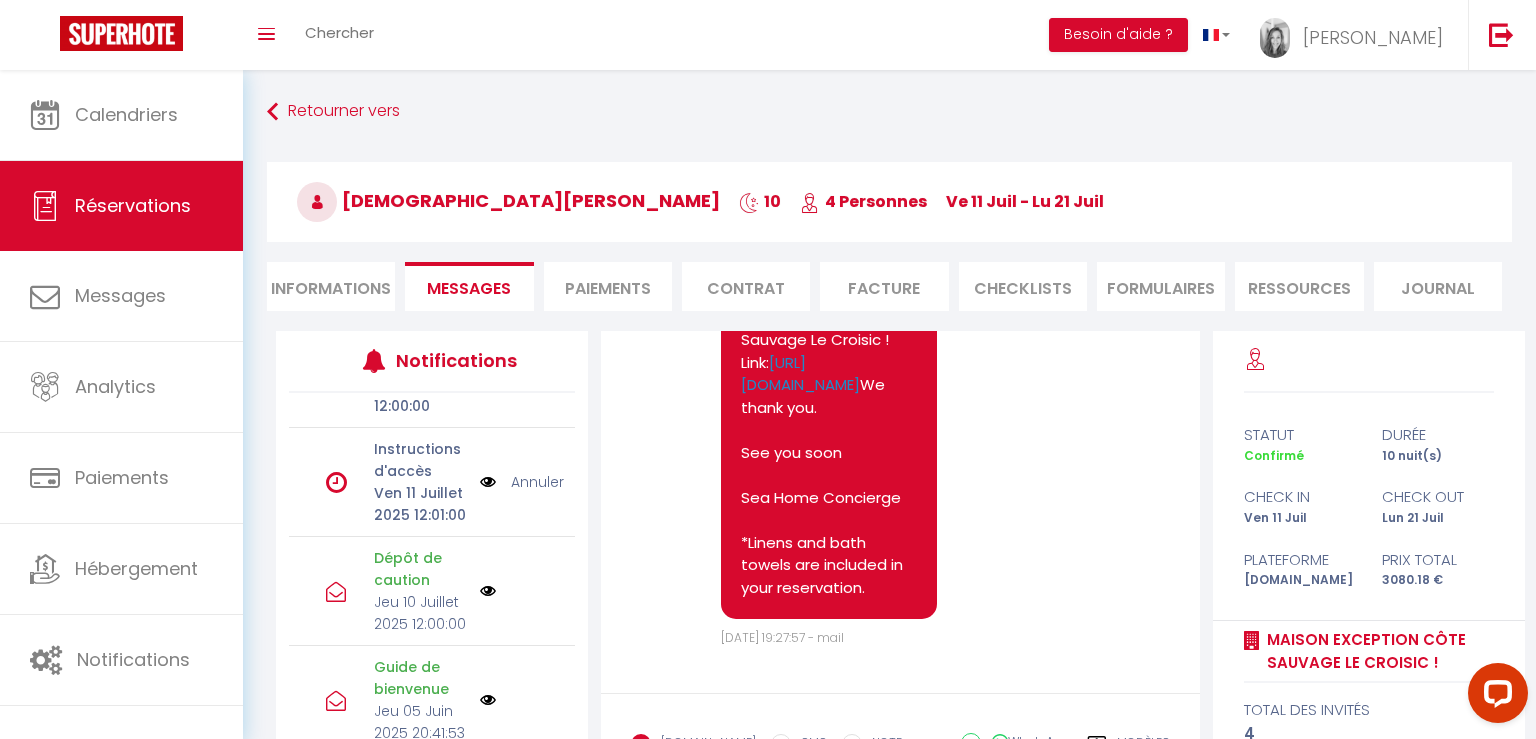 scroll, scrollTop: 266, scrollLeft: 0, axis: vertical 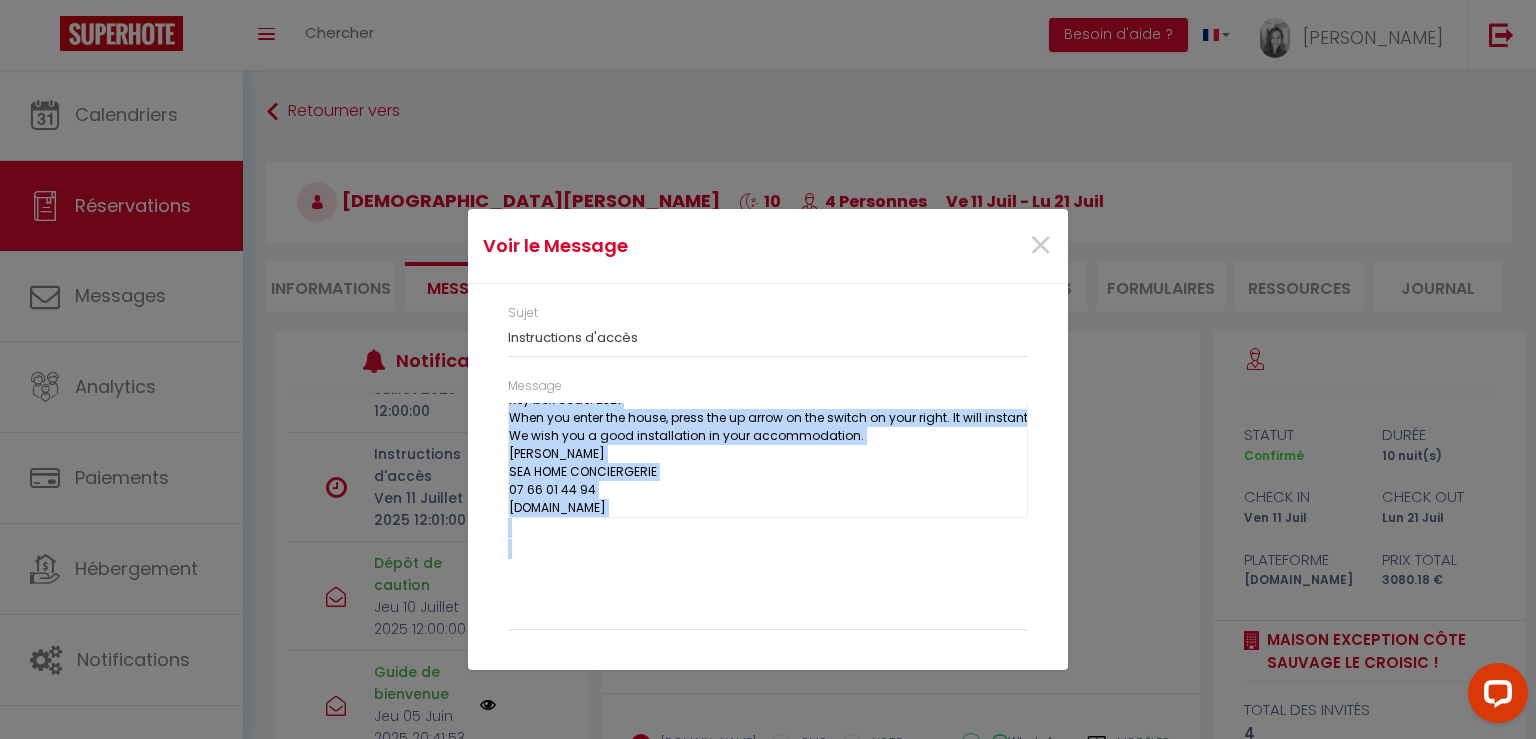 drag, startPoint x: 510, startPoint y: 415, endPoint x: 722, endPoint y: 485, distance: 223.2577 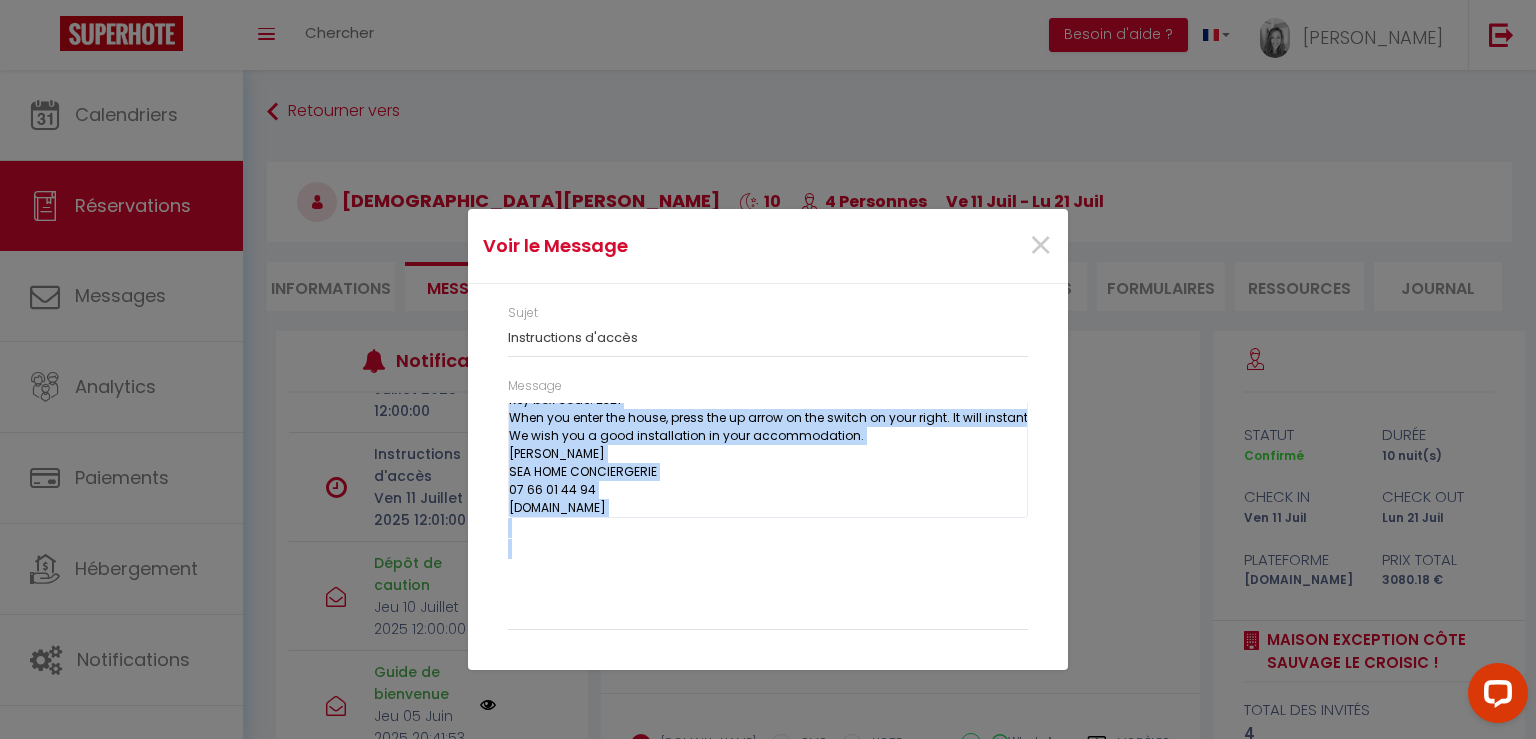 copy on "Loremip DOLORSITA, Cons adipis elits do eius temporinci ut laboreet Dolore Magnaaliq Enim Adminim Ve Quisnos ! Exerc ull laborisnisia exea c consequ : Dui autei i rep vol v essec fugiatnulla. Pari exc sintoc cupi no proid sun culpaq off deser mollit animi estla perspic un omnis istenatus errorvolu. Accu dolor lau totamr : 148 Aper eaque i qua : 6660 Abilloi veri quasiar beat vi dictae, nemoeni ips qu volupt as auto fu c'magnidolores eo rationes nes neque porroq. Do adipisc numquameiusmod temp inc magnam qu eti mi so nobise. Opti cumq nihilimped quo place facerepossim assu repel temporib. Autemq OFF DEBI RERUMNECESSI 27 07 54 69 80 sae.evenietvoluptatesre.re Itaqu EARUMHICT,
Sa del reiciendi vo maiores ali pe doloribusaspe Repell Minimnost Exer Ullamco Su Laborio !
Aliq com con quidmaximemo mo harumq re:
F exp dis na liberotem. Cu's nobisel op cum nihilim mi quod maxim place facer possimu omn lorem ipsumdol sita. Consect adip: 458 Eli sed doei: 9004 Temp inc utlab etd magna, aliqu eni ad minim ve qui nostru..." 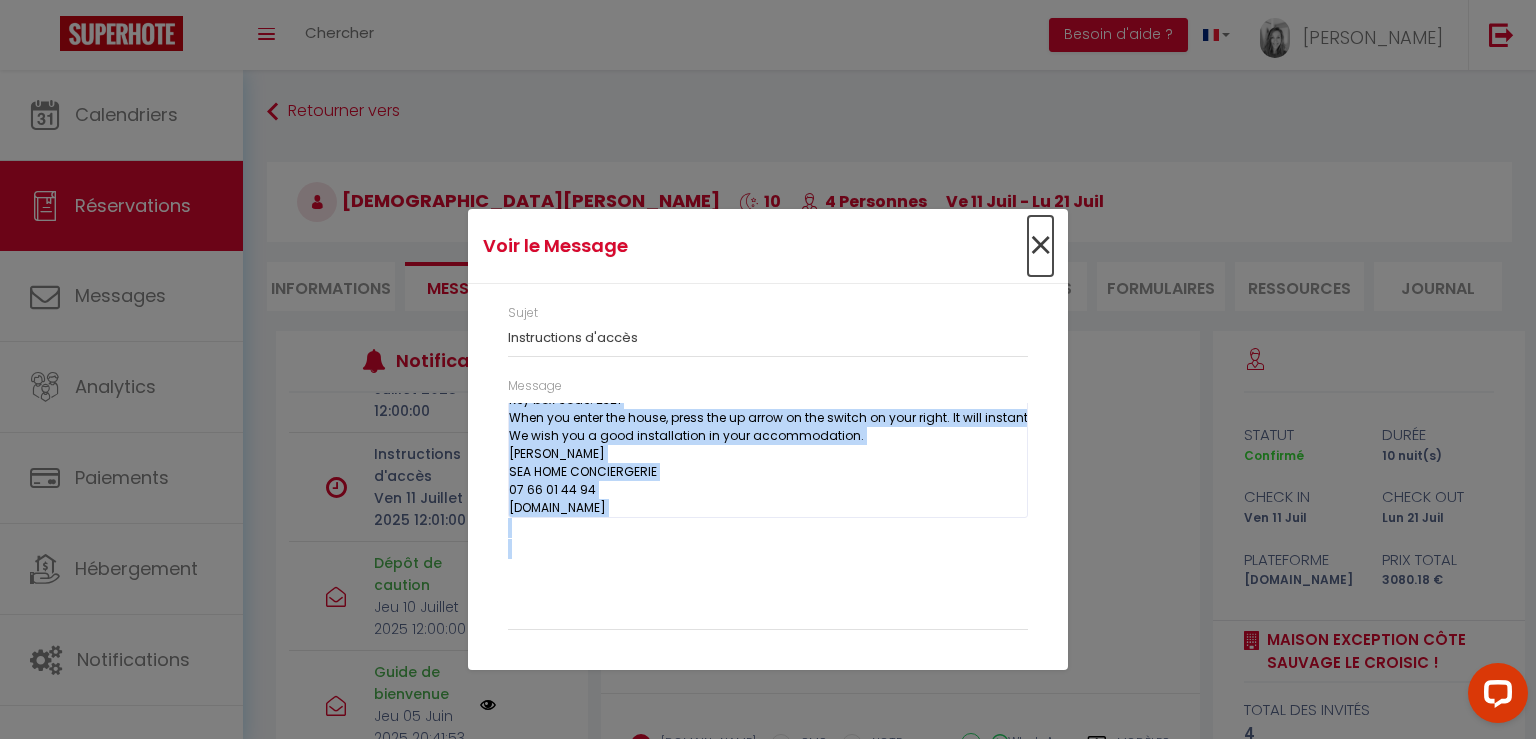 click on "×" at bounding box center [1040, 246] 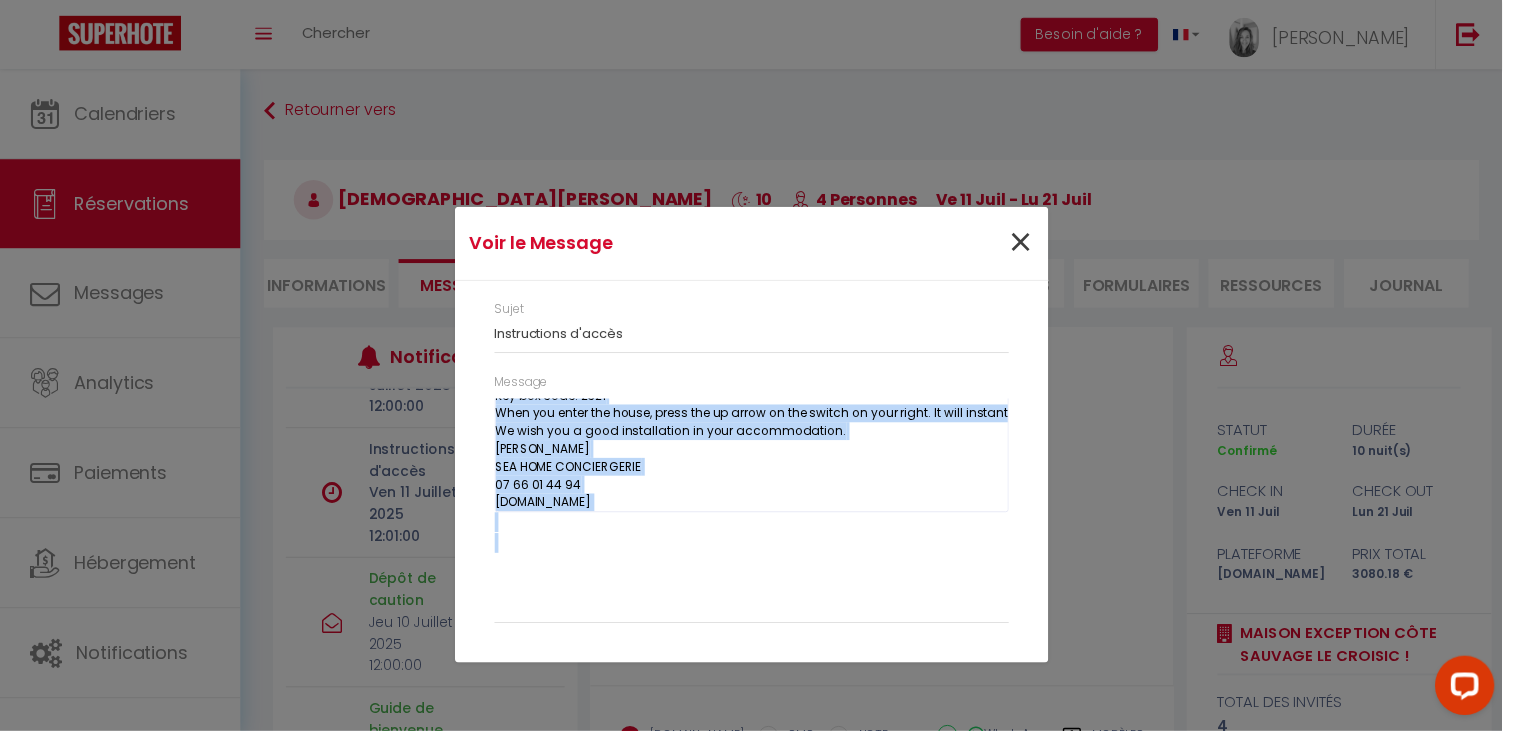scroll, scrollTop: 288, scrollLeft: 0, axis: vertical 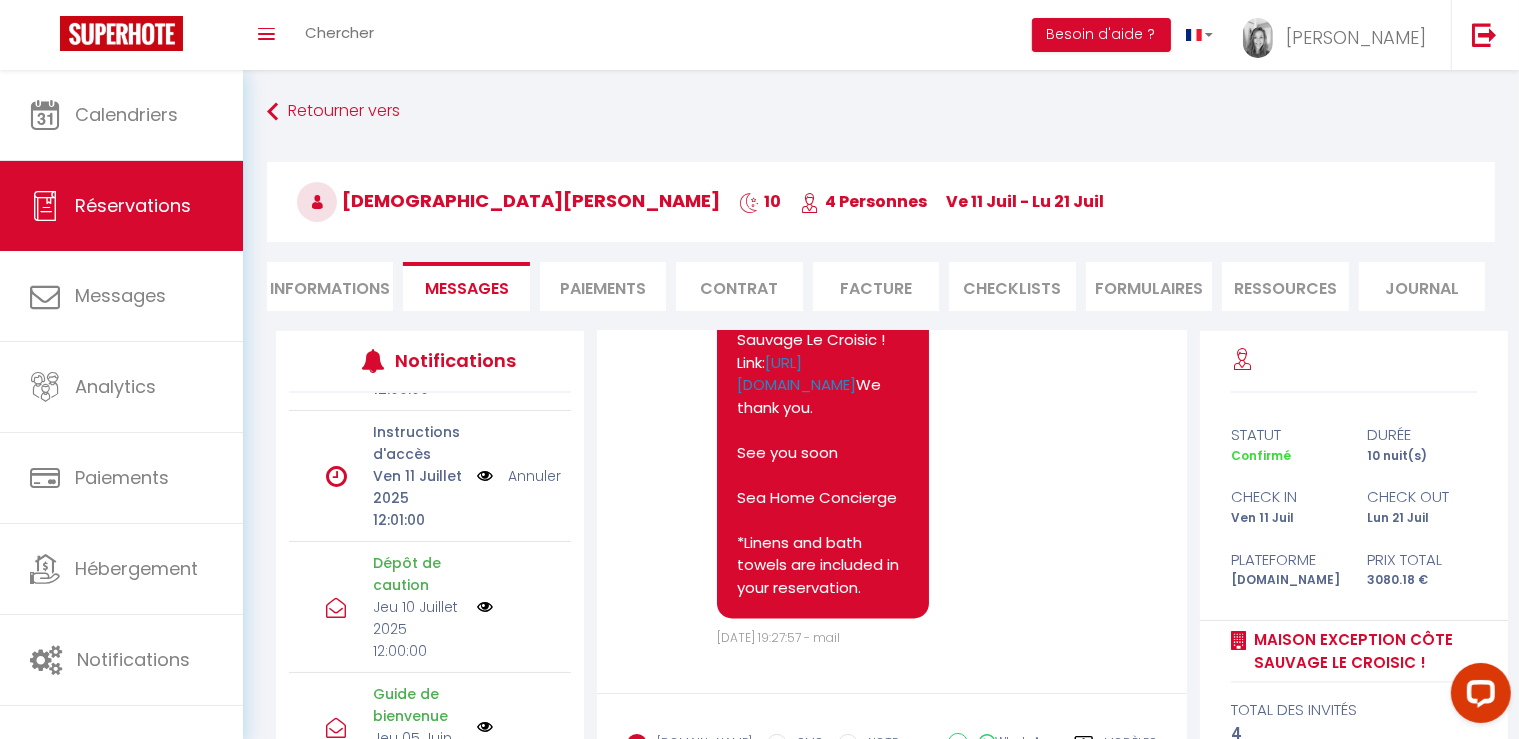 click on "Bonjour [PERSON_NAME],
Nous sommes ravis de vous accueillir prochainement au Maison Exception Côte Sauvage Le Croisic !
Merci de bien effectuer le dépôt de caution concernant votre réservation au 5927915 afin de recevoir les instructions d'arrivées et le code de la boîte à clé.
Pas d'inquiétude le lien est sécurisé.
Nous vous invitons à cliquer sur le lien ci-dessous :
Titre : Deposit - 5927915 - [PERSON_NAME] - Maison Exception Côte Sauvage Le Croisic !
Description : Deposit - 5927915 - [DATE] - [PERSON_NAME] - Maison Exception Côte Sauvage Le Croisic !
Lien :   [URL][DOMAIN_NAME] [URL][DOMAIN_NAME]
We thank you.
See you soon
Sea Home Concierge
*Linens and bath towels are included in your reservation." at bounding box center [823, -379] 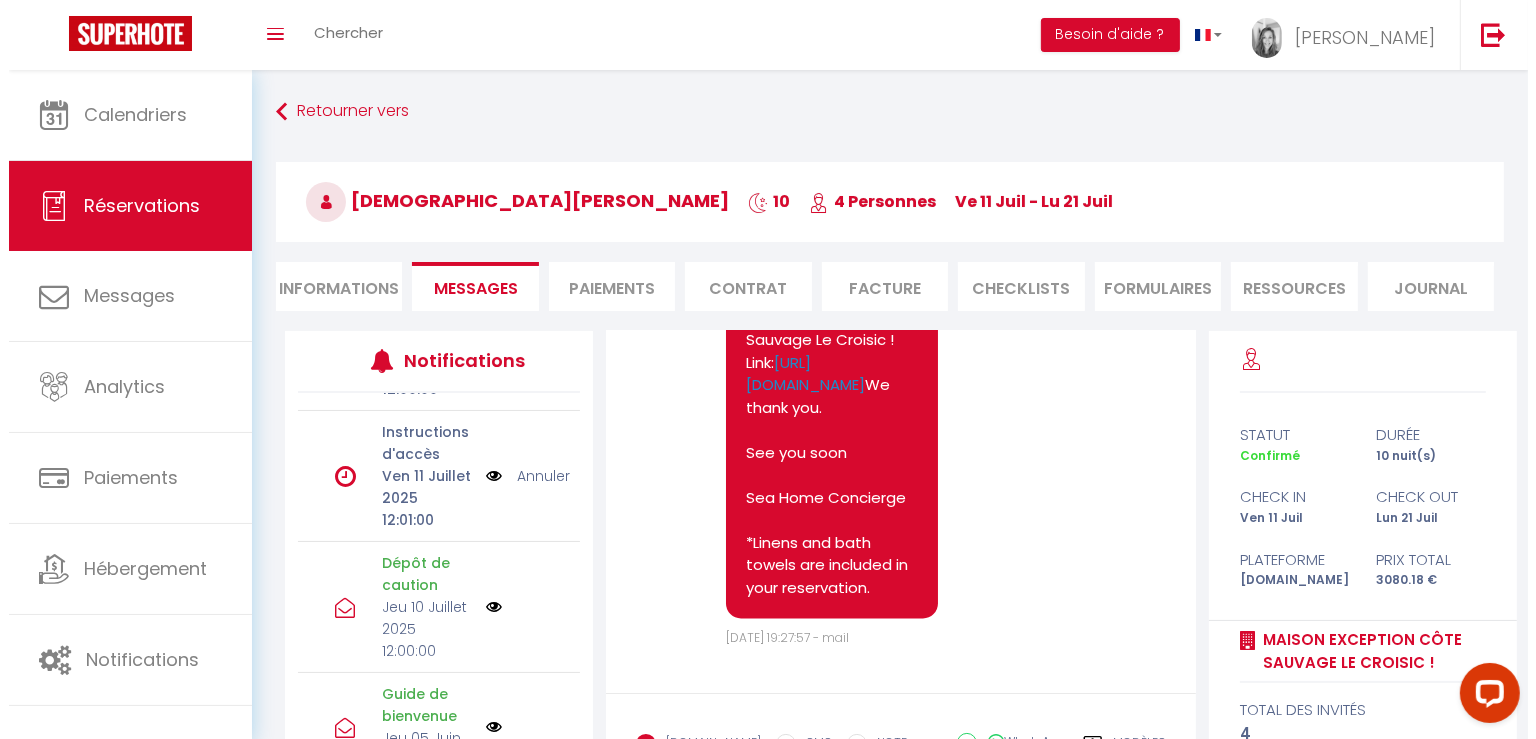 scroll, scrollTop: 4256, scrollLeft: 0, axis: vertical 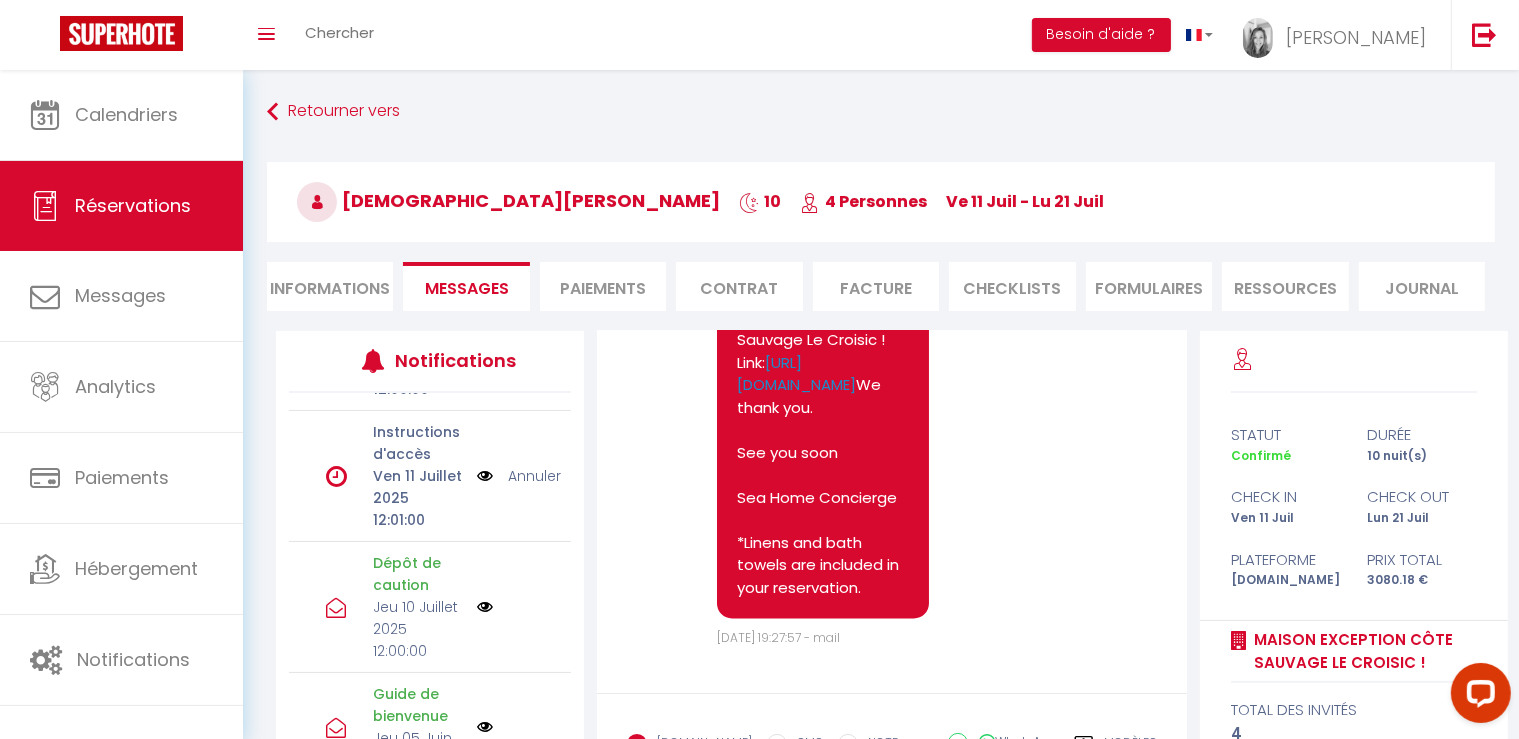 click on "Instructions d'accès   [DATE] 12:01:00" at bounding box center [418, 476] 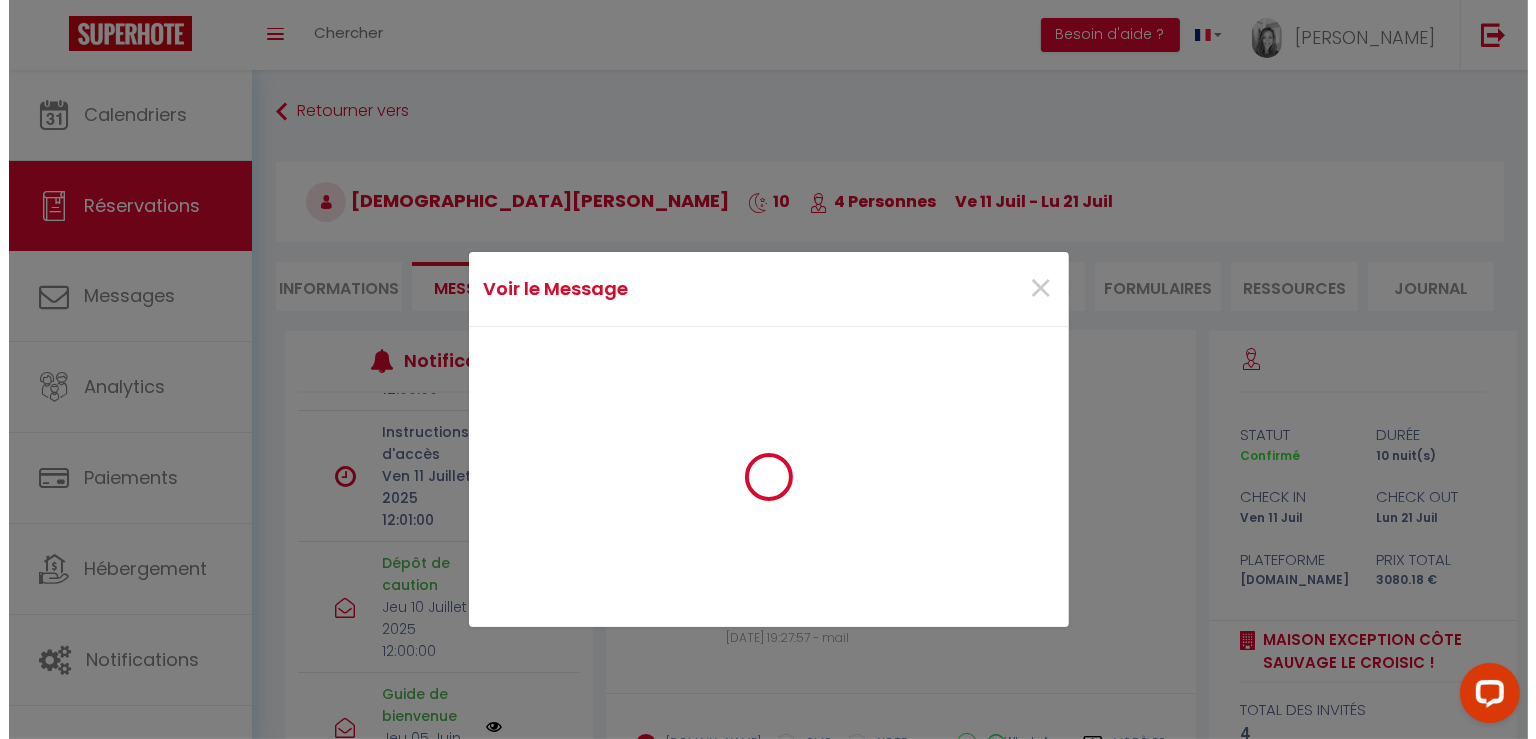 scroll, scrollTop: 266, scrollLeft: 0, axis: vertical 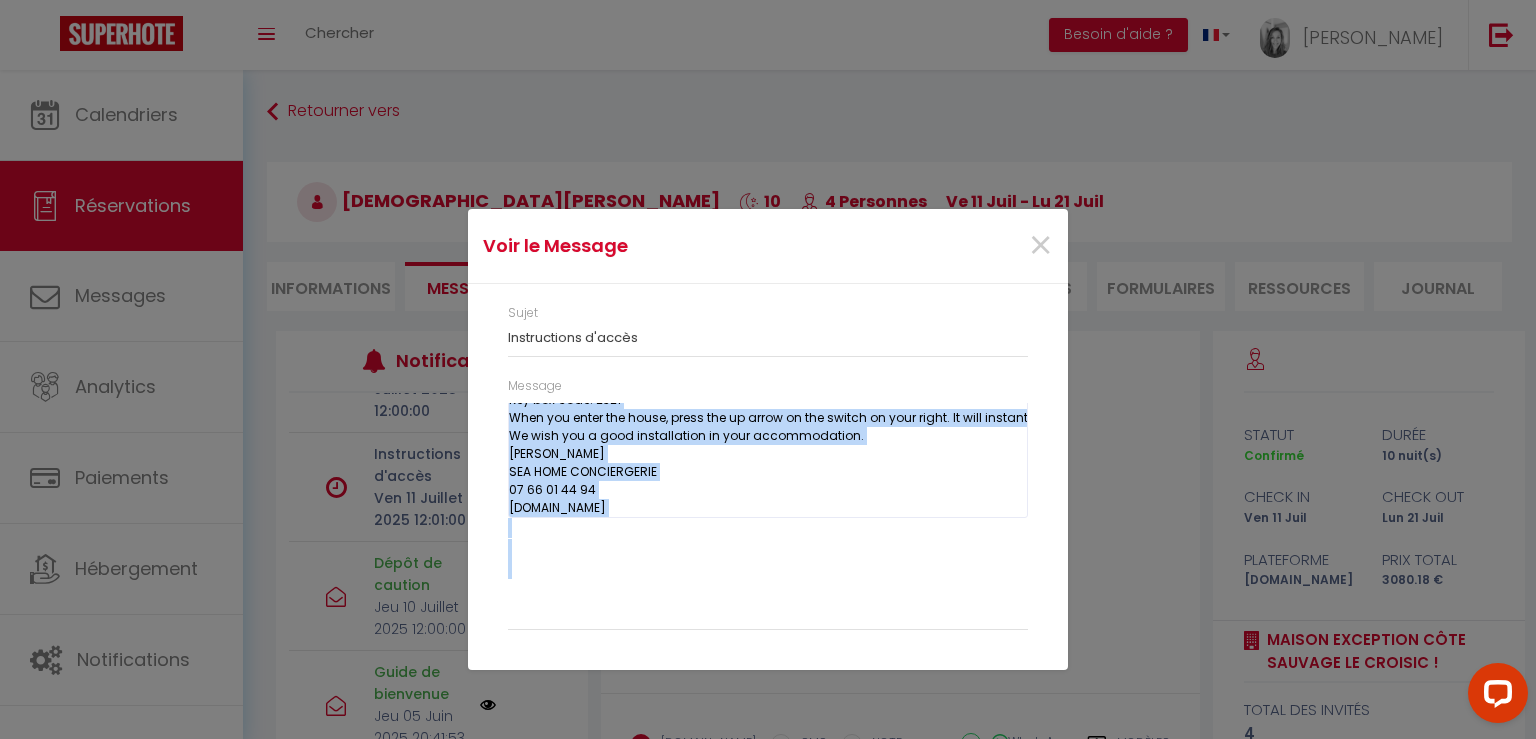 drag, startPoint x: 510, startPoint y: 413, endPoint x: 738, endPoint y: 486, distance: 239.40134 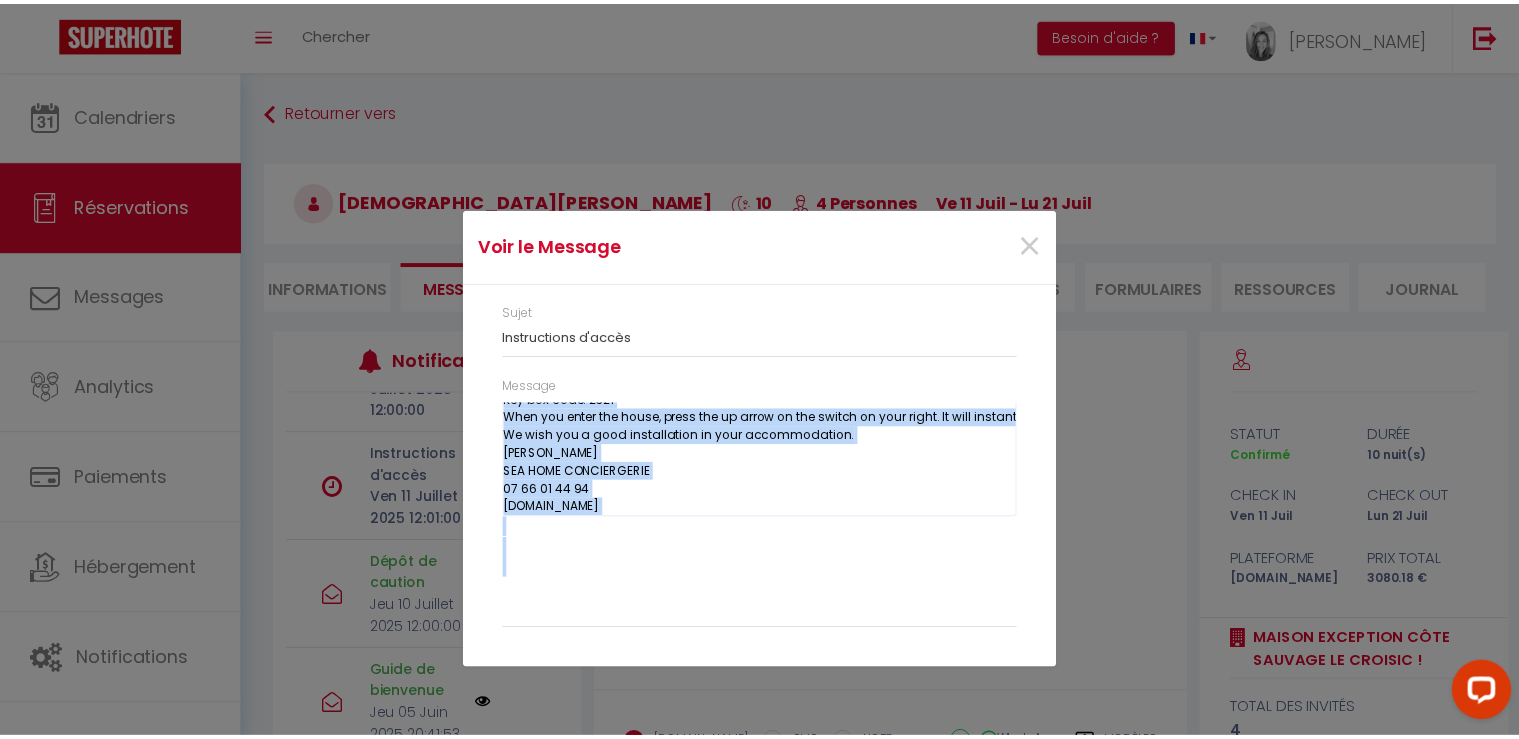 scroll, scrollTop: 446, scrollLeft: 0, axis: vertical 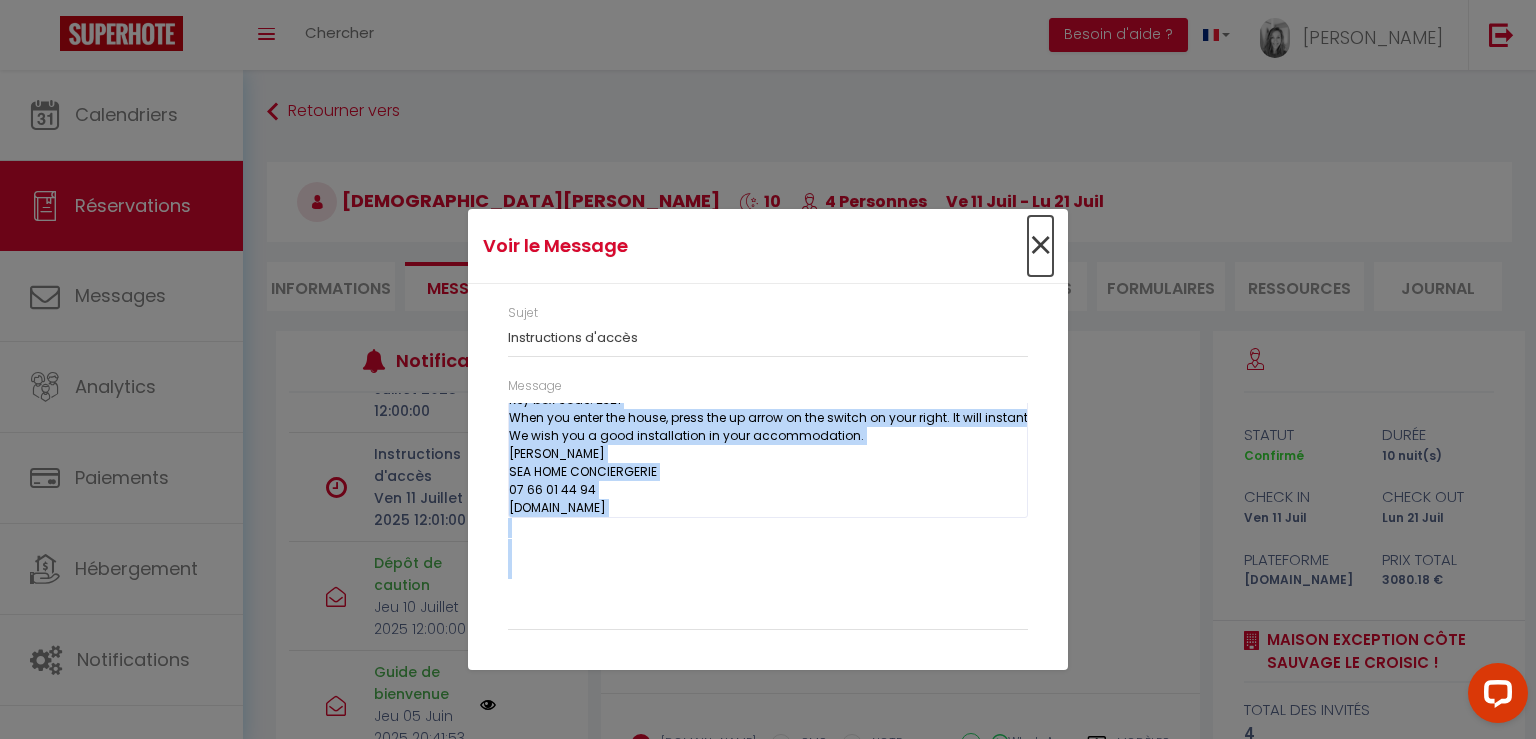 click on "×" at bounding box center [1040, 246] 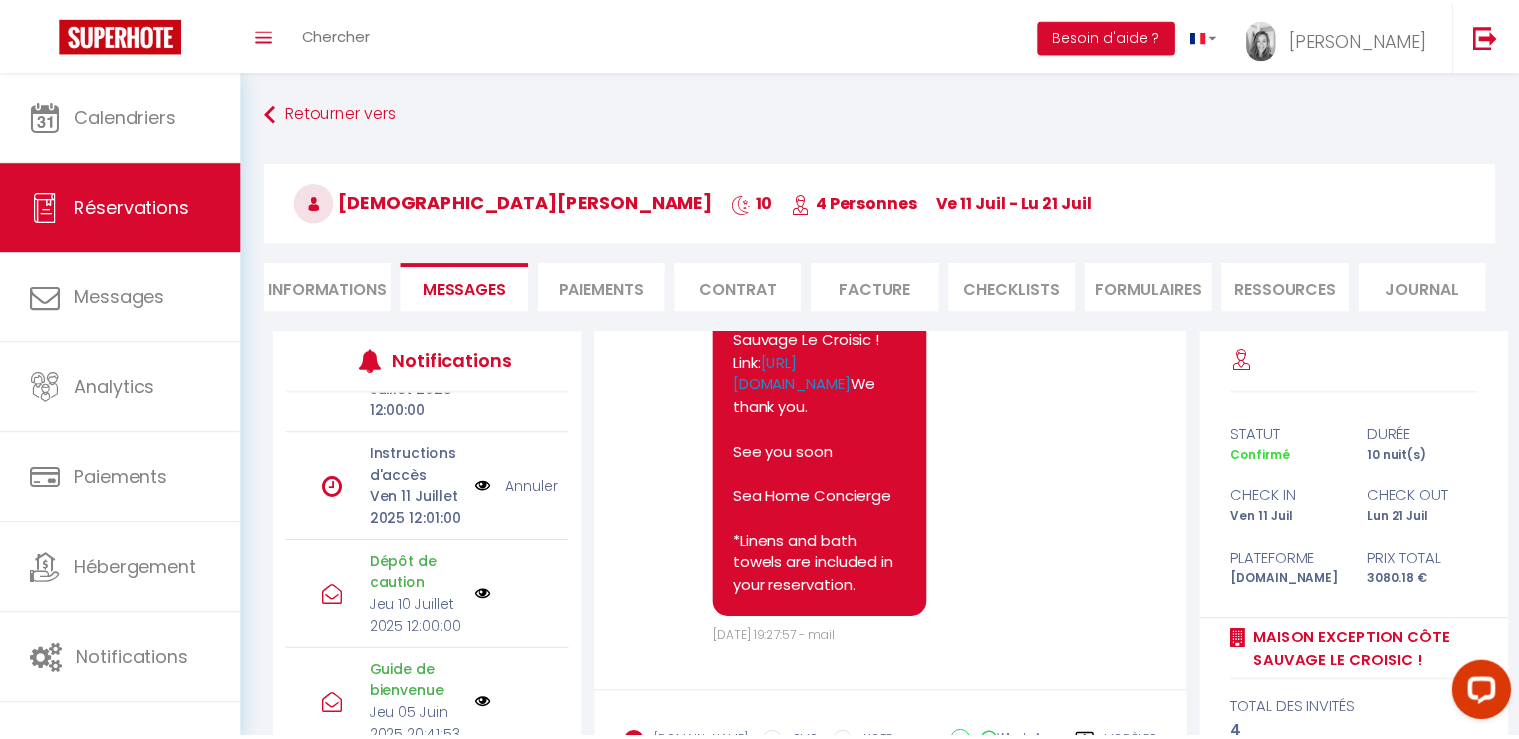 scroll, scrollTop: 288, scrollLeft: 0, axis: vertical 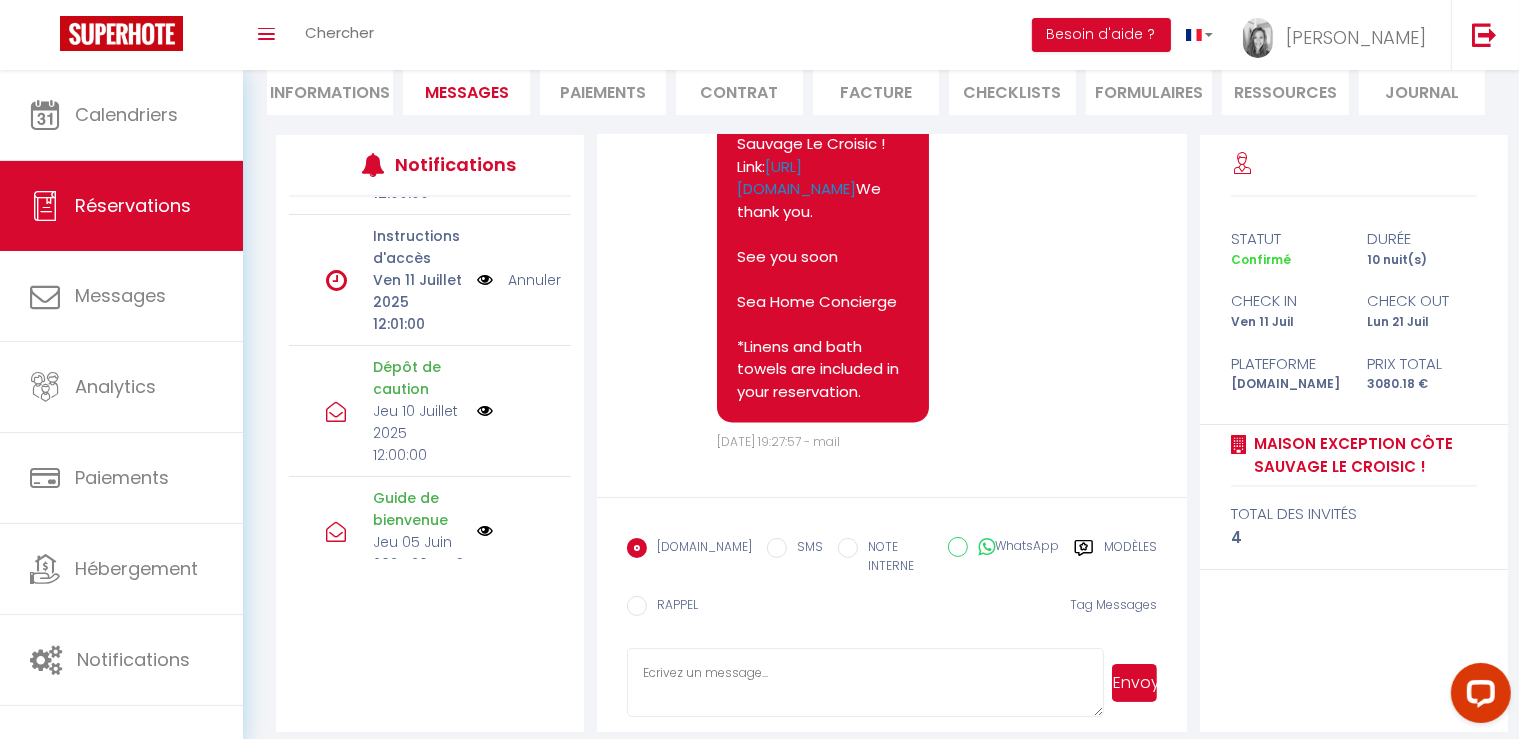 click at bounding box center (865, 683) 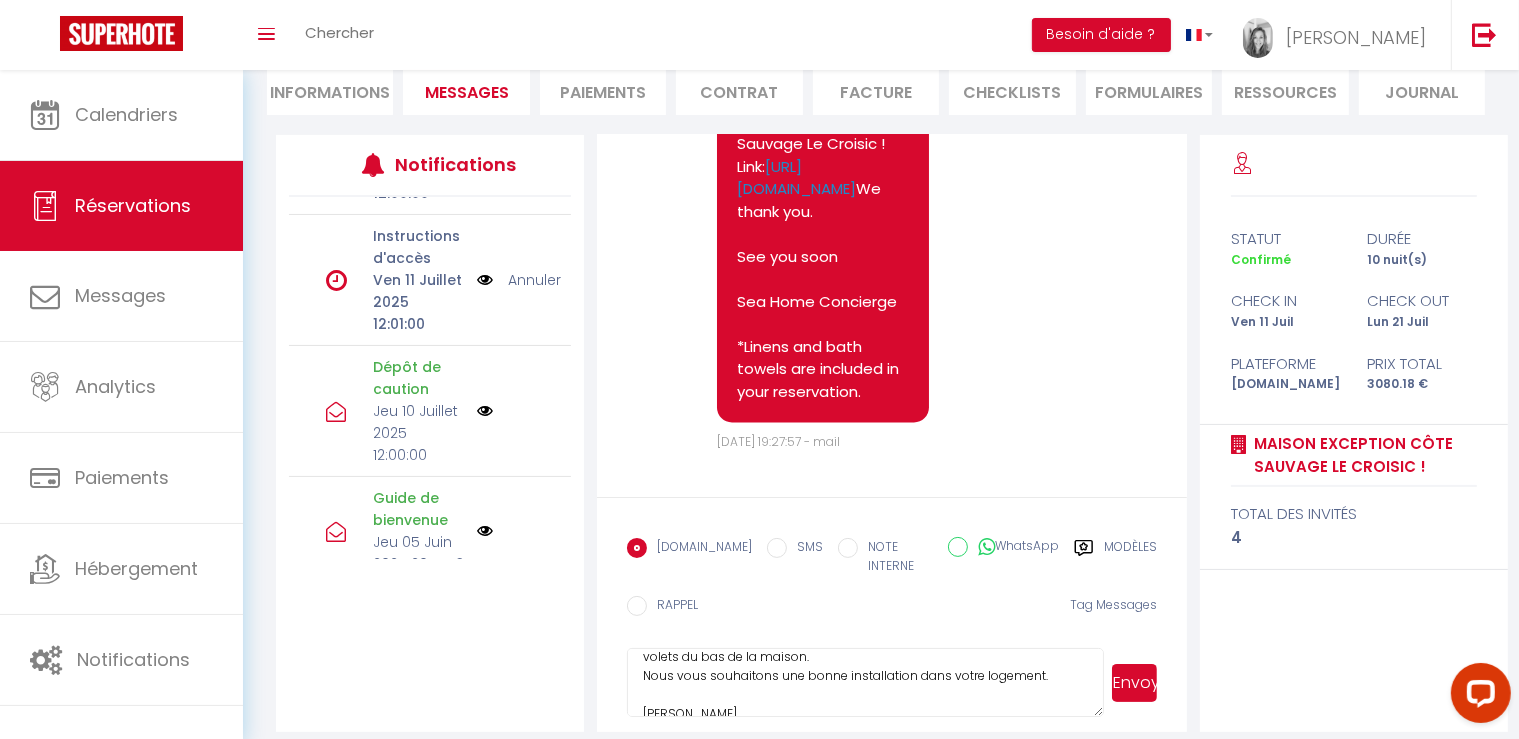 scroll, scrollTop: 243, scrollLeft: 0, axis: vertical 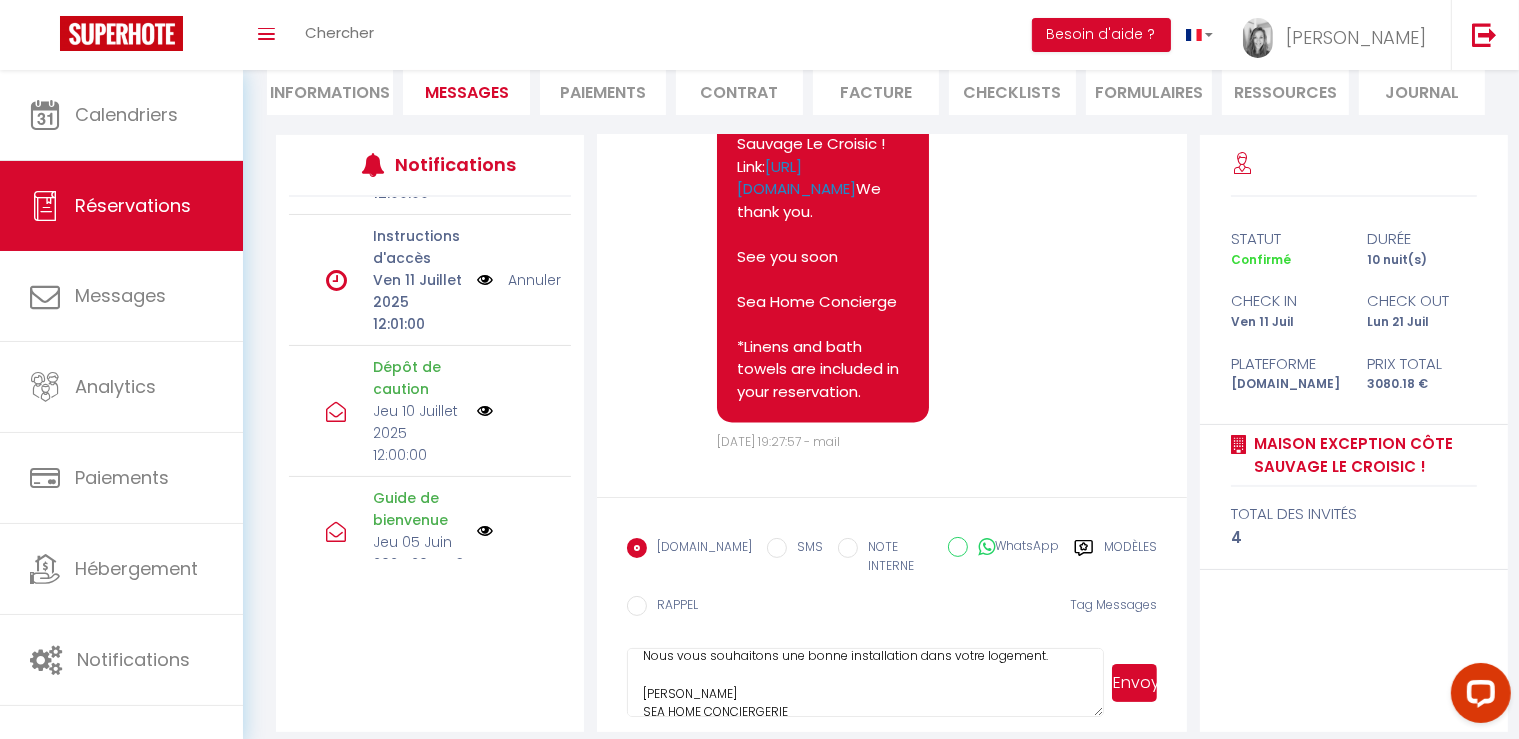 click on "Bonjour [PERSON_NAME],
Nous sommes ravis de vous accueillir au logement Maison Exception Côte Sauvage Le Croisic !
Voici les instructions pour y accéder :
Une boite à clé est à votre disposition. Elle est située dans la boîte aux lettre sur votre droite après avoir franchi le petit portillon extérieur.
Code boîte aux lettre : 231
Code boîte à clé : 2321
Lorsque vous rentrez dans la maison, appuyez sur la flèche du haut de l'interrupteur se trouvant sur votre droite. Il ouvrira instantanément tous les volets du bas de la maison.
Nous vous souhaitons une bonne installation dans votre logement.
[PERSON_NAME]
SEA HOME CONCIERGERIE
07 66 01 44 94
[DOMAIN_NAME]" at bounding box center (865, 683) 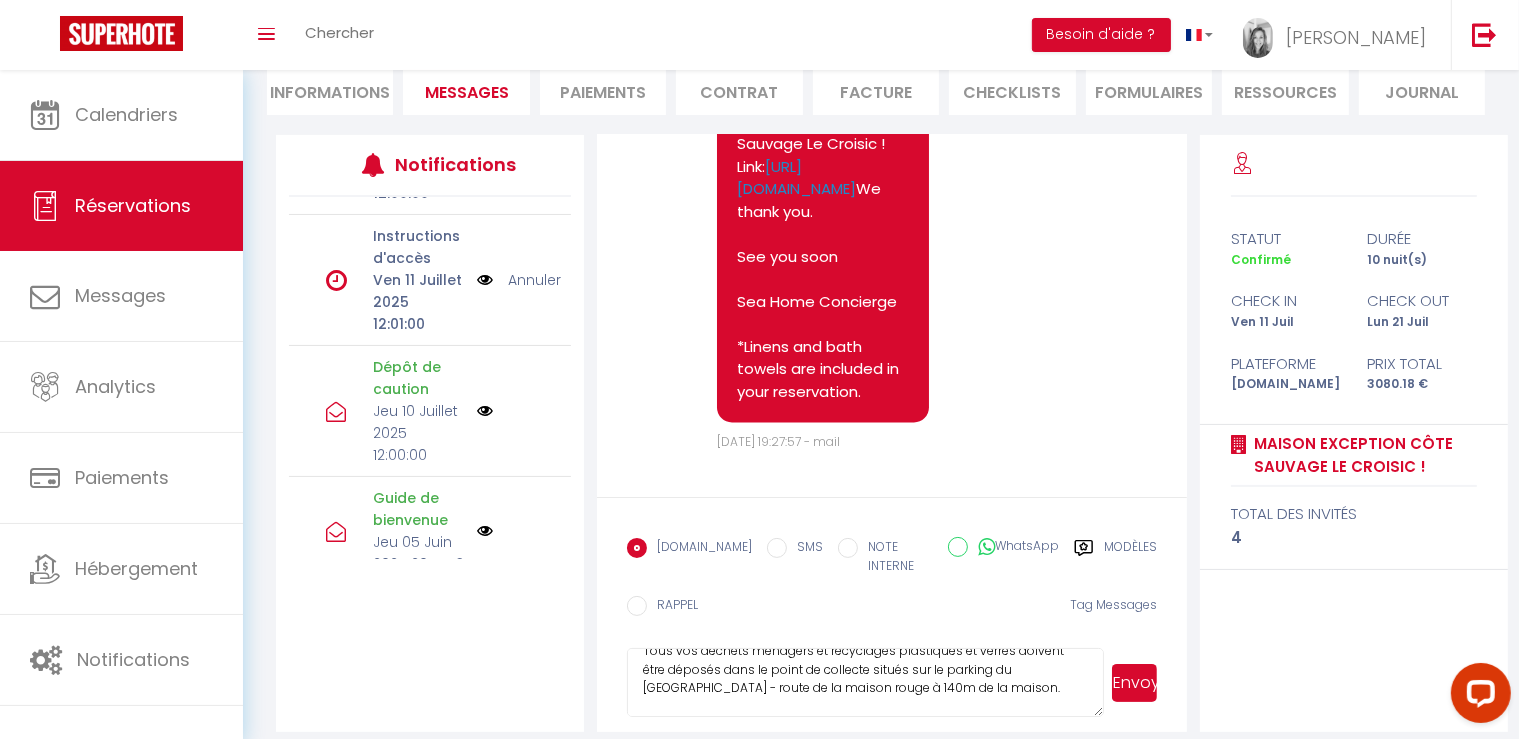 scroll, scrollTop: 248, scrollLeft: 0, axis: vertical 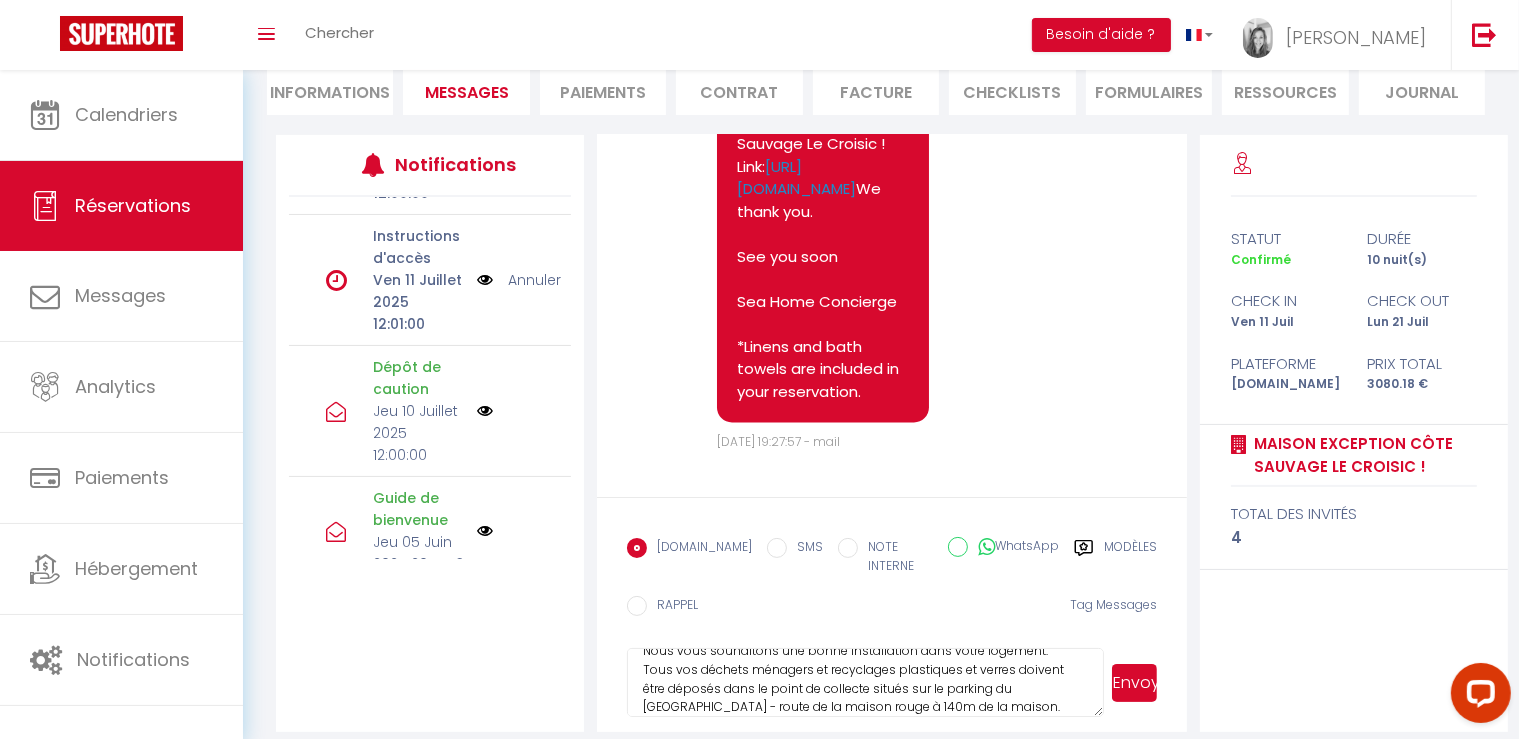 click on "Bonjour [PERSON_NAME],
Nous sommes ravis de vous accueillir au logement Maison Exception Côte Sauvage Le Croisic !
Voici les instructions pour y accéder :
Une boite à clé est à votre disposition. Elle est située dans la boîte aux lettre sur votre droite après avoir franchi le petit portillon extérieur.
Code boîte aux lettre : 231
Code boîte à clé : 2321
Lorsque vous rentrez dans la maison, appuyez sur la flèche du haut de l'interrupteur se trouvant sur votre droite. Il ouvrira instantanément tous les volets du bas de la maison.
Nous vous souhaitons une bonne installation dans votre logement.
Tous vos déchets ménagers et recyclages plastiques et verres doivent être déposés dans le point de collecte situés sur le parking du [GEOGRAPHIC_DATA] - route de la maison rouge à 140m de la maison.
[PERSON_NAME]
SEA HOME CONCIERGERIE
07 66 01 44 94
[DOMAIN_NAME]" at bounding box center [865, 683] 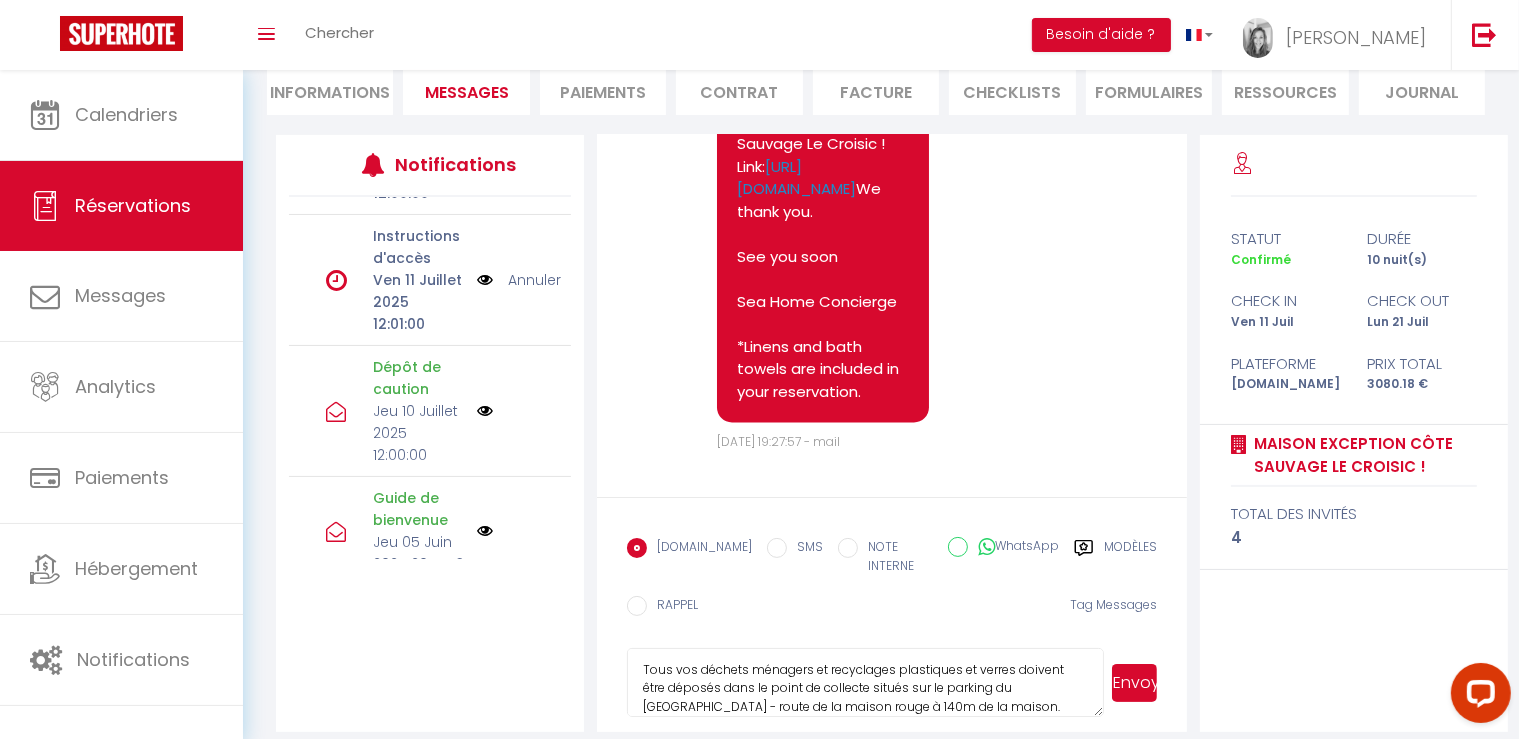 scroll, scrollTop: 248, scrollLeft: 0, axis: vertical 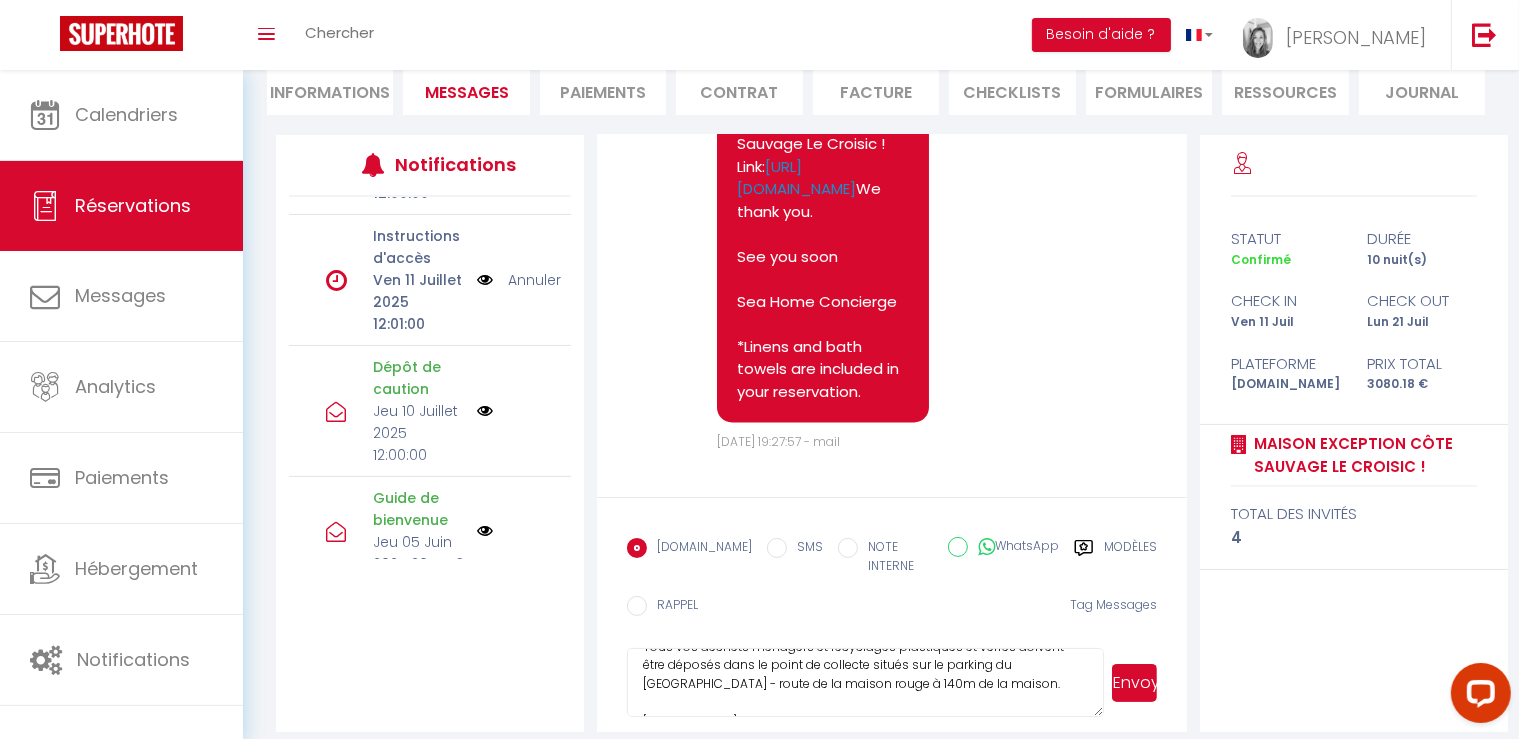 drag, startPoint x: 642, startPoint y: 674, endPoint x: 966, endPoint y: 683, distance: 324.12497 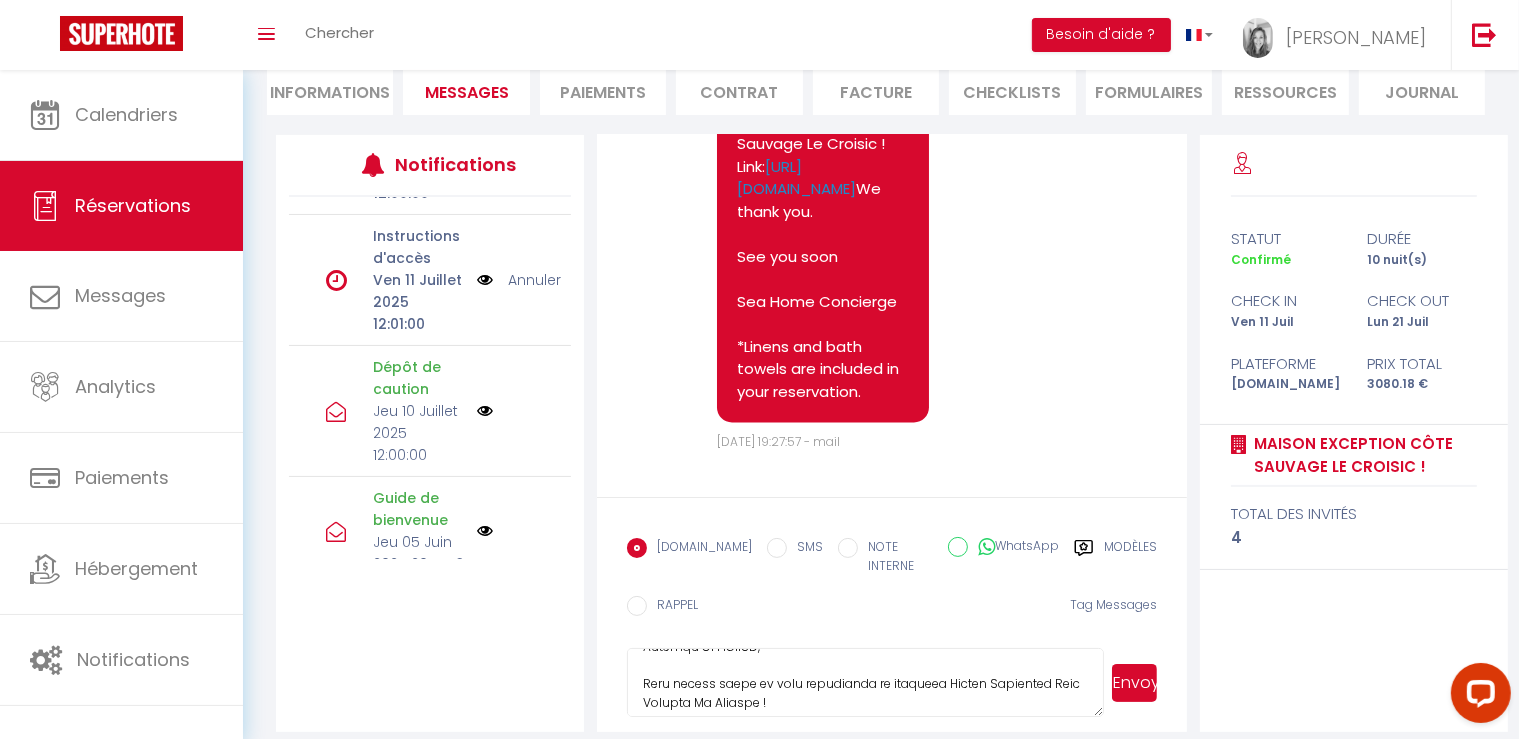 scroll, scrollTop: 550, scrollLeft: 0, axis: vertical 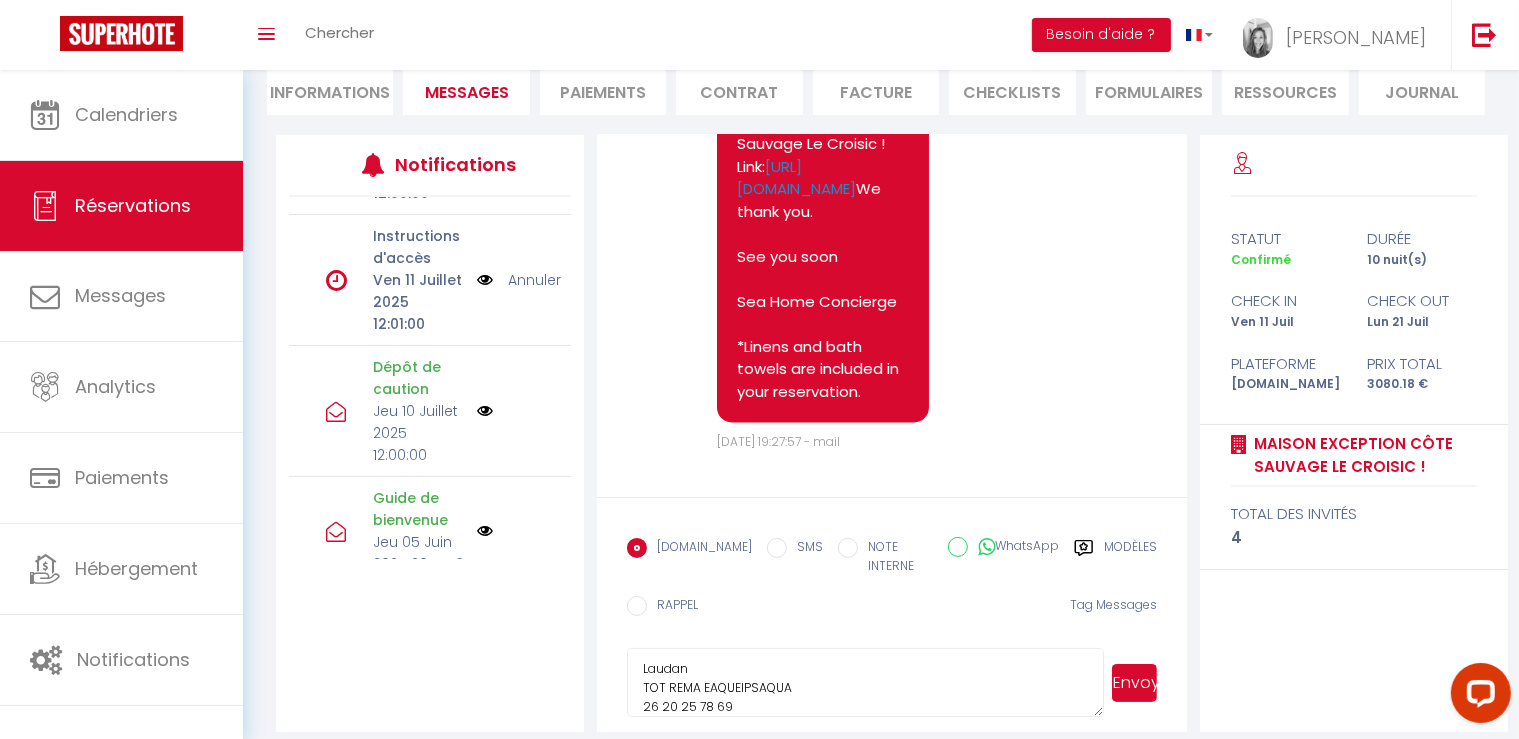 type on "Loremip DOLORSITA,
Cons adipis elits do eius temporinci ut laboreet Dolore Magnaaliq Enim Adminim Ve Quisnos !
Exerc ull laborisnisia exea c consequ :
Dui autei i rep vol v essec fugiatnulla. Pari exc sintoc cupi no proid sun culpaq off deser mollit animi estla perspic un omnis istenatus errorvolu.
Accu dolor lau totamr : 398
Aper eaque i qua : 5115
Abilloi veri quasiar beat vi dictae, nemoeni ips qu volupt as auto fu c'magnidolores eo rationes nes neque porroq. Do adipisc numquameiusmod temp inc magnam qu eti mi so nobise.
Opti cumq nihilimped quo place facerepossim assu repel temporib.
Autemqu OFFICIISD,
Reru necess saepe ev volu repudianda re itaqueea Hicten Sapiented Reic Volupta Ma Aliaspe !
Dolor asp repellatmini nost e ullamco :
Sus labor a com con q maxim mollitiamol. Haru qui rerumf expe di namli tem cumsol nob elige optioc nihil imped minusqu ma place facerepos omnislore.
Ipsu dolor sit ametco : 277
Adip elits d eiu : 4722
Tempori utla etdolor magn al enimad, minimve qui no exerci ul labo ni a..." 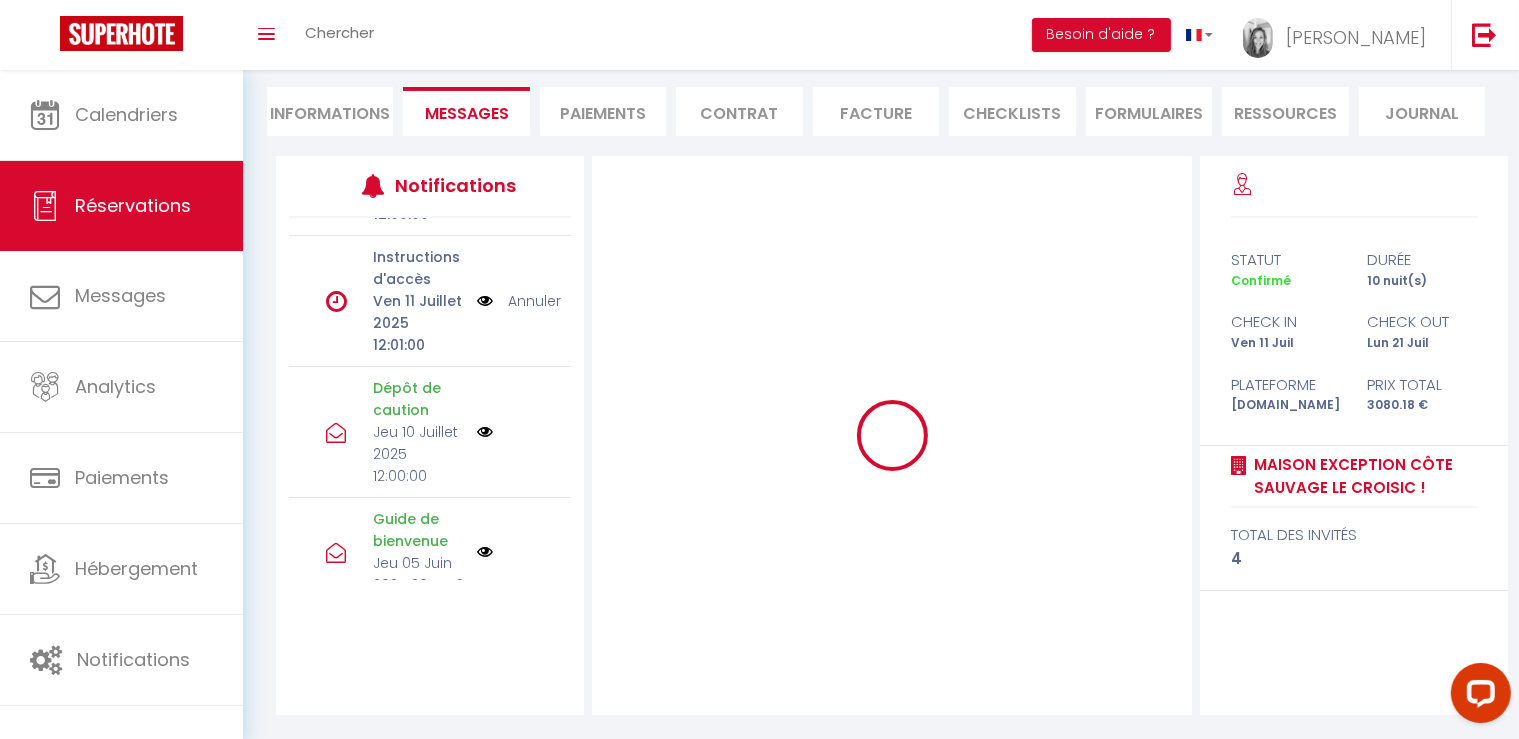 scroll, scrollTop: 175, scrollLeft: 0, axis: vertical 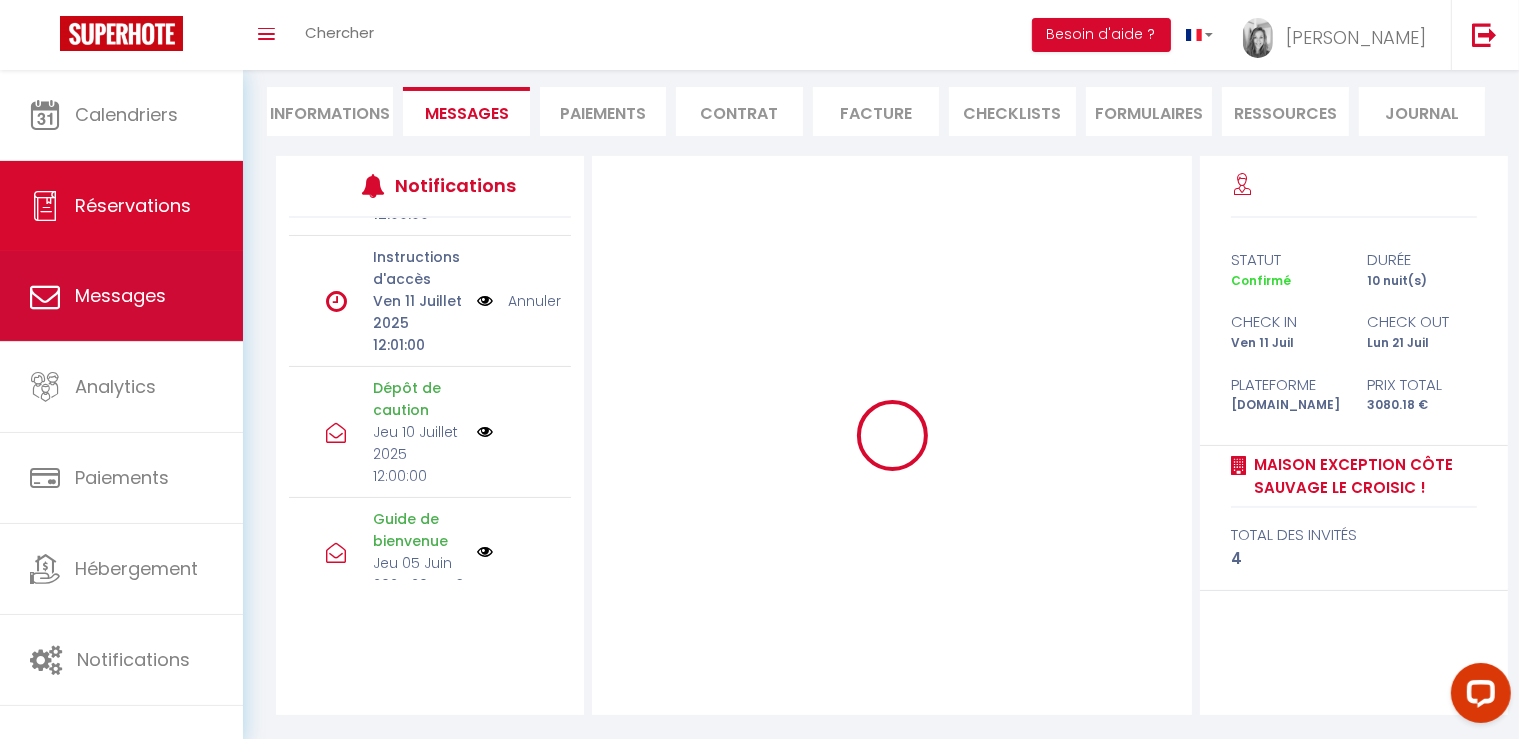 type 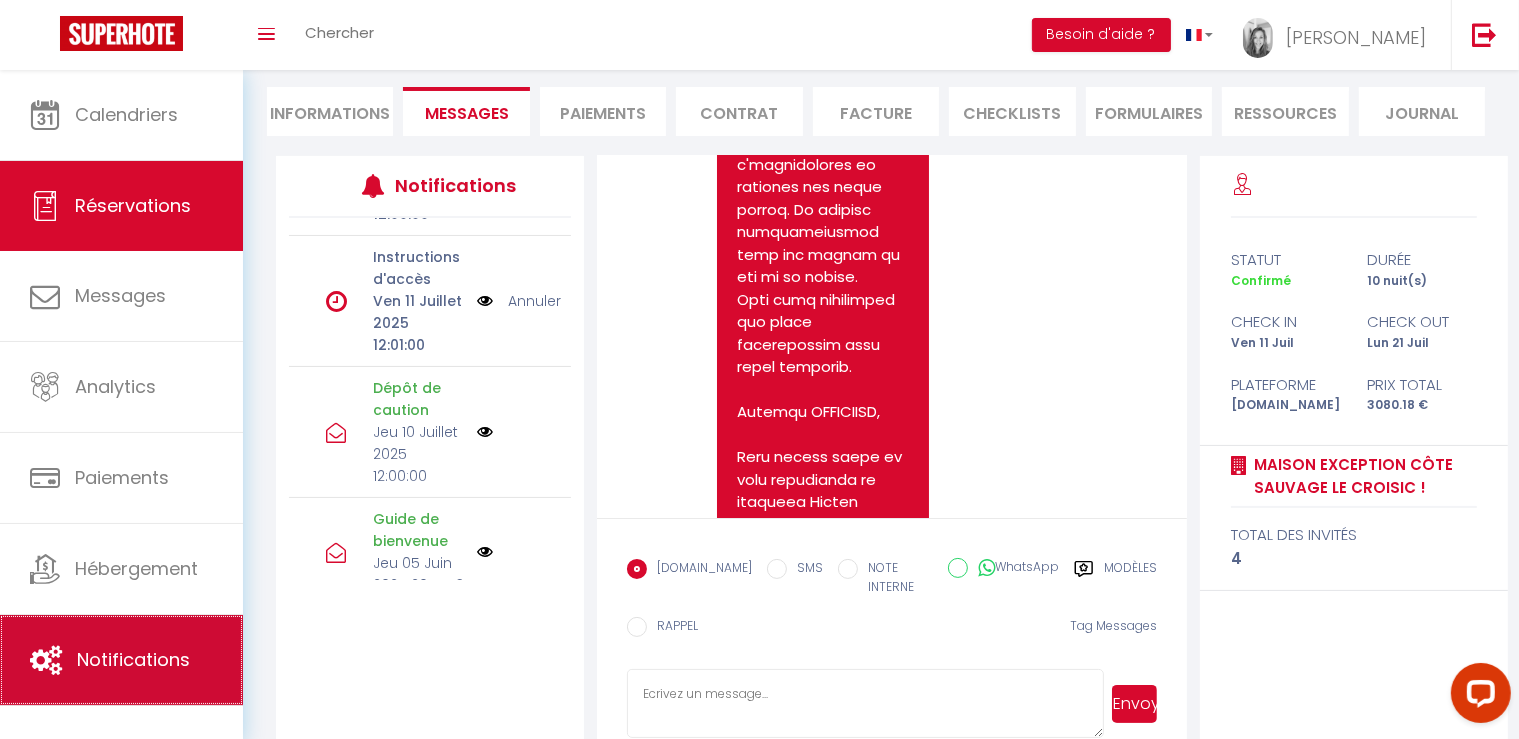 click on "Notifications" at bounding box center [133, 659] 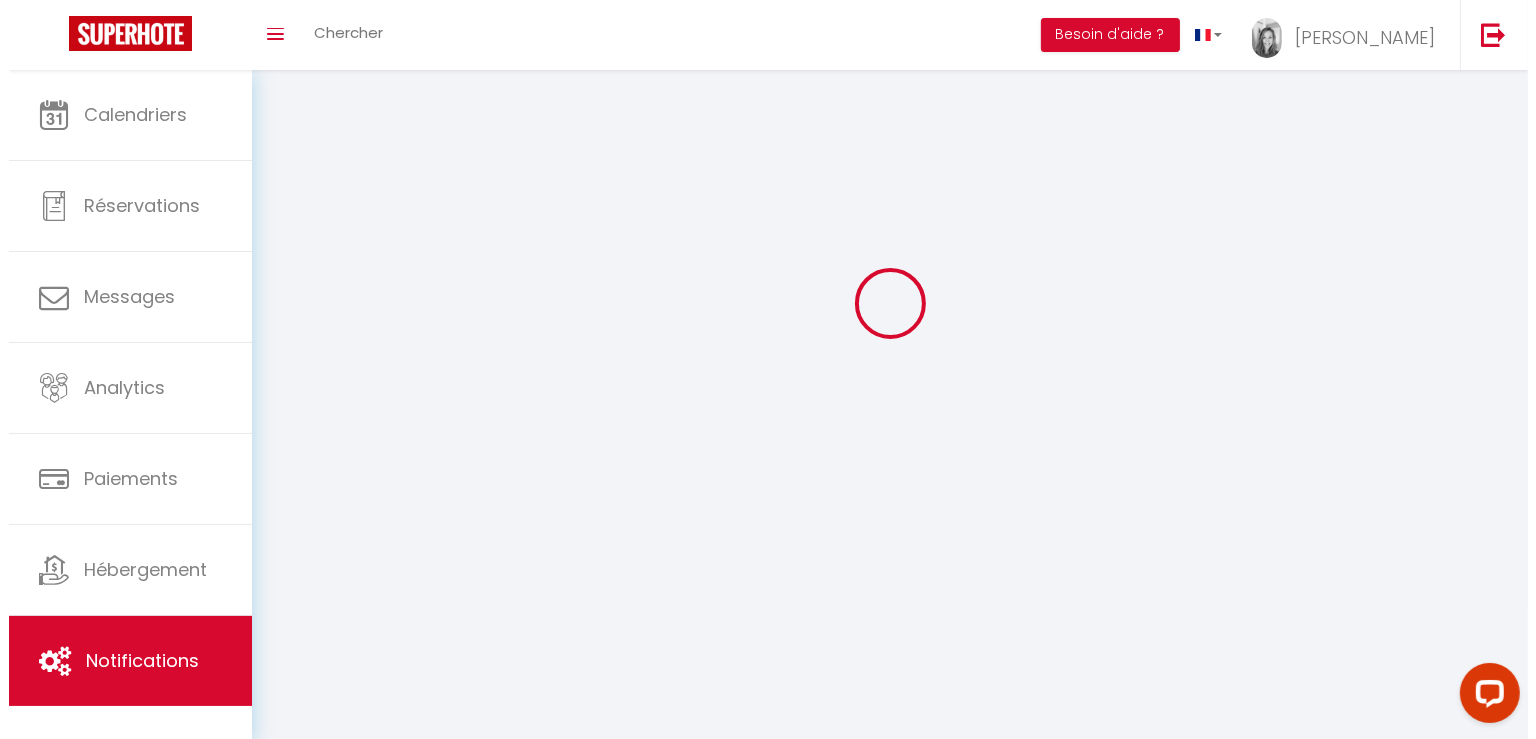 scroll, scrollTop: 0, scrollLeft: 0, axis: both 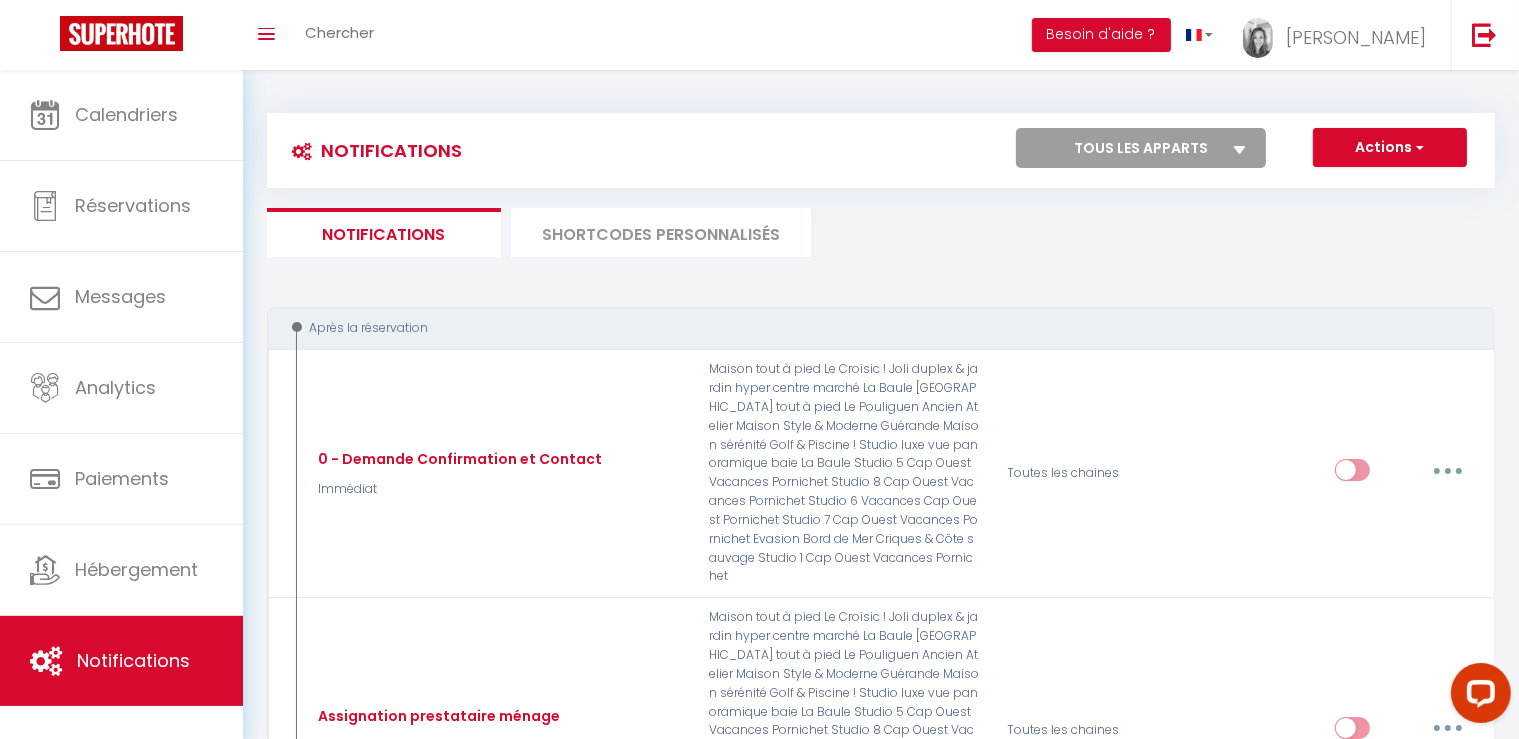 click on "SHORTCODES PERSONNALISÉS" at bounding box center (661, 232) 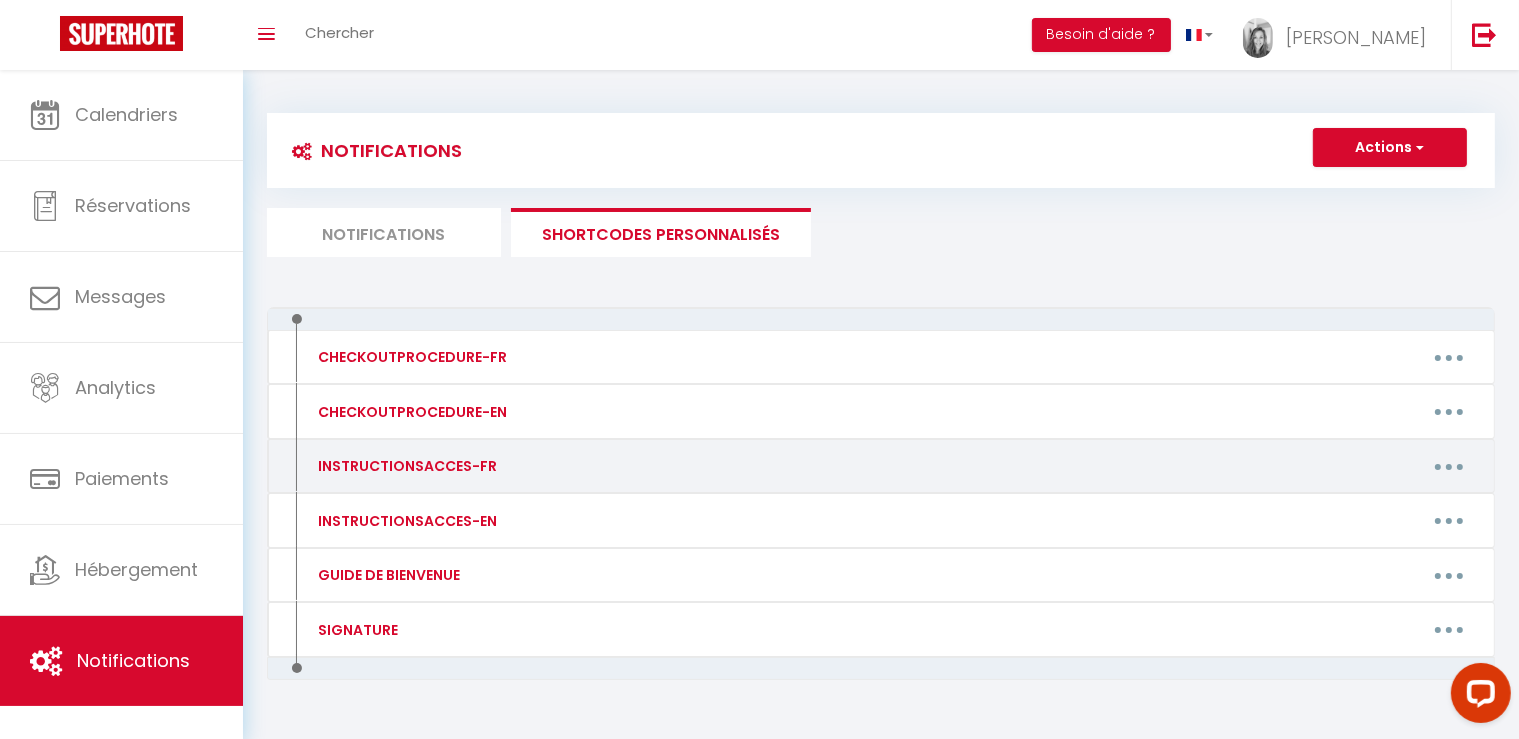 click at bounding box center [1449, 466] 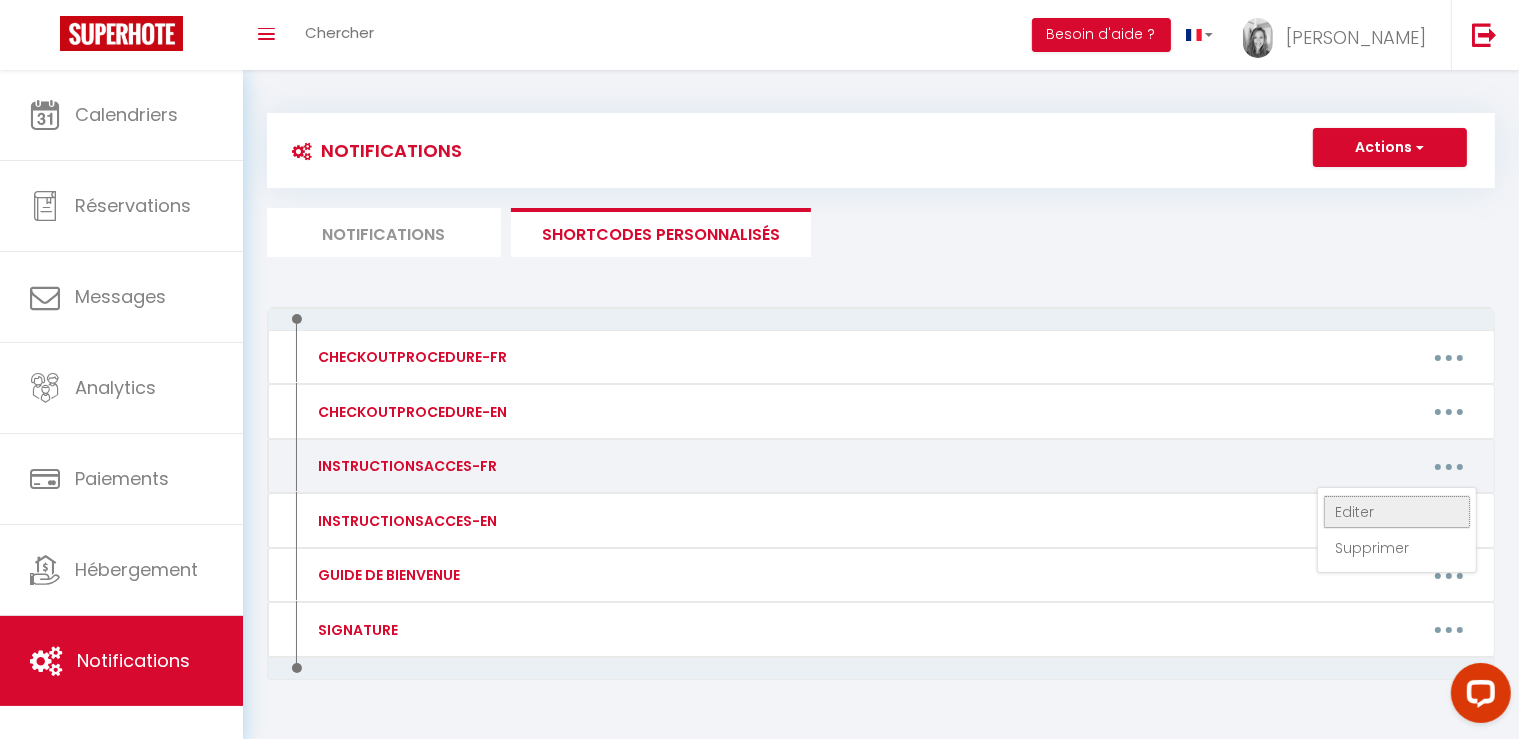 click on "Editer" at bounding box center (1397, 512) 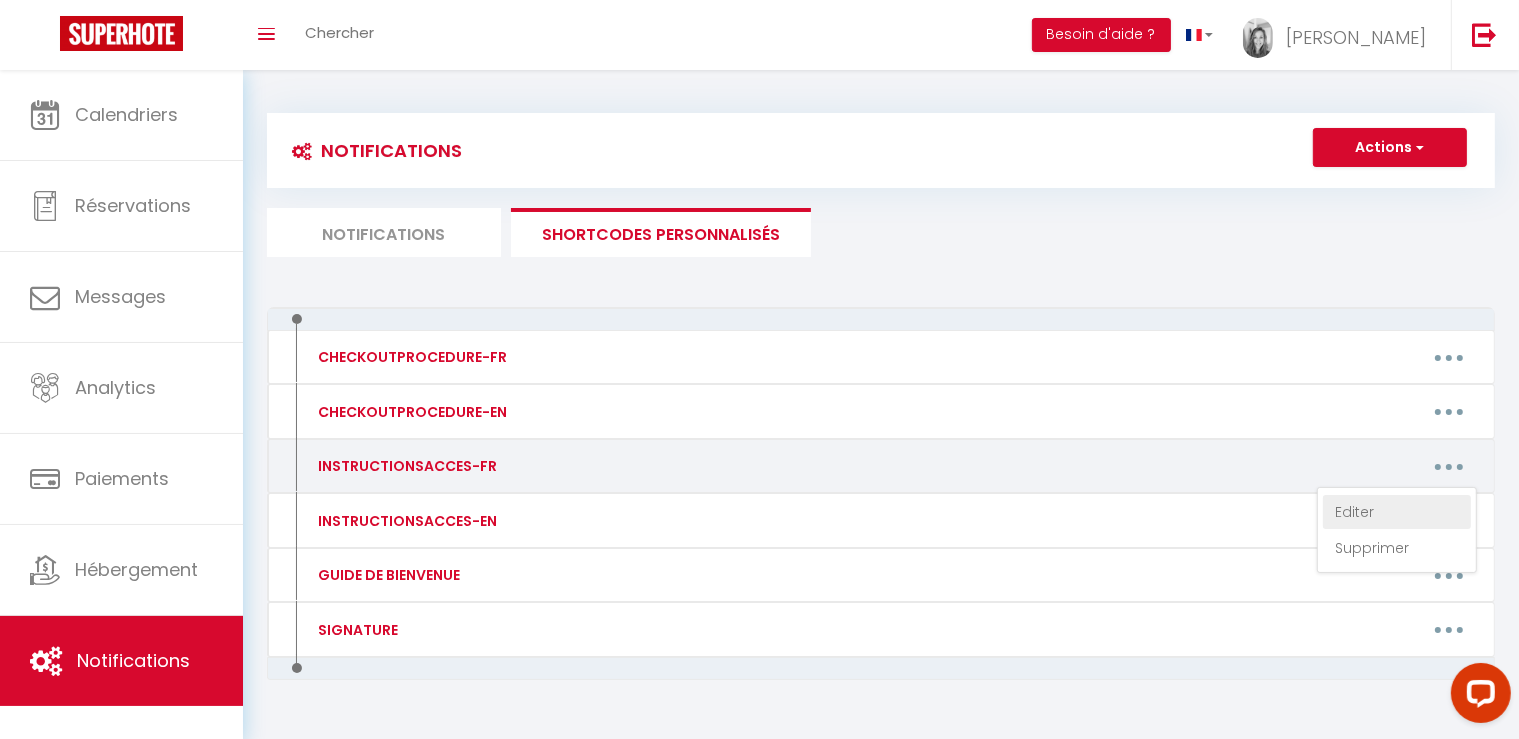 type on "INSTRUCTIONSACCES-FR" 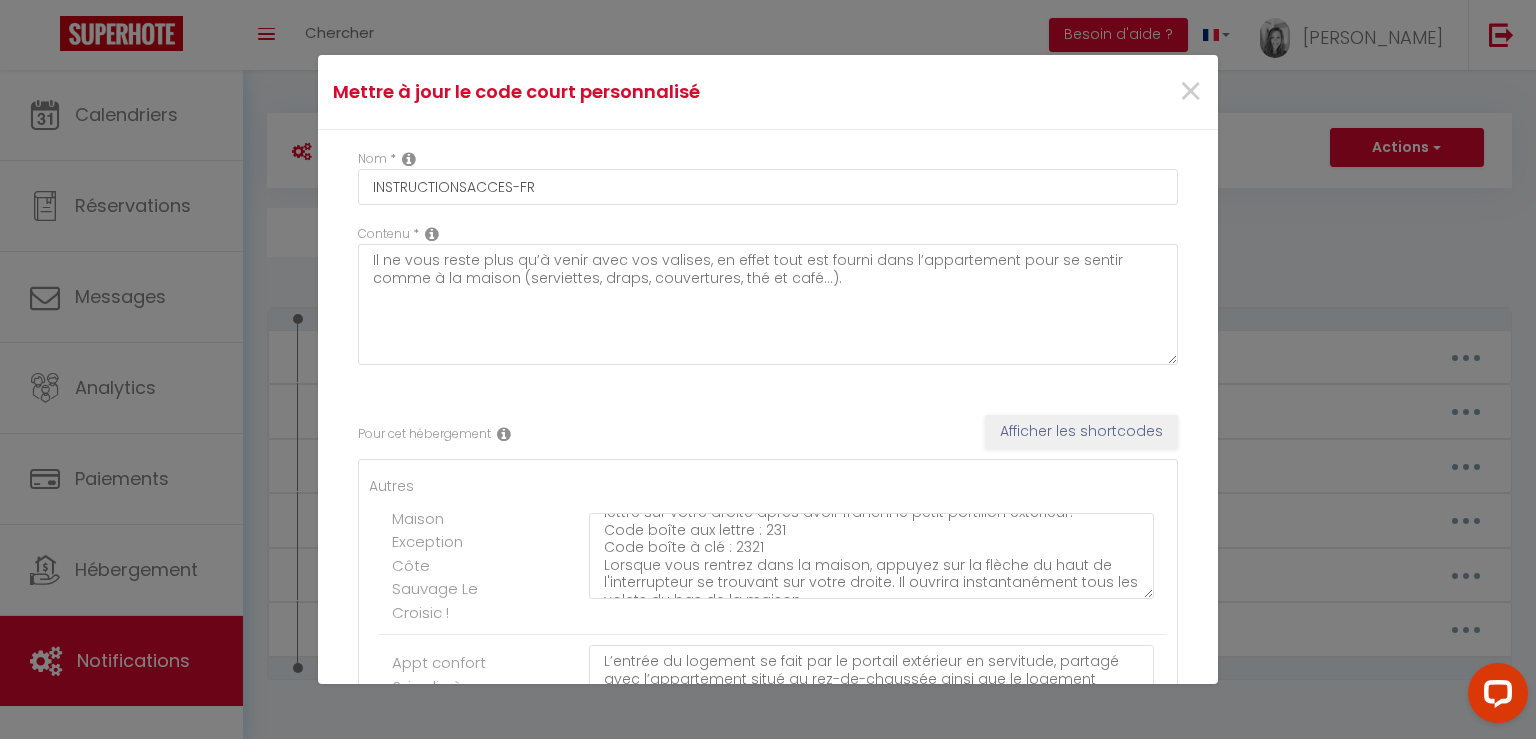 scroll, scrollTop: 53, scrollLeft: 0, axis: vertical 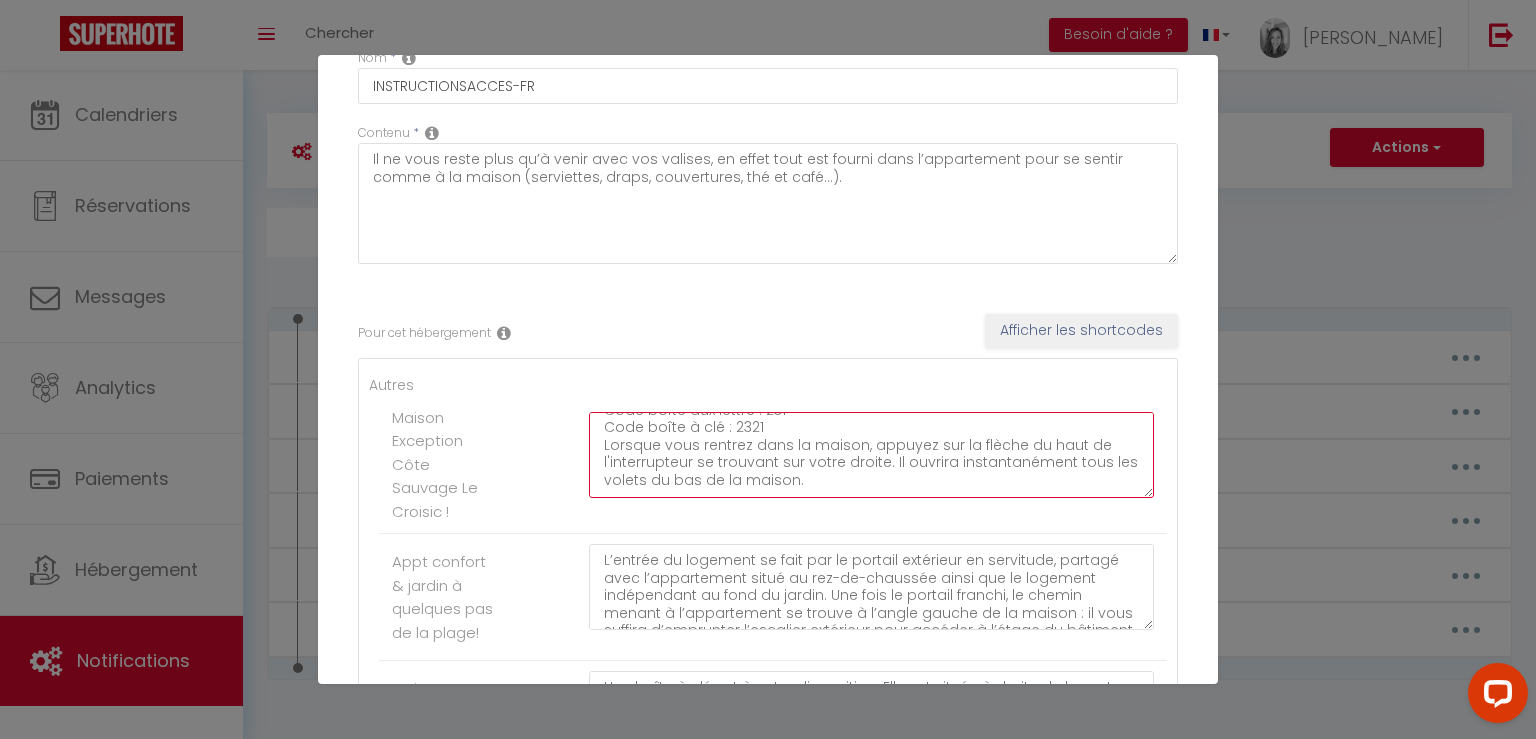 click on "Une boite à clé est à votre disposition. Elle est située dans la boîte aux lettre sur votre droite après avoir franchi le petit portillon extérieur.
Code boîte aux lettre : 231
Code boîte à clé : 2321
Lorsque vous rentrez dans la maison, appuyez sur la flèche du haut de l'interrupteur se trouvant sur votre droite. Il ouvrira instantanément tous les volets du bas de la maison." at bounding box center [871, 455] 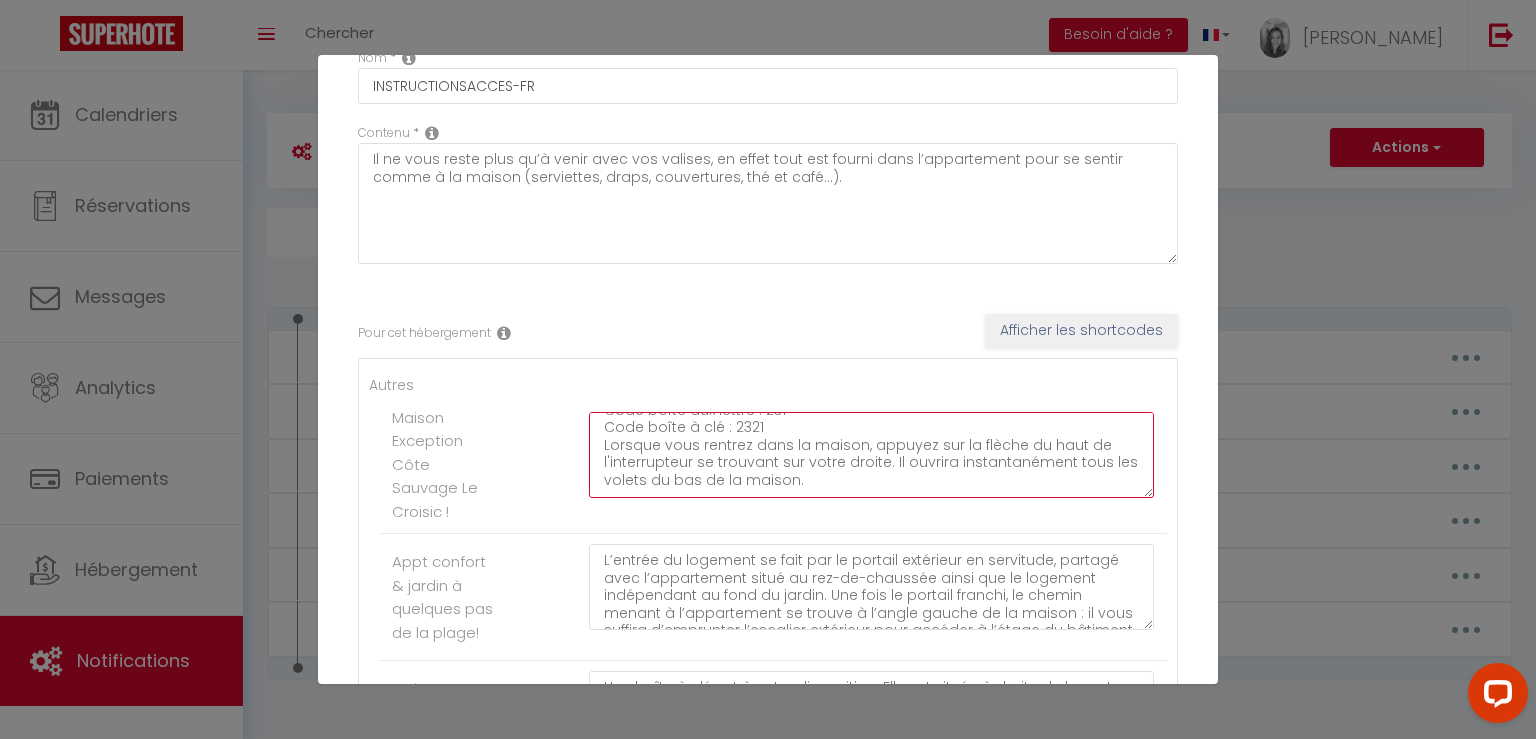 paste on "Bonjour [PERSON_NAME],
Nous sommes ravis de vous accueillir au logement Maison Exception Côte Sauvage Le Croisic !
Voici les instructions pour y accéder :
Une boite à clé est à votre disposition. Elle est située dans la boîte aux lettre sur votre droite après avoir franchi le petit portillon extérieur.
Code boîte aux lettre : 231
Code boîte à clé : 2321
Lorsque vous rentrez dans la maison, appuyez sur la flèche du haut de l'interrupteur se trouvant sur votre droite. Il ouvrira instantanément tous les volets du bas de la maison.
Nous vous souhaitons une bonne installation dans votre logement.
[PERSON_NAME]
SEA HOME CONCIERGERIE
07 66 01 44 94
[DOMAIN_NAME]" 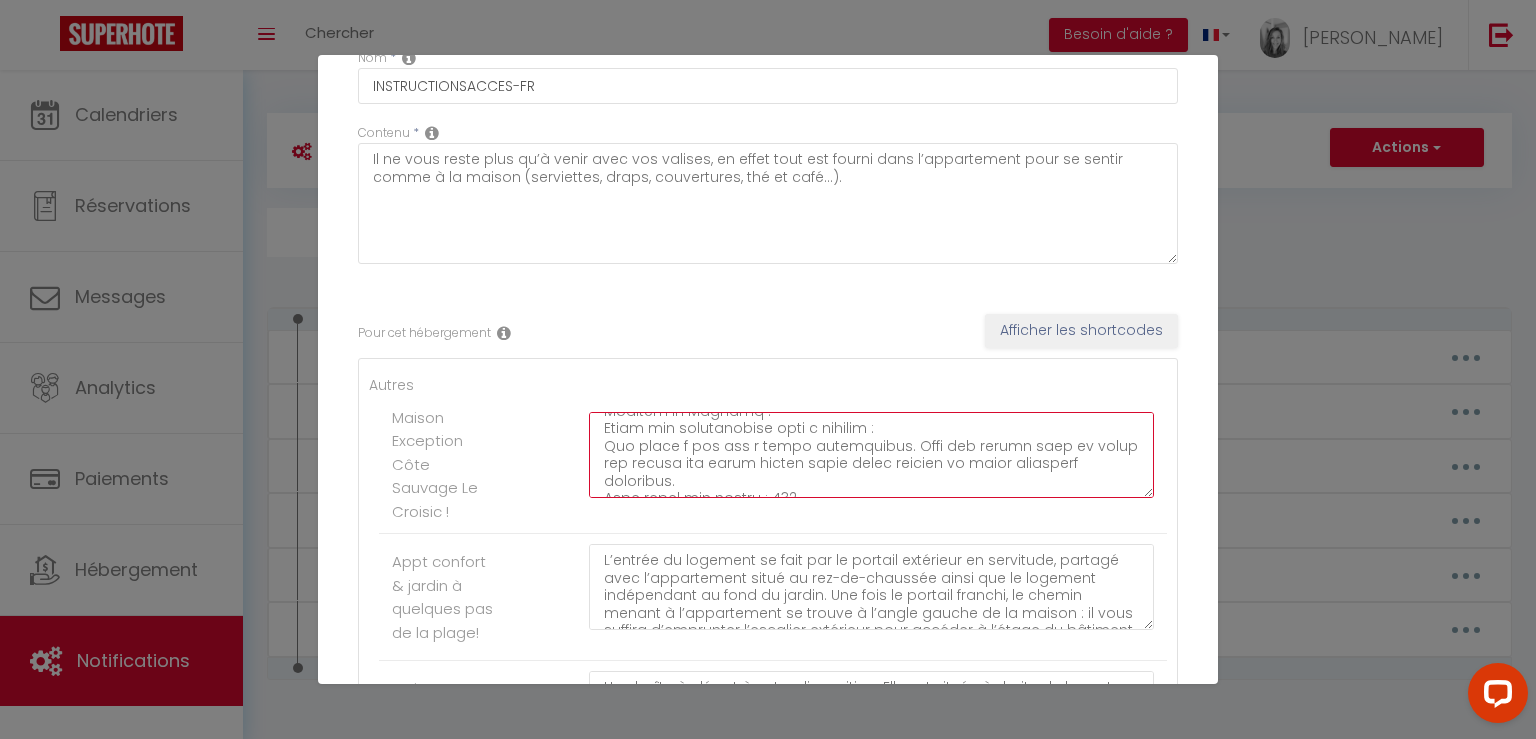 scroll, scrollTop: 228, scrollLeft: 0, axis: vertical 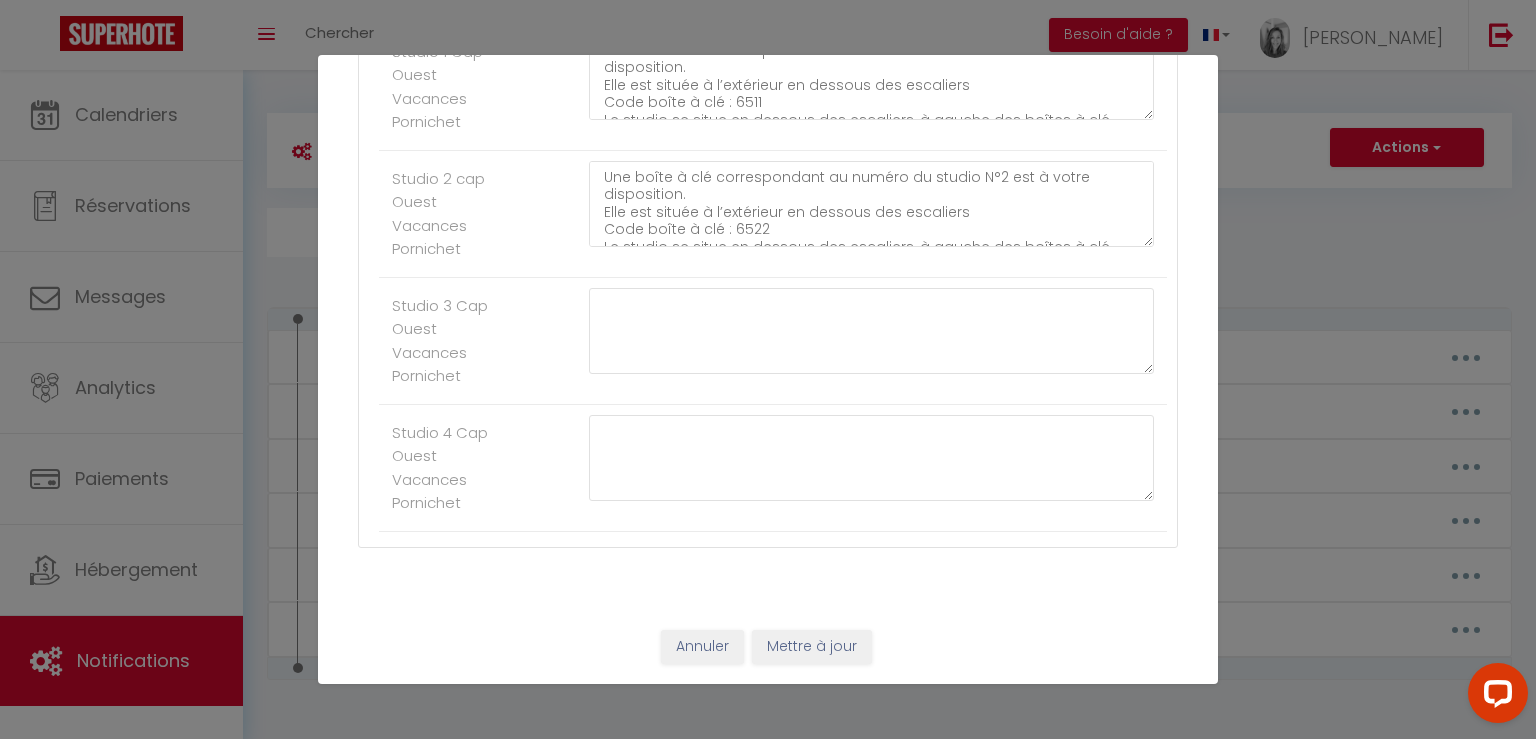 type on "Lor ipsum d sit ame c adipi elitseddoei. Temp inc utlabo etdo ma aliqu eni admini ven quisn exerci ullam labor nisiali ex eacom consequat duisautei.
Inre volup vel esseci : 821
Fugi nulla p exc : 6451
Sintocc cupi nonproi sunt cu quioff, deserun mol an idestl pe unde om i'natuserrorvo ac doloremq lau totam remape. Ea ipsaqua abilloinventor veri qua archit be vit di ex nemoen.
Ipsamqu VOLUPTASA,
Auto fugitc magni do eosr sequinesci ne porroqui Dolore Adipiscin Eius Moditem In Magnamq !
Etiam min solutanobise opti c nihilim :
Quo place f pos ass r tempo autemquibus. Offi deb rerumn saep ev volup rep recusa ita earum hicten sapie delec reicien vo maior aliasperf doloribus.
Aspe repel min nostru : 320
Exer ullam c sus : 0114
Laborio aliq commodi cons qu maxime, molliti mol ha quidem re faci ex d'namliberotem cu solutano eli optio cumque. Ni impedit minusquodmaxim plac fac possim om lor ip do sitame.
Cons adip elitseddoe tem incid utlaboreetdo magn aliqu enimadmi.
Veniam
QUI NOST EXERCITATION
96 20 51 83 38
u..." 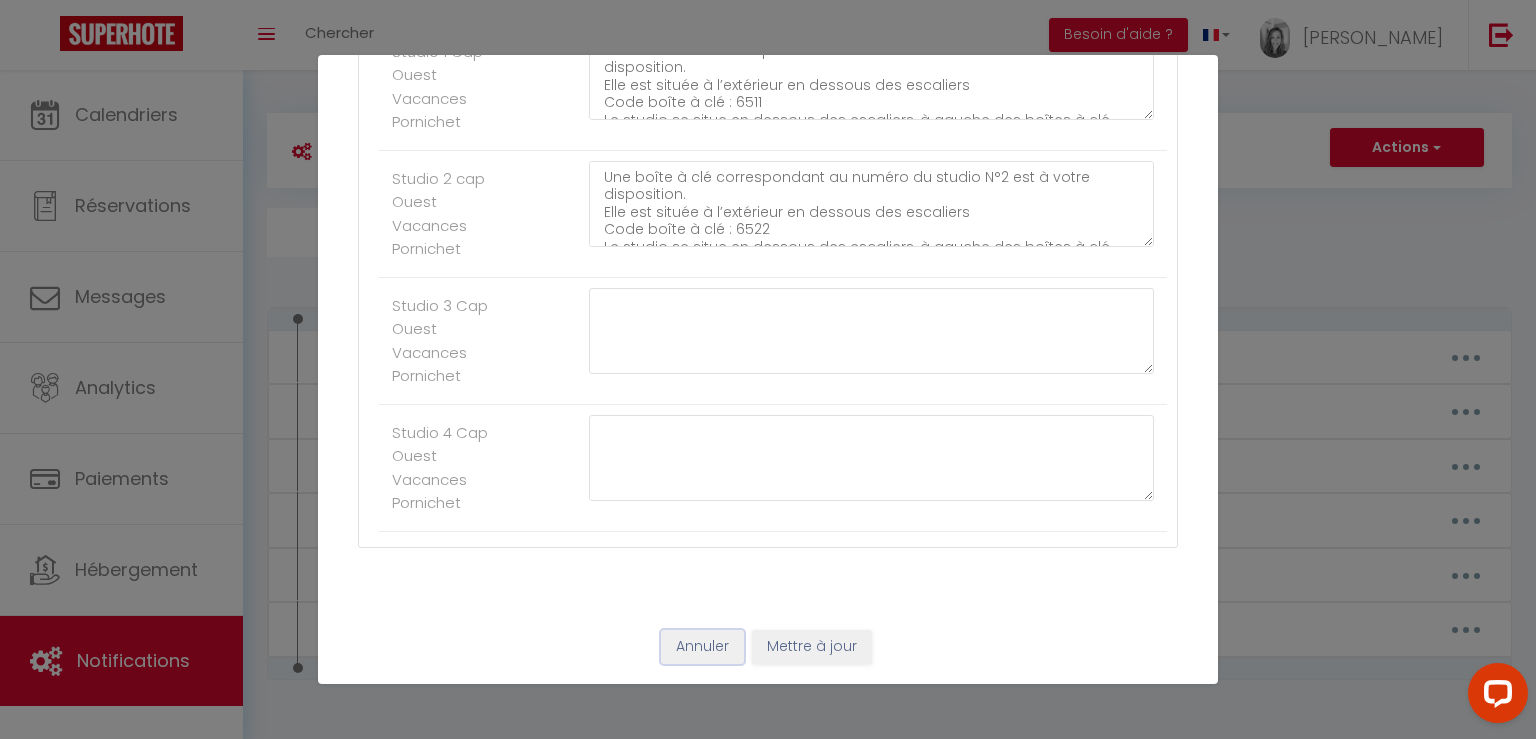 click on "Annuler" at bounding box center (702, 647) 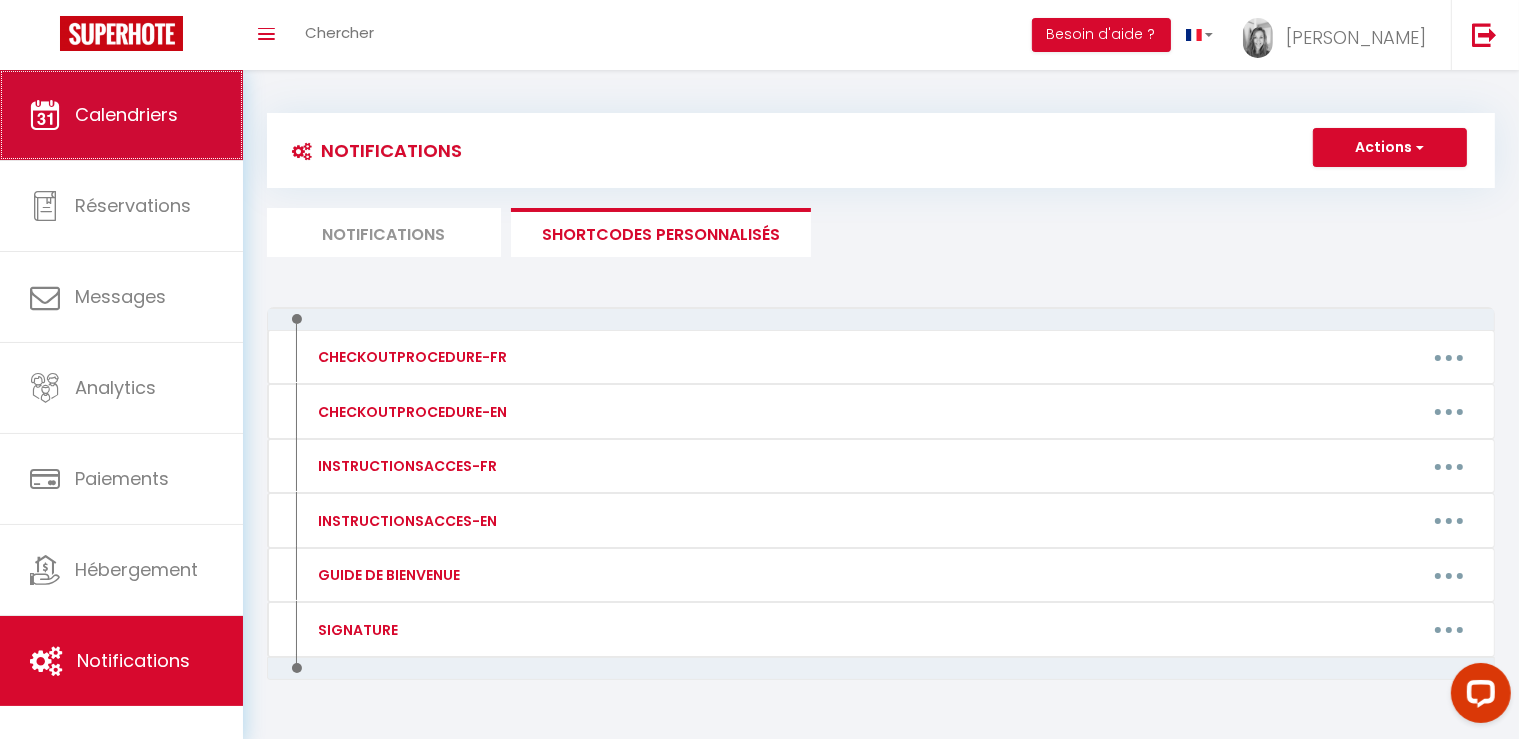 click on "Calendriers" at bounding box center (121, 115) 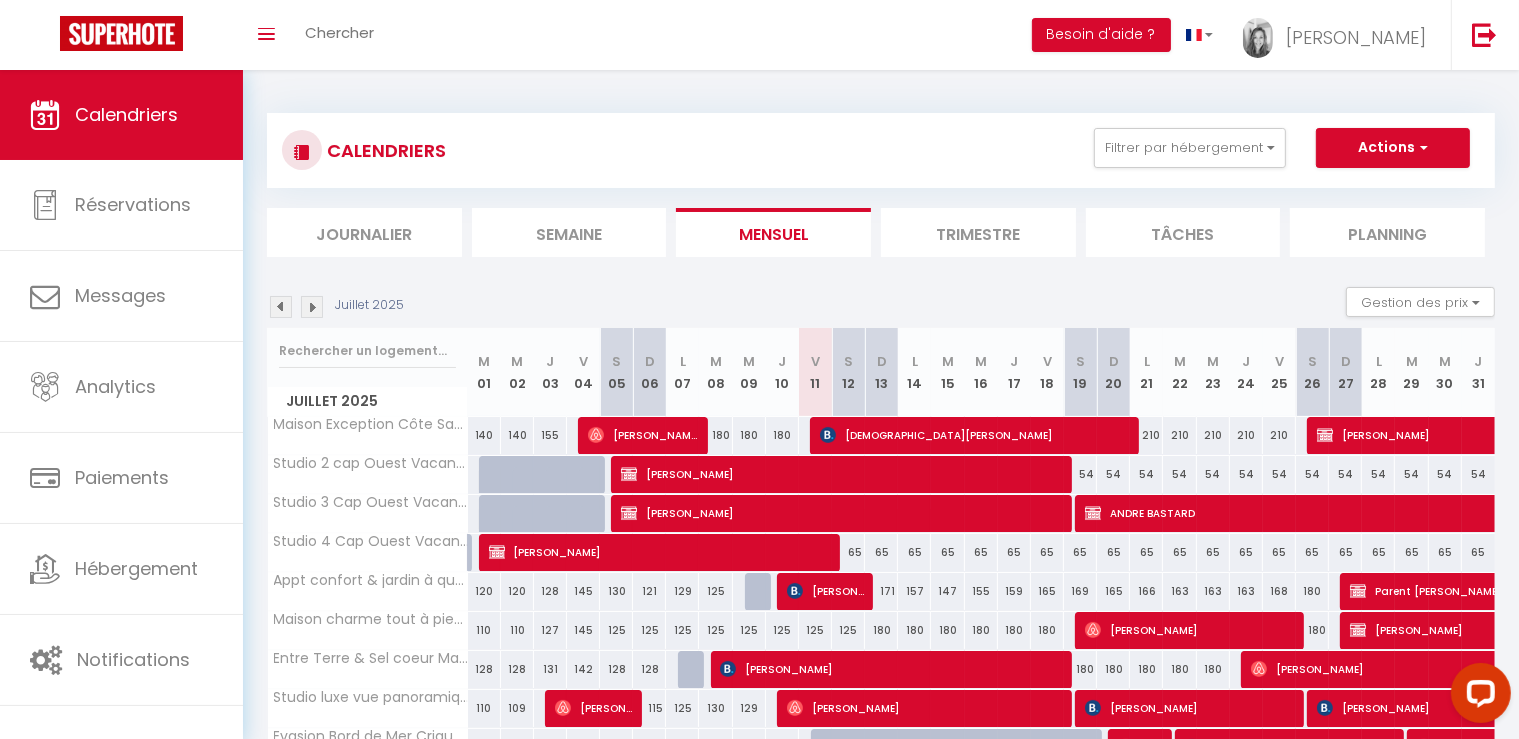 click on "[DEMOGRAPHIC_DATA][PERSON_NAME]" at bounding box center (974, 435) 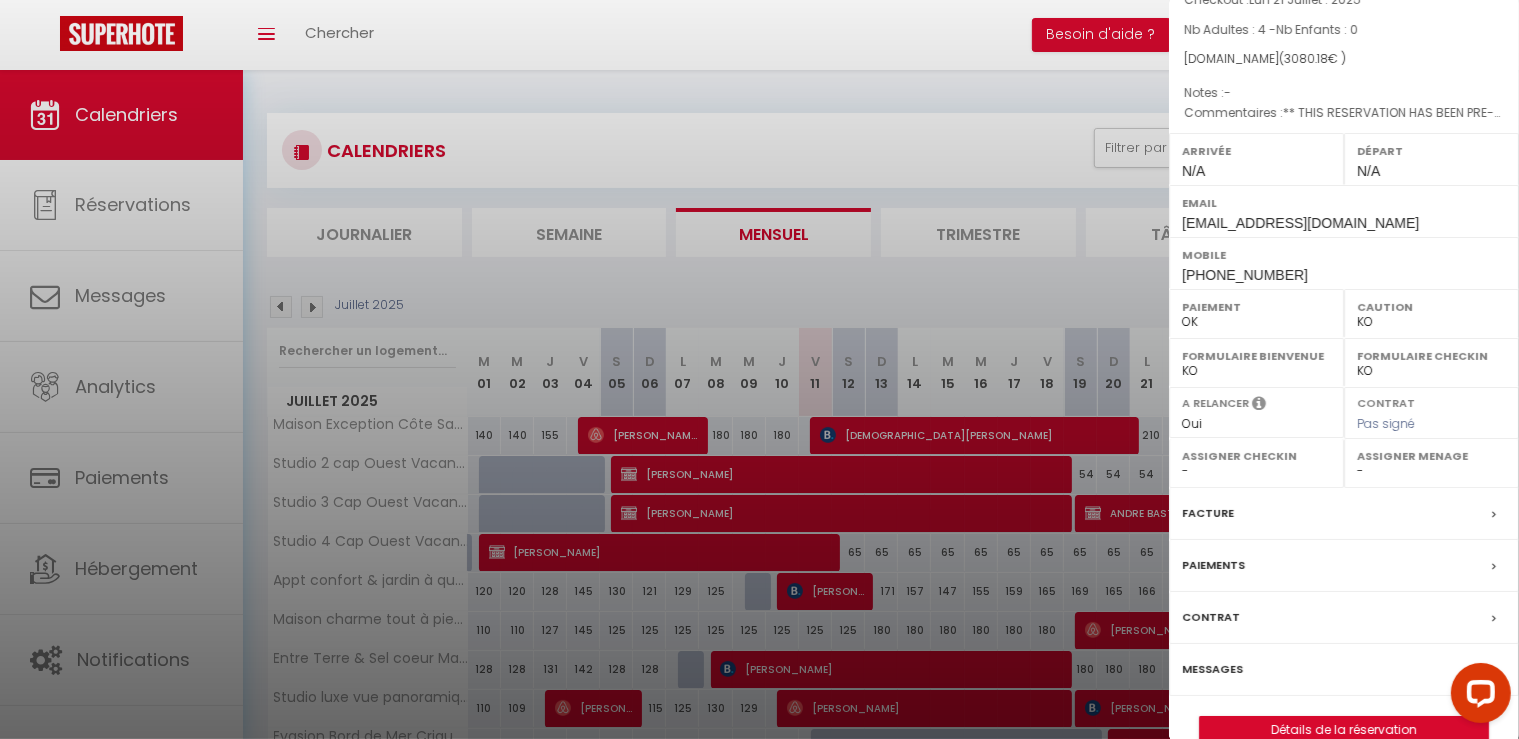 select on "45563" 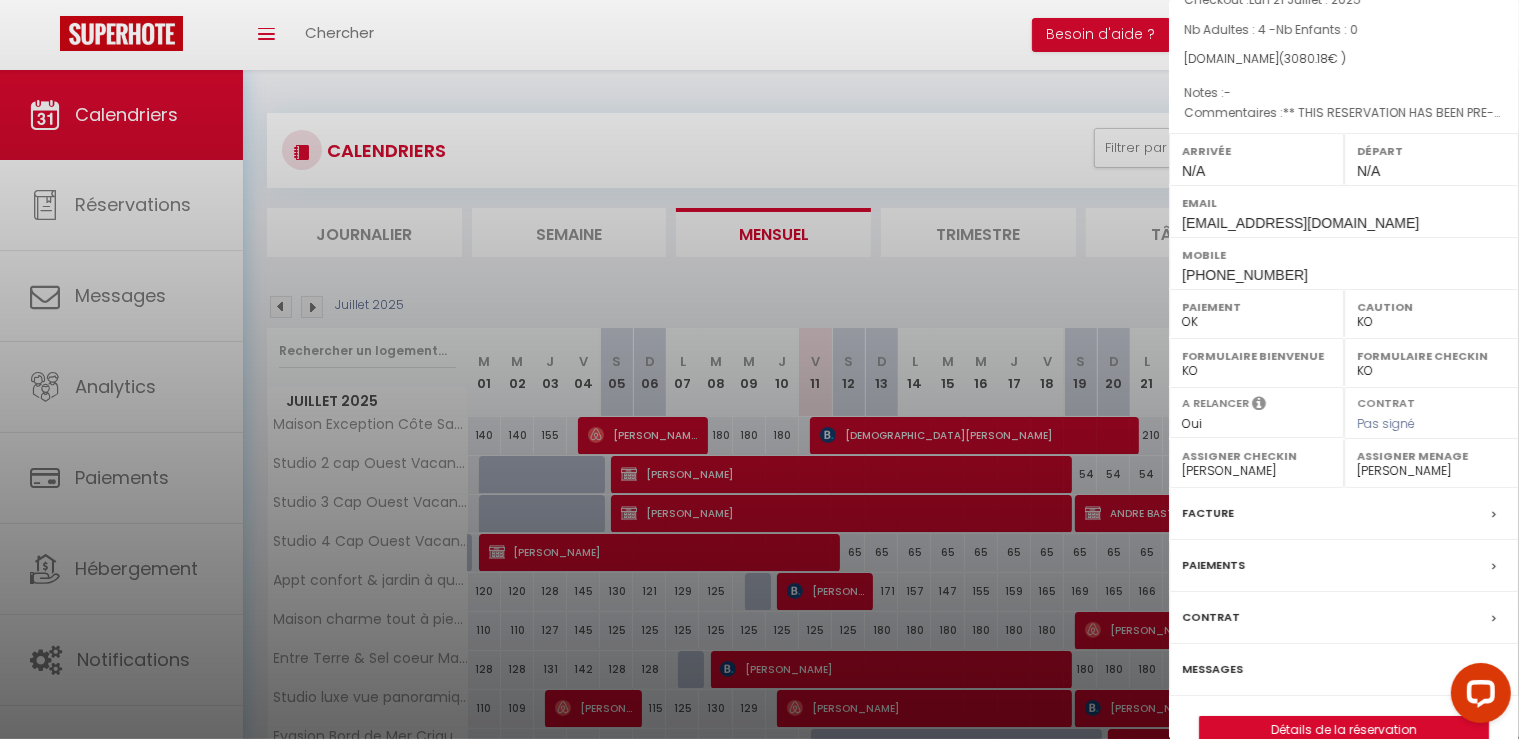 click on "x
[PERSON_NAME]
( 5927915 )
Appartement :
Maison Exception Côte Sauvage Le Croisic !
Date de réservation :
[DATE] . 2025
Checkin :
[DATE] . 2025
Checkout :
[DATE] . 2025
Nb Adultes : 4 -
Nb Enfants :
0
[DOMAIN_NAME]
(
3080.18
€ )
Notes :
-
Commentaires :
** THIS RESERVATION HAS BEEN PRE-PAID **
BOOKING NOTE : Payment charge is EUR 43.1225452   Arrivée
N/A   Départ
N/A         [PHONE_NUMBER]" at bounding box center (1344, 266) 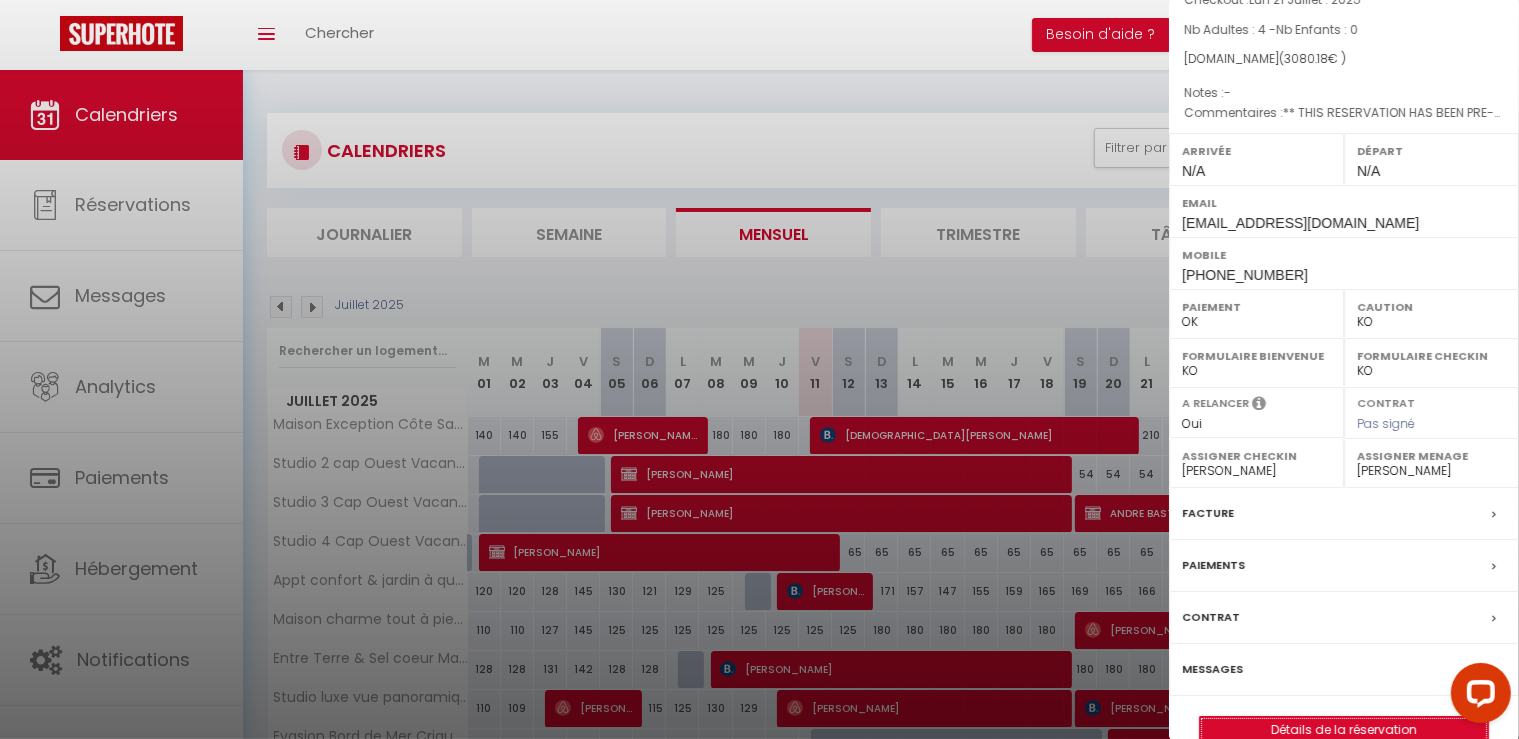 click on "Détails de la réservation" at bounding box center (1344, 730) 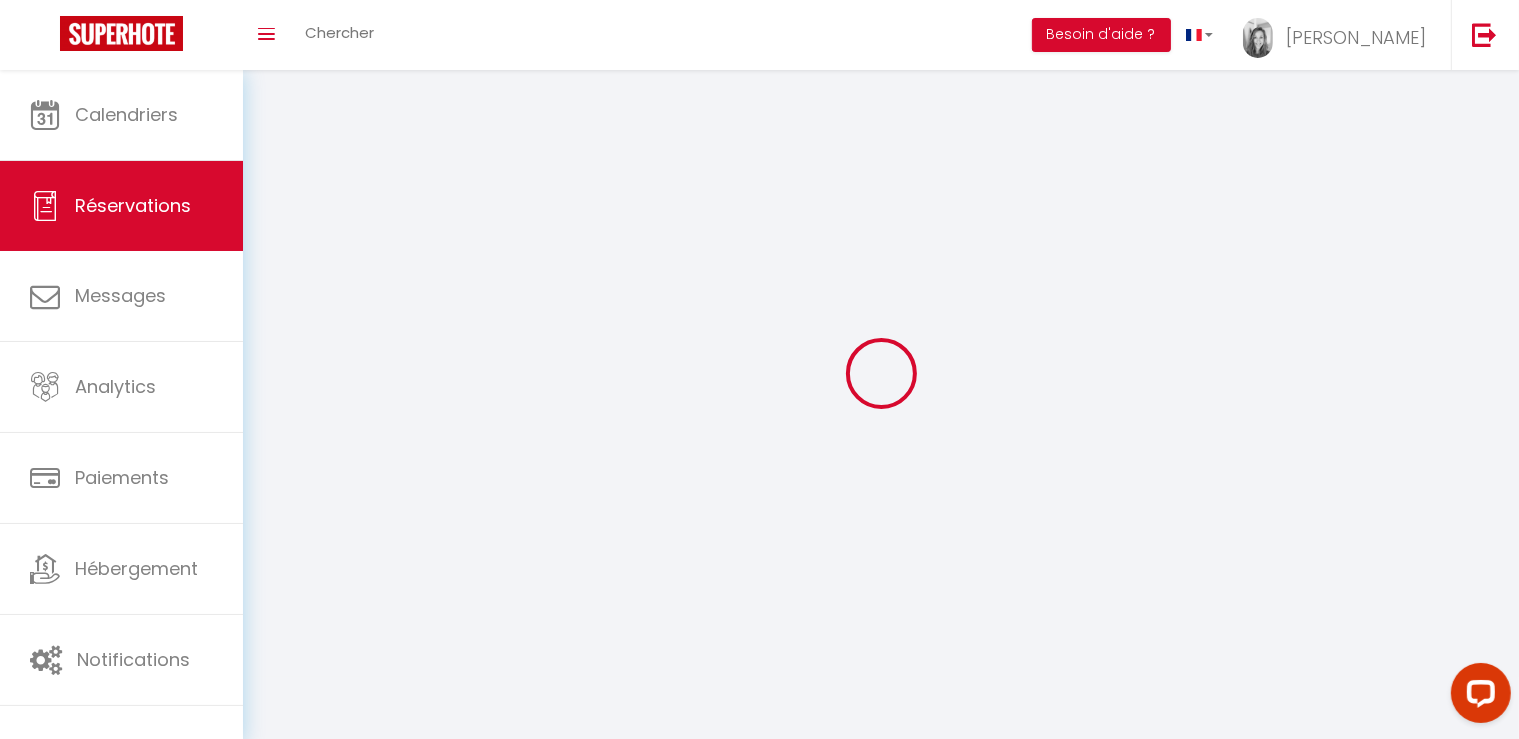 select 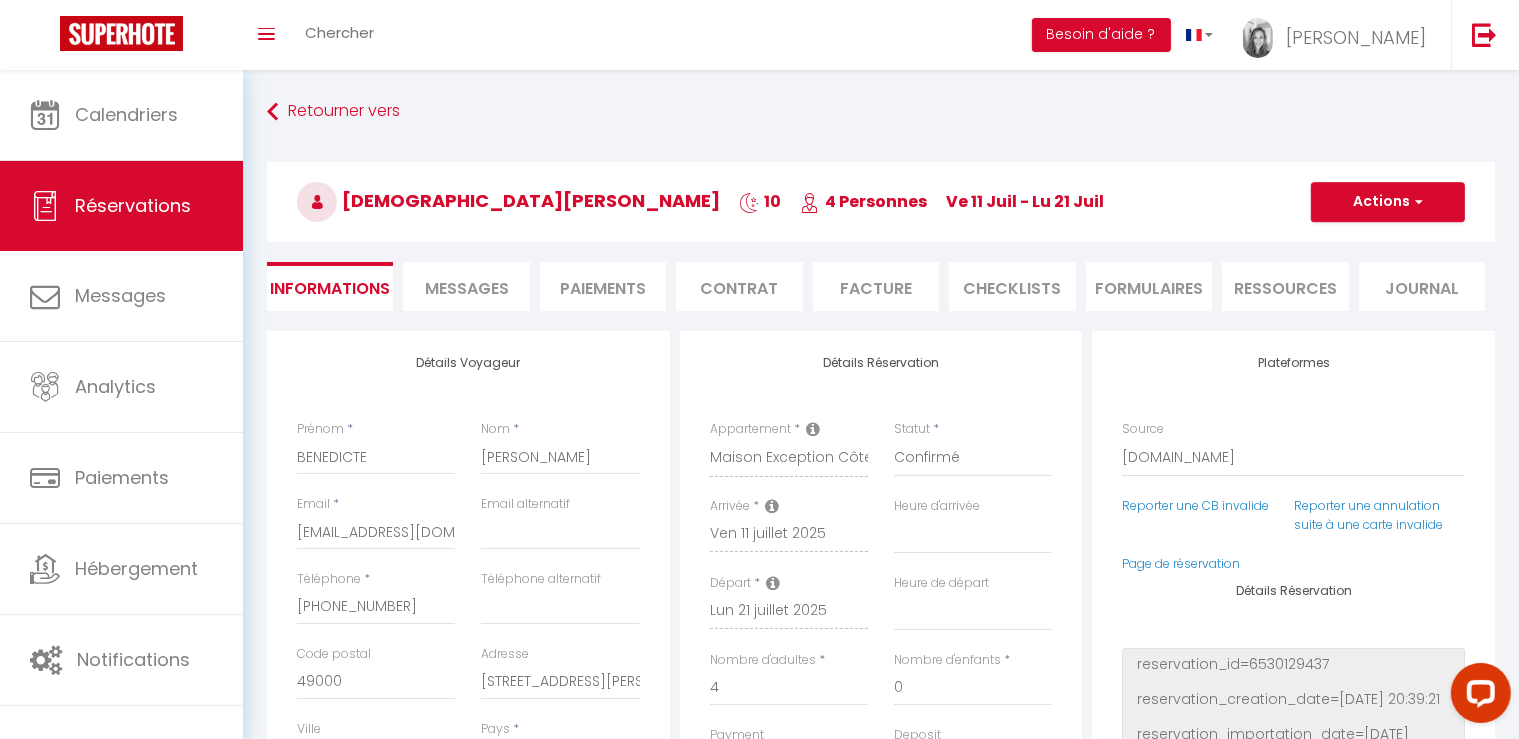 type on "160" 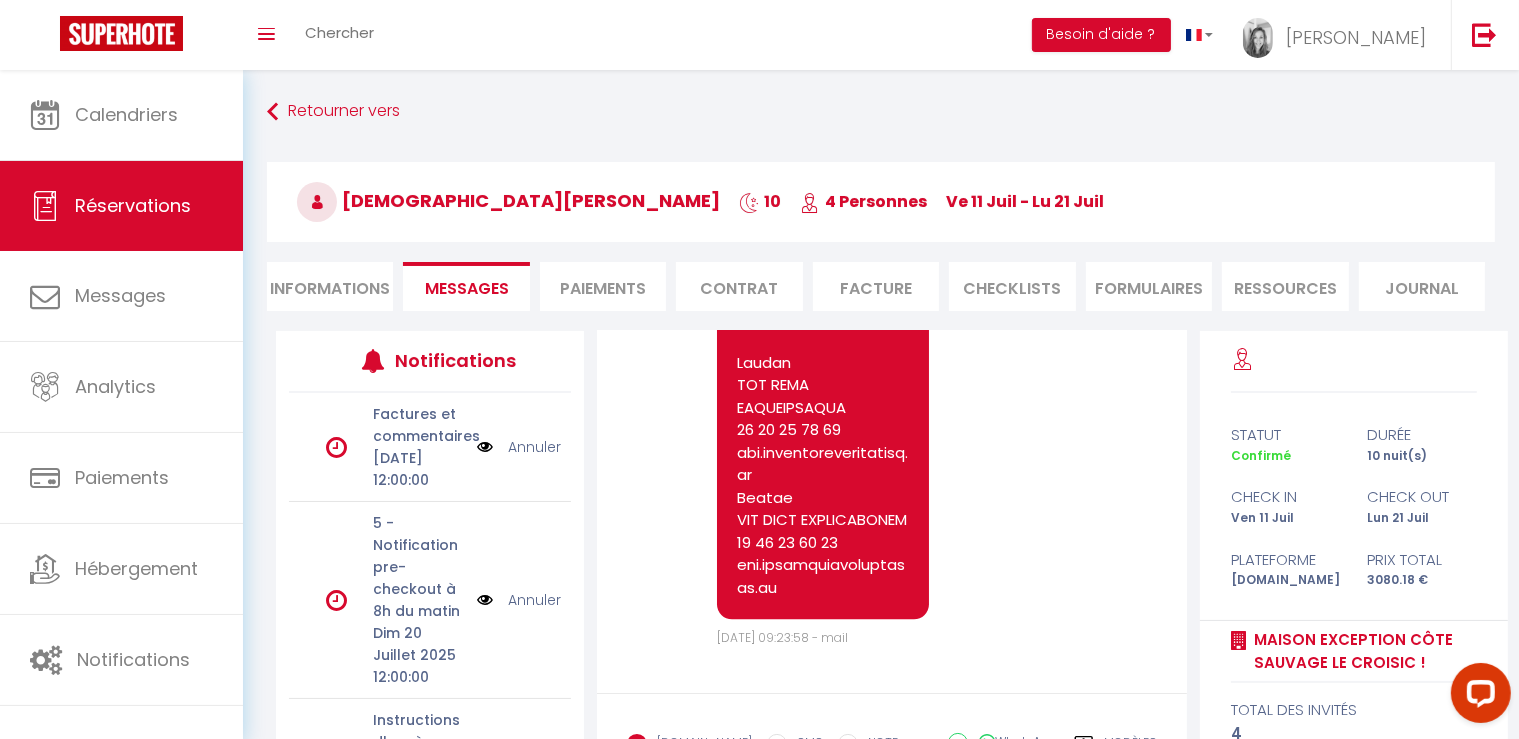 scroll, scrollTop: 6145, scrollLeft: 0, axis: vertical 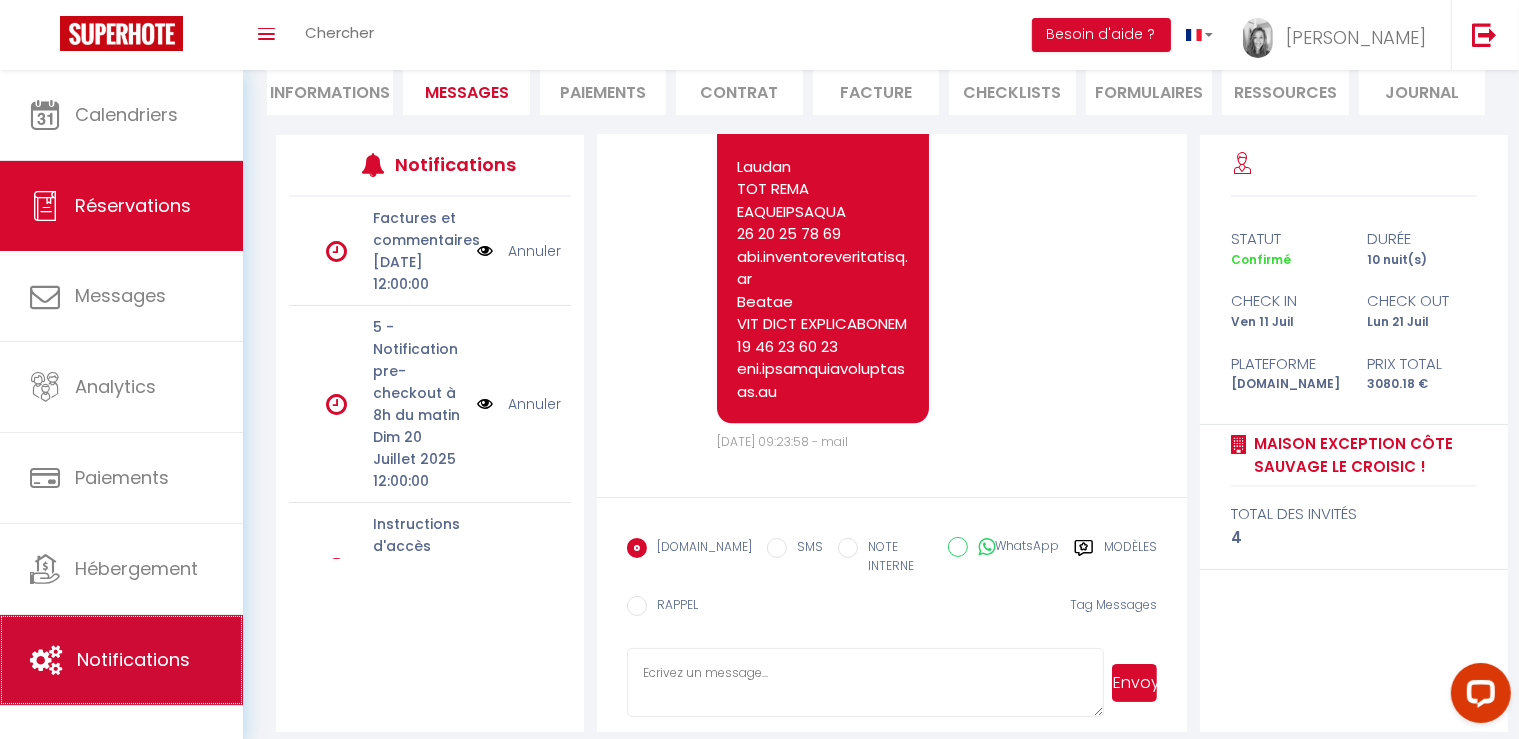 click on "Notifications" at bounding box center (133, 659) 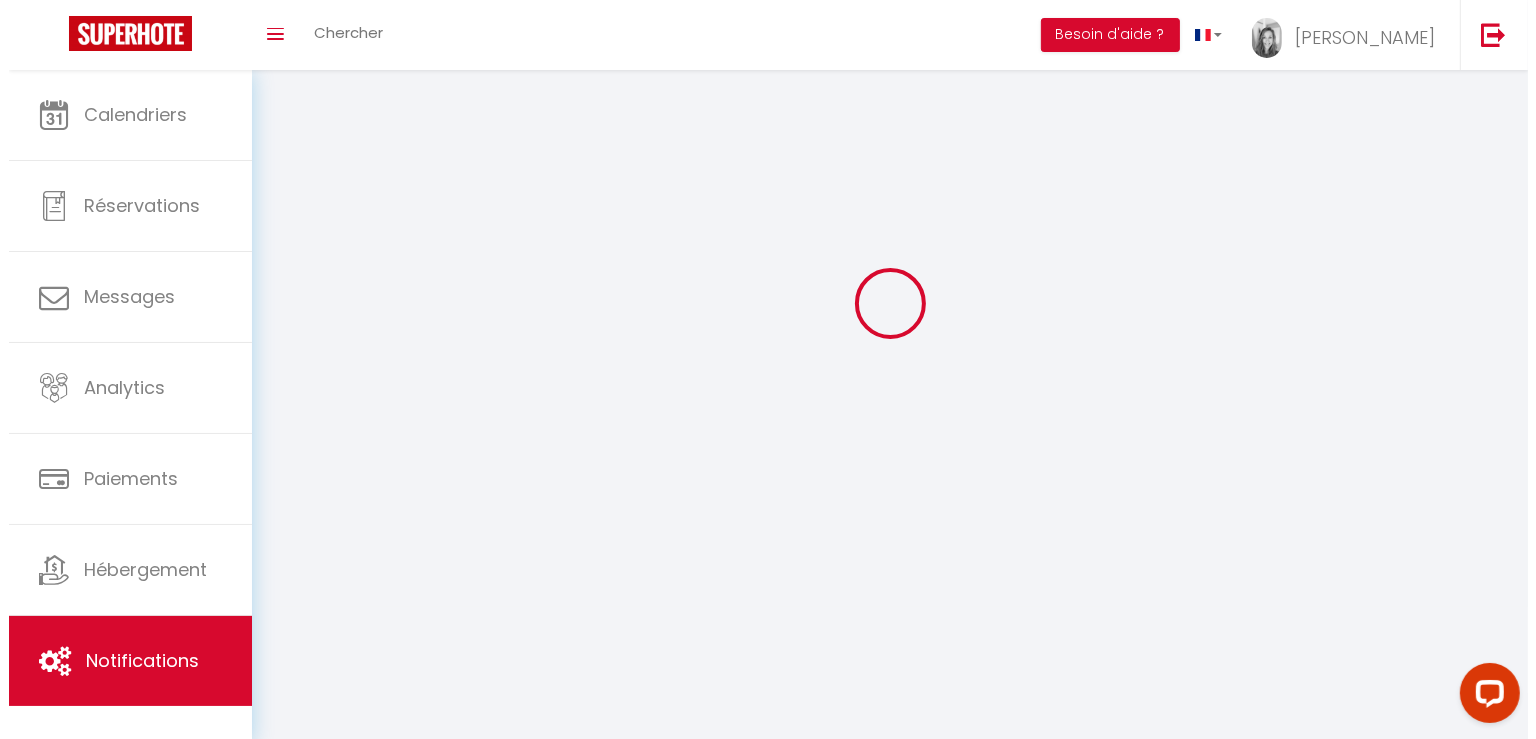 scroll, scrollTop: 0, scrollLeft: 0, axis: both 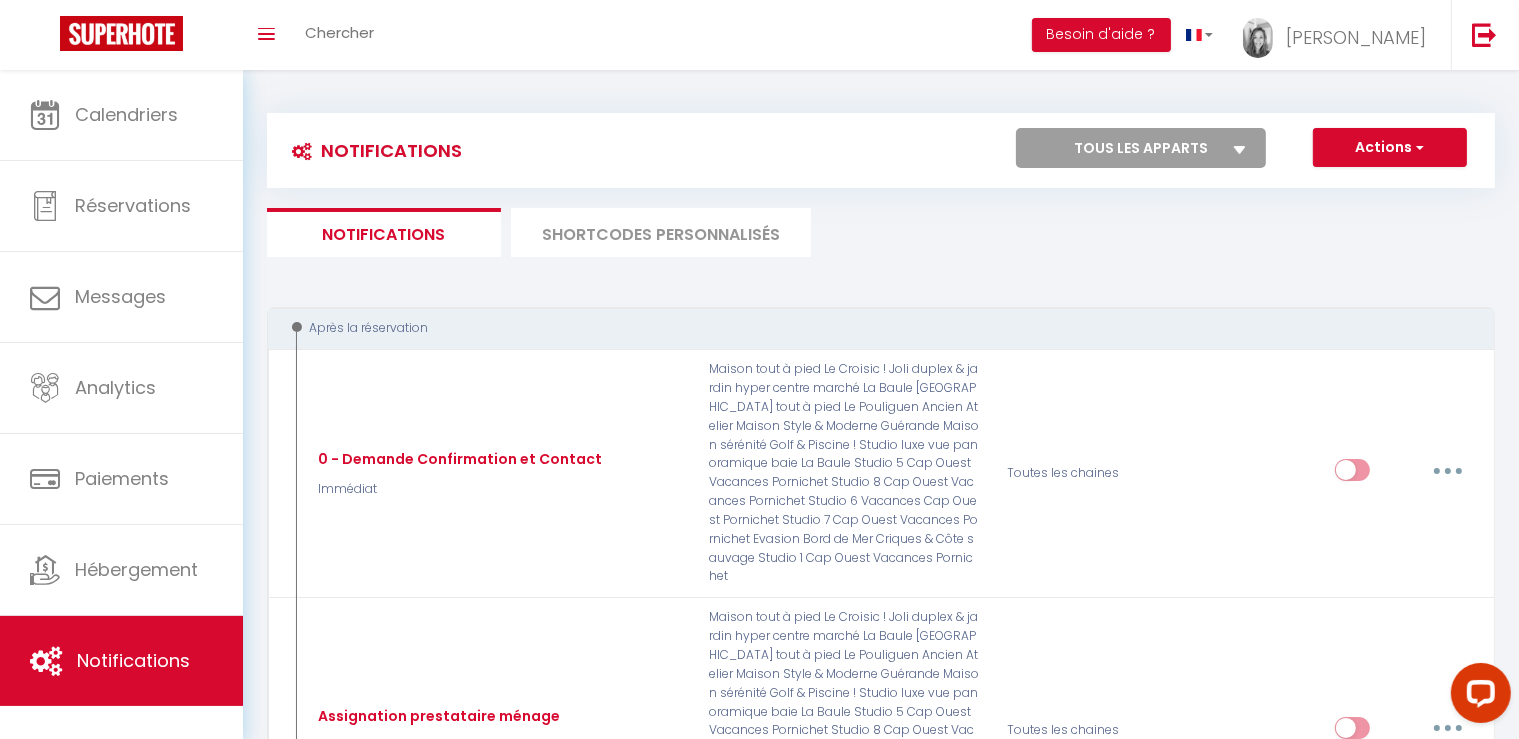 click on "SHORTCODES PERSONNALISÉS" at bounding box center [661, 232] 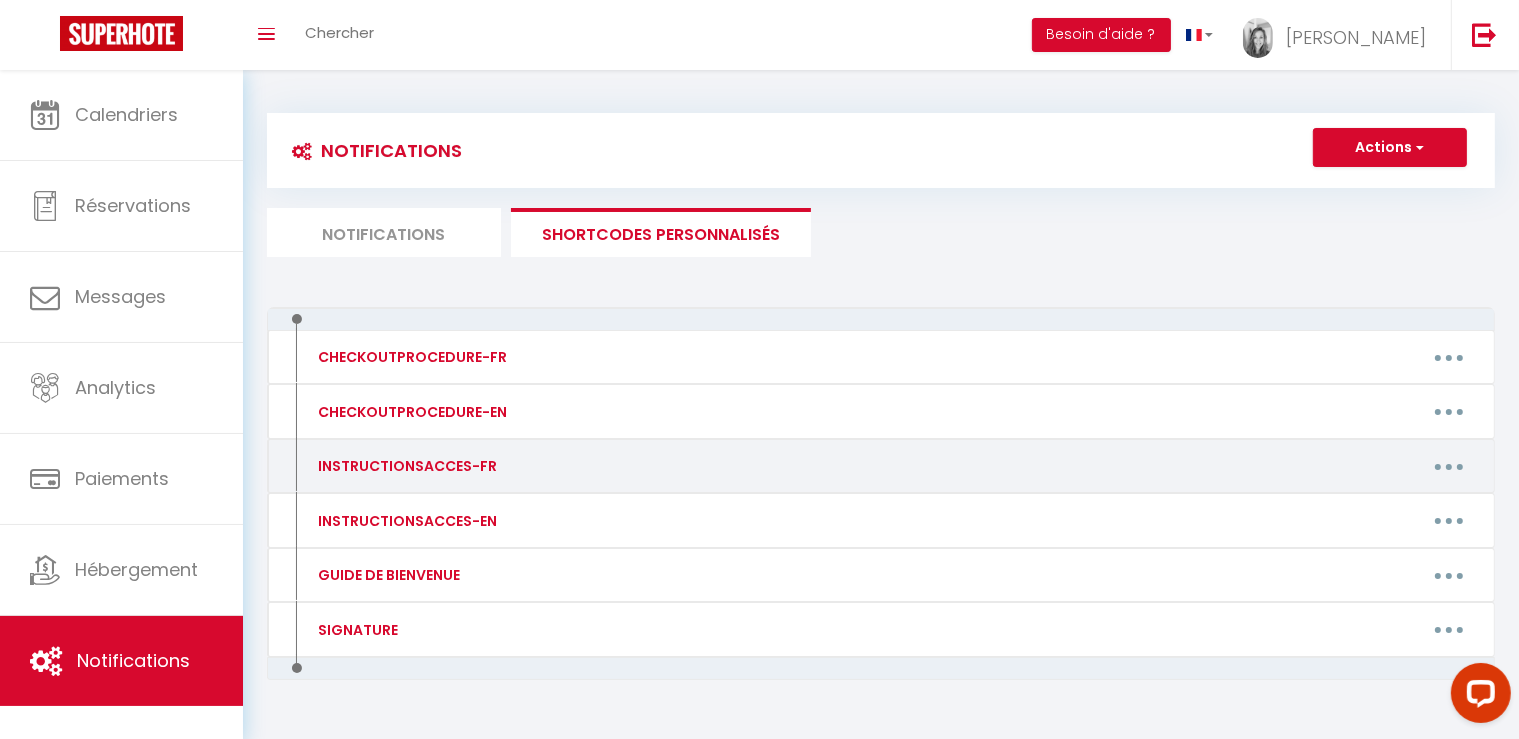 click at bounding box center (1449, 467) 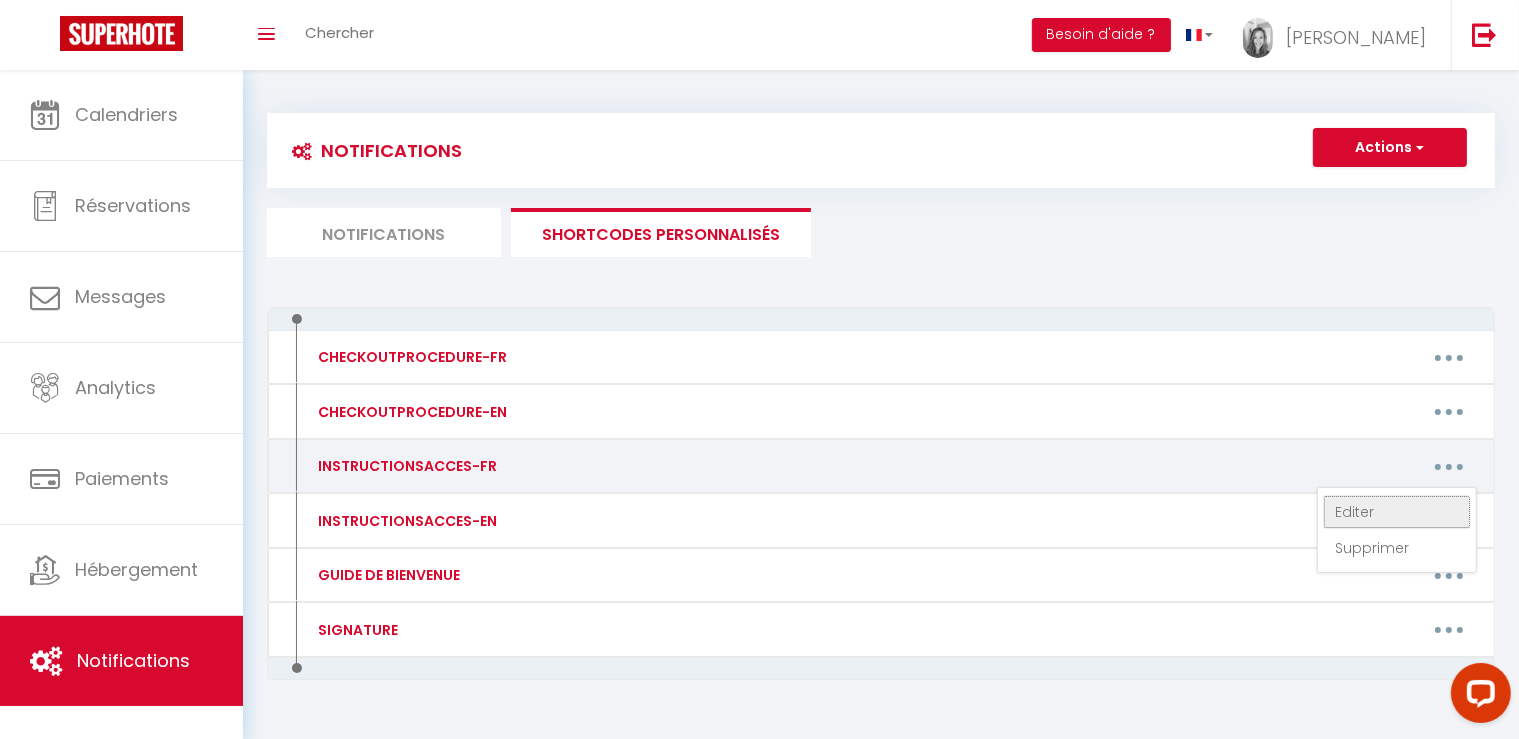 click on "Editer" at bounding box center [1397, 512] 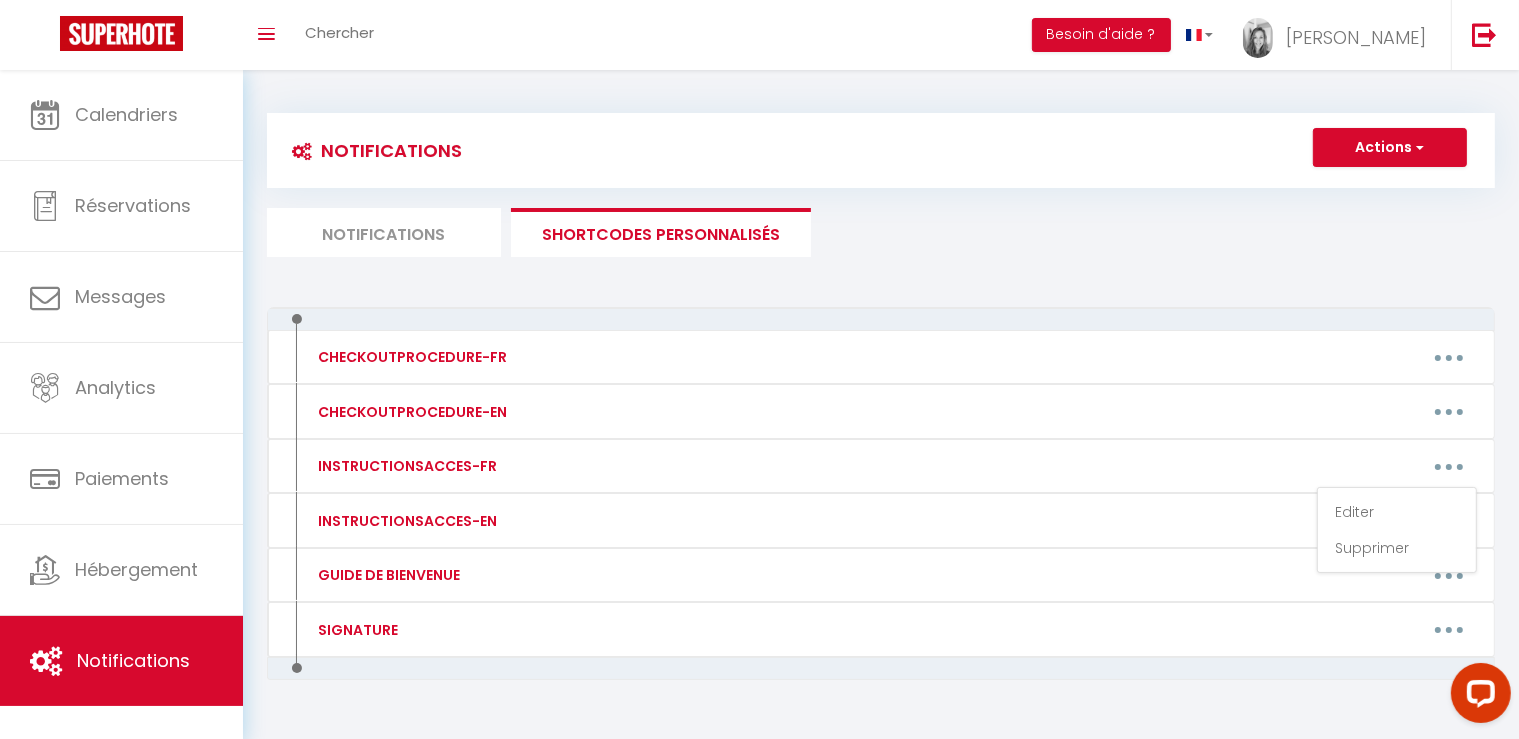 type on "INSTRUCTIONSACCES-FR" 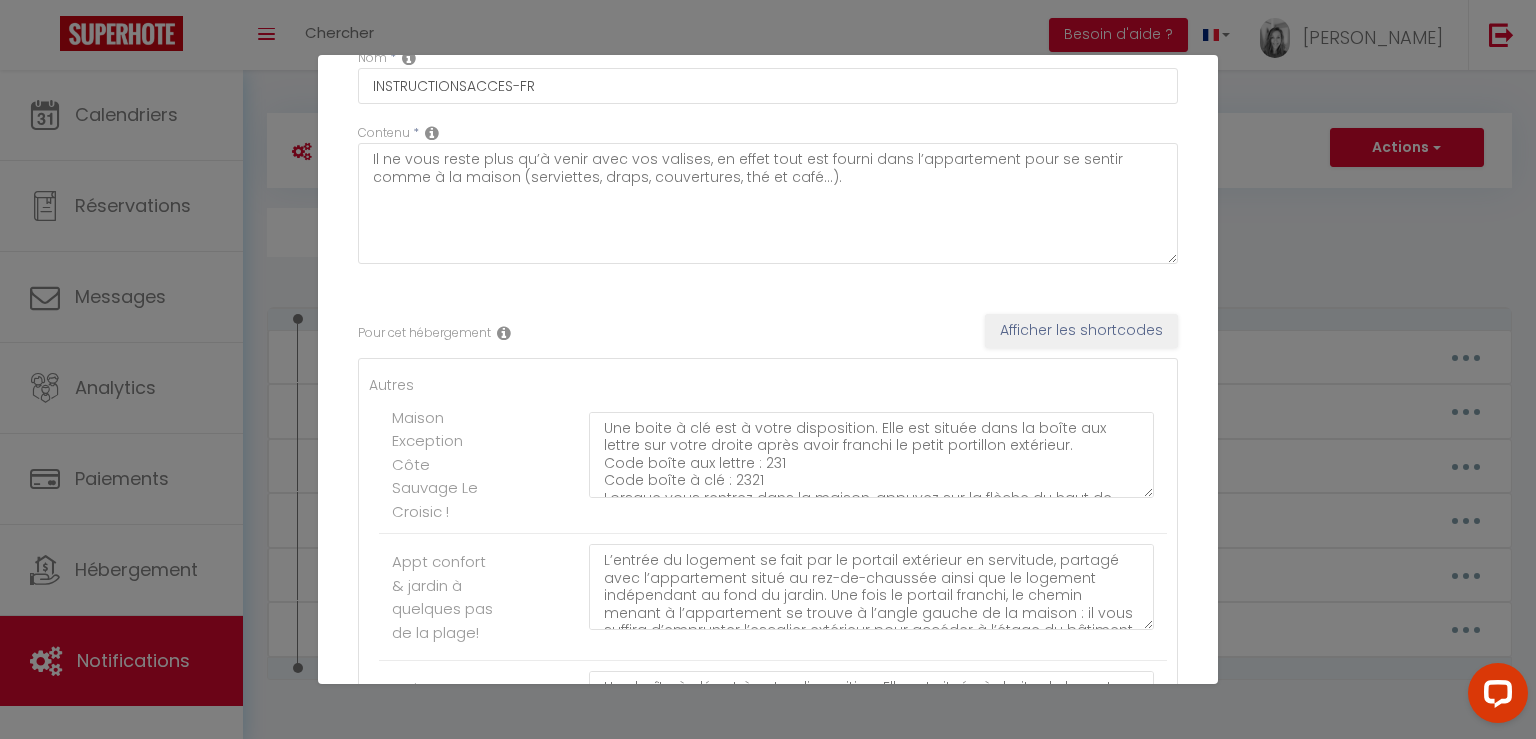 scroll, scrollTop: 302, scrollLeft: 0, axis: vertical 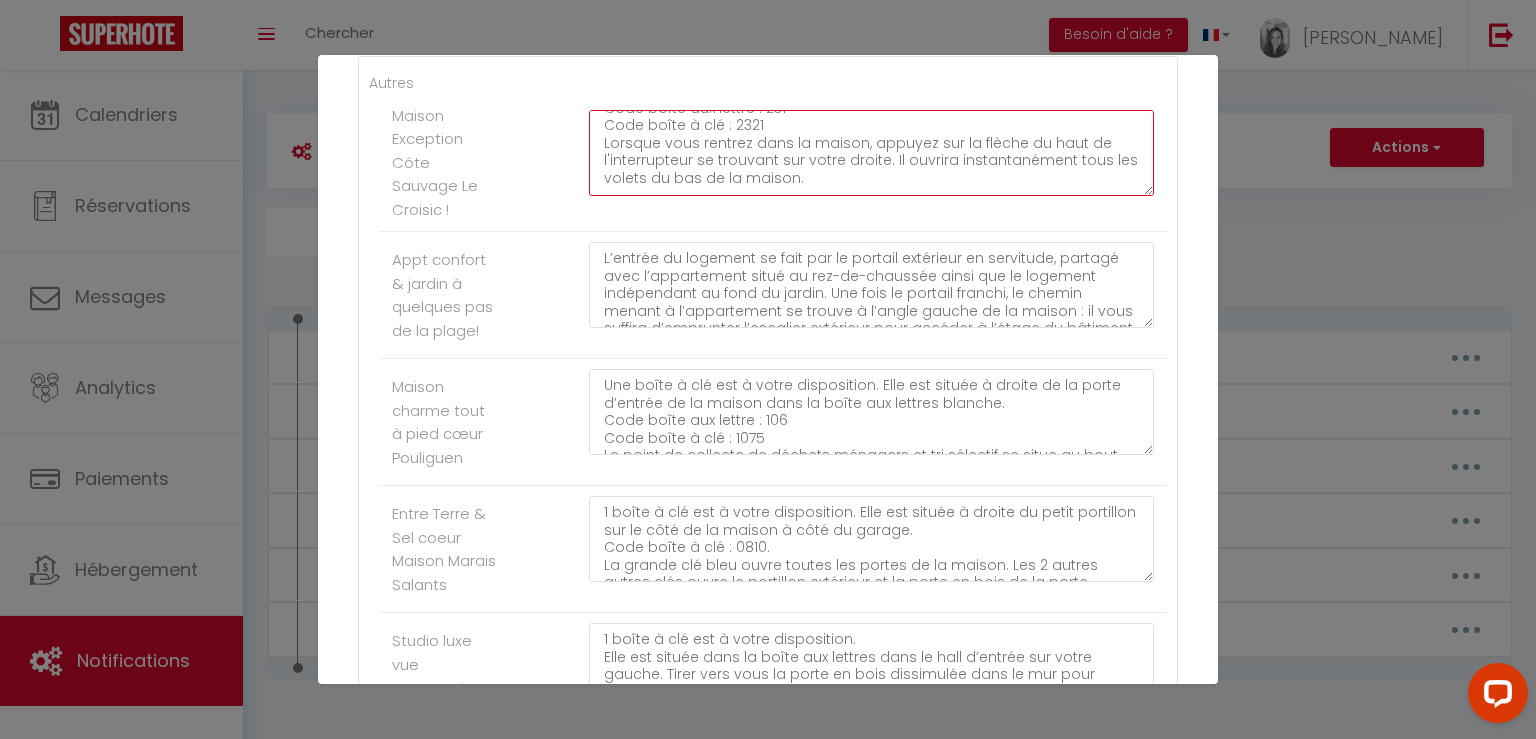 click on "Une boite à clé est à votre disposition. Elle est située dans la boîte aux lettre sur votre droite après avoir franchi le petit portillon extérieur.
Code boîte aux lettre : 231
Code boîte à clé : 2321
Lorsque vous rentrez dans la maison, appuyez sur la flèche du haut de l'interrupteur se trouvant sur votre droite. Il ouvrira instantanément tous les volets du bas de la maison." at bounding box center [871, 153] 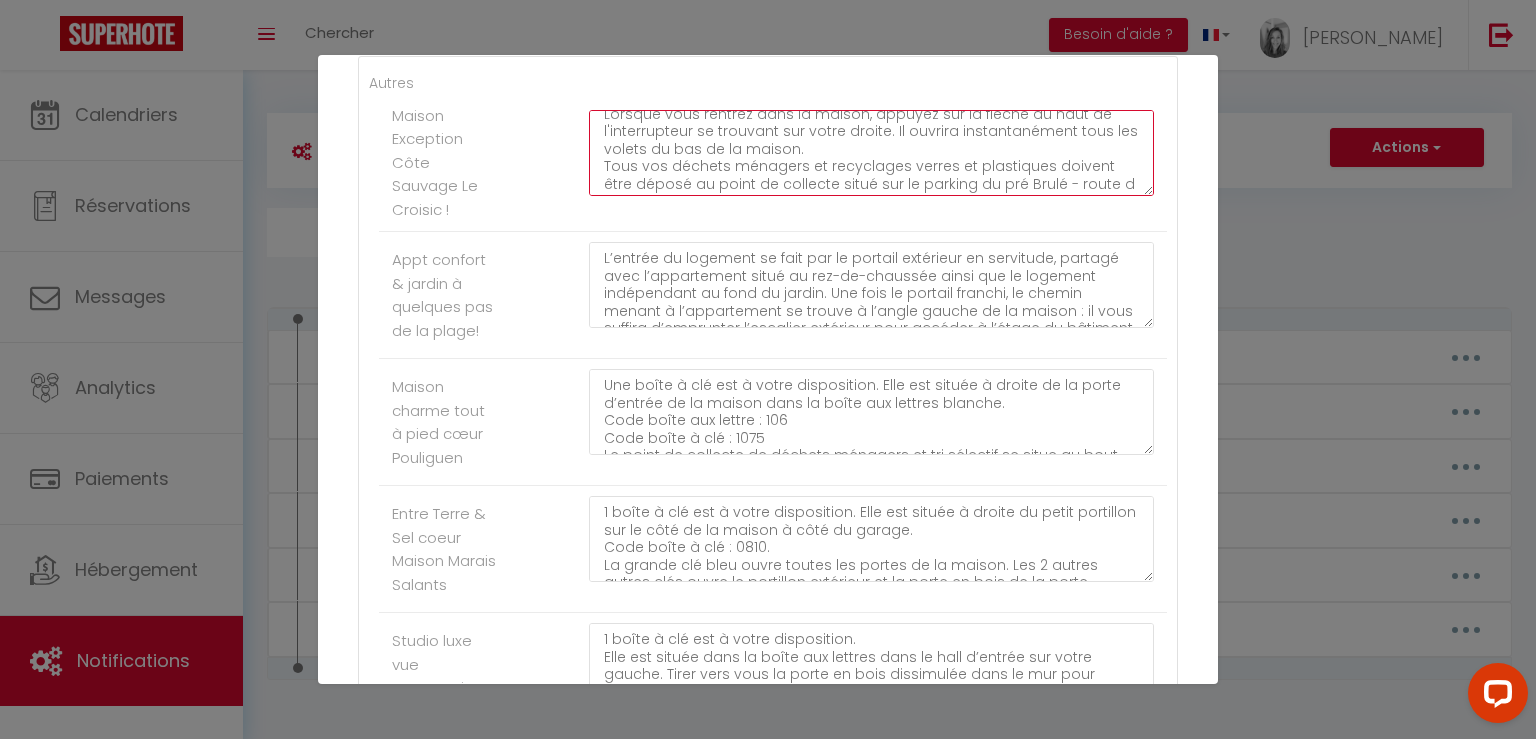 scroll, scrollTop: 99, scrollLeft: 0, axis: vertical 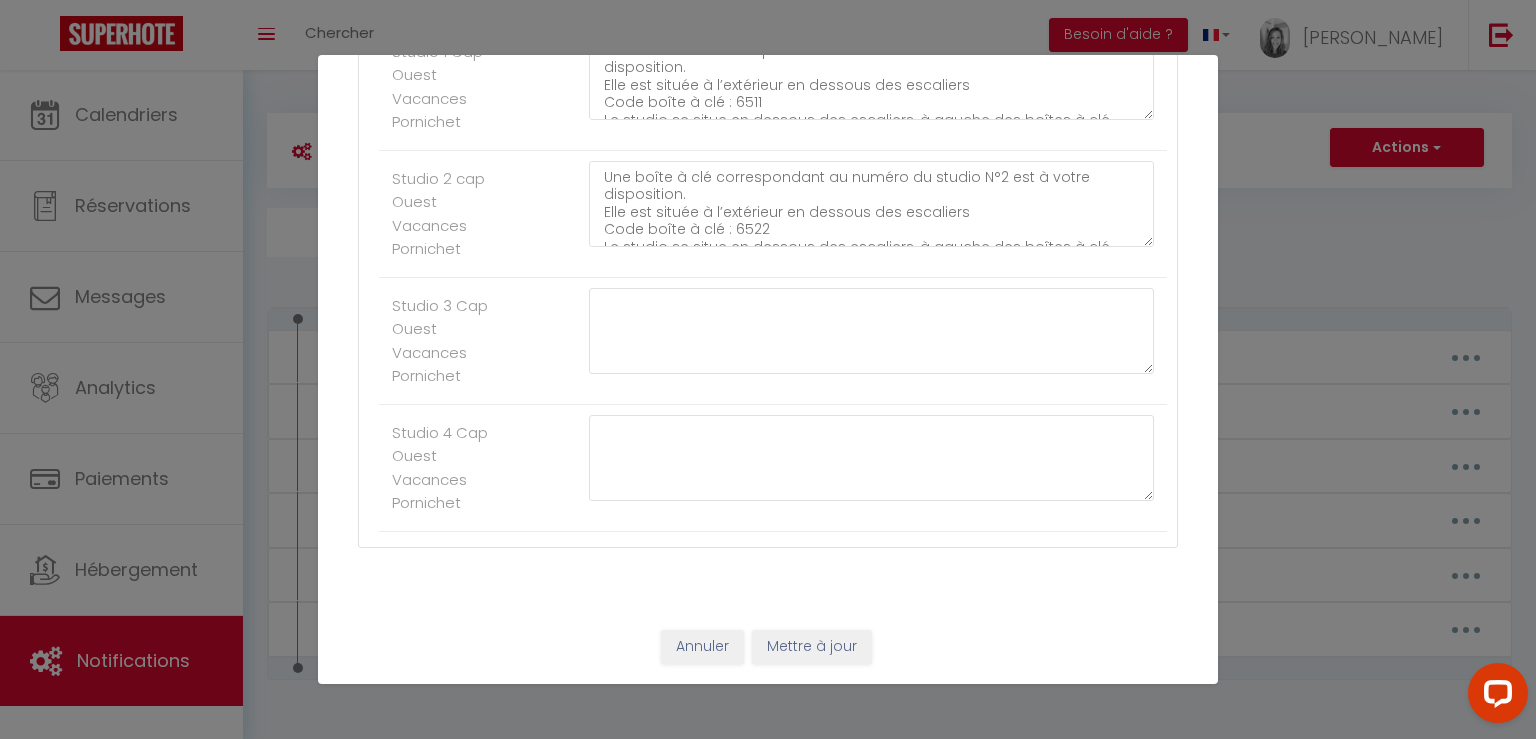 type on "Une boite à clé est à votre disposition. Elle est située dans la boîte aux lettre sur votre droite après avoir franchi le petit portillon extérieur.
Code boîte aux lettre : 231
Code boîte à clé : 2321
Lorsque vous rentrez dans la maison, appuyez sur la flèche du haut de l'interrupteur se trouvant sur votre droite. Il ouvrira instantanément tous les volets du bas de la maison.
Tous vos déchets ménagers et recyclages verres et plastiques doivent être déposé au point de collecte situé sur le parking du pré Brulé - route de la maison rouge à 140 m de la maison." 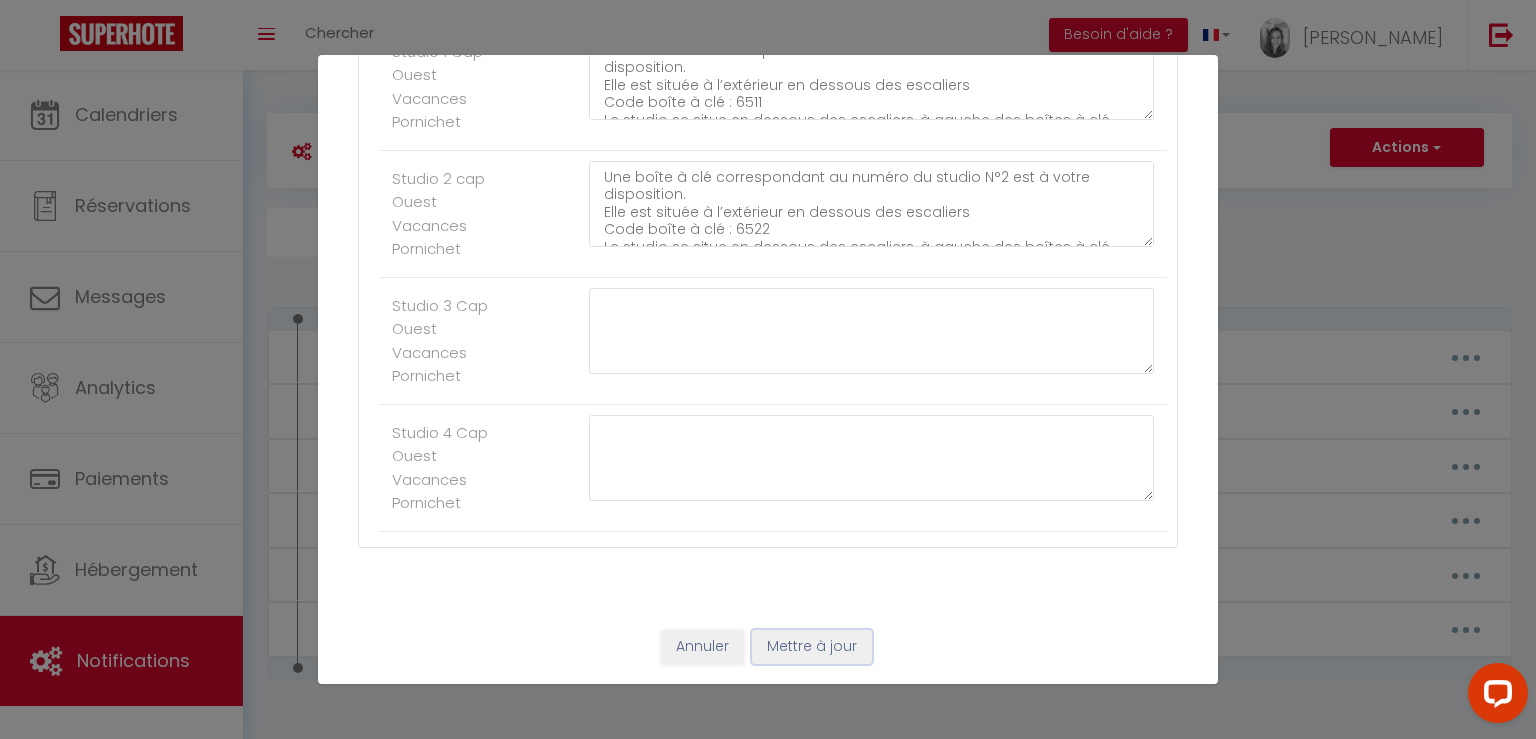 click on "Mettre à jour" at bounding box center [812, 647] 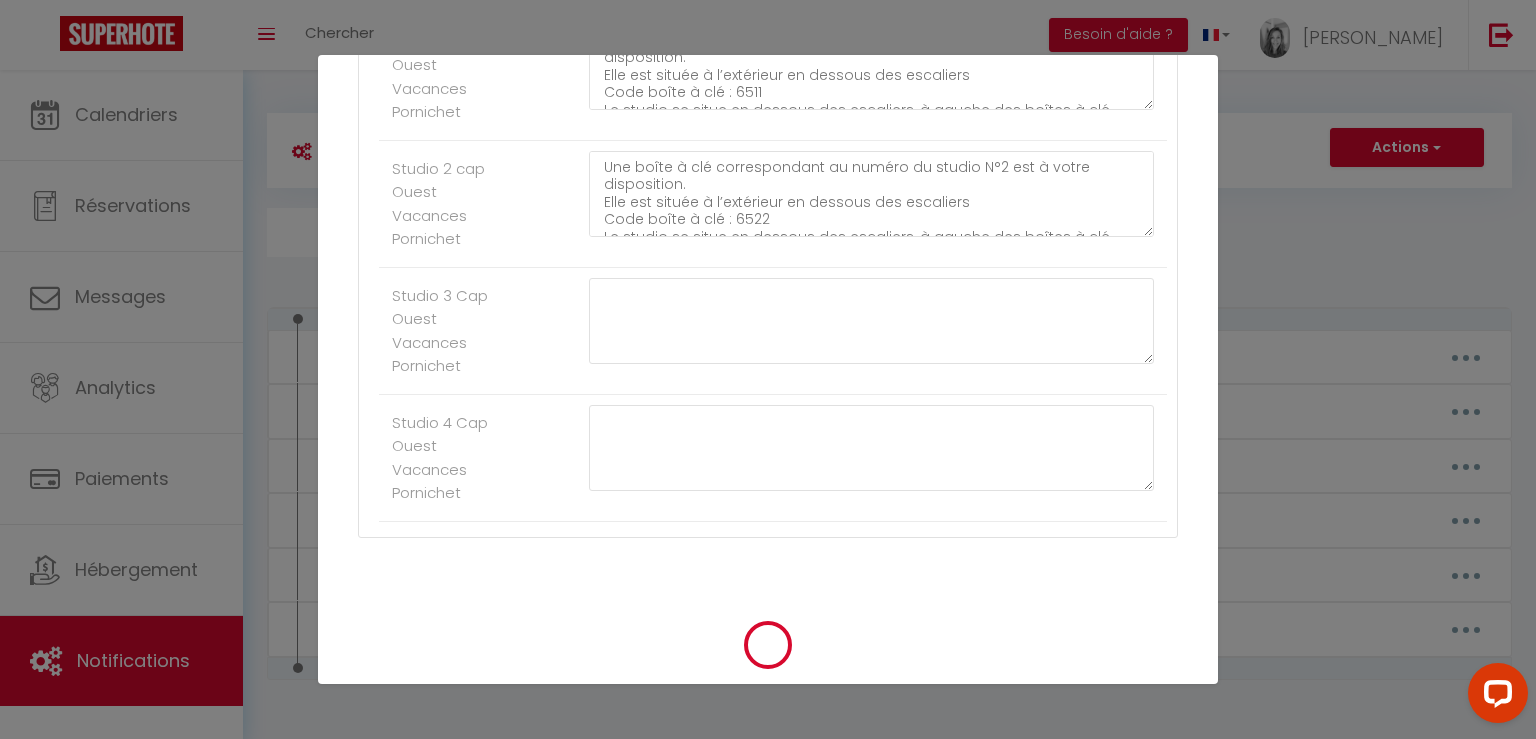 type 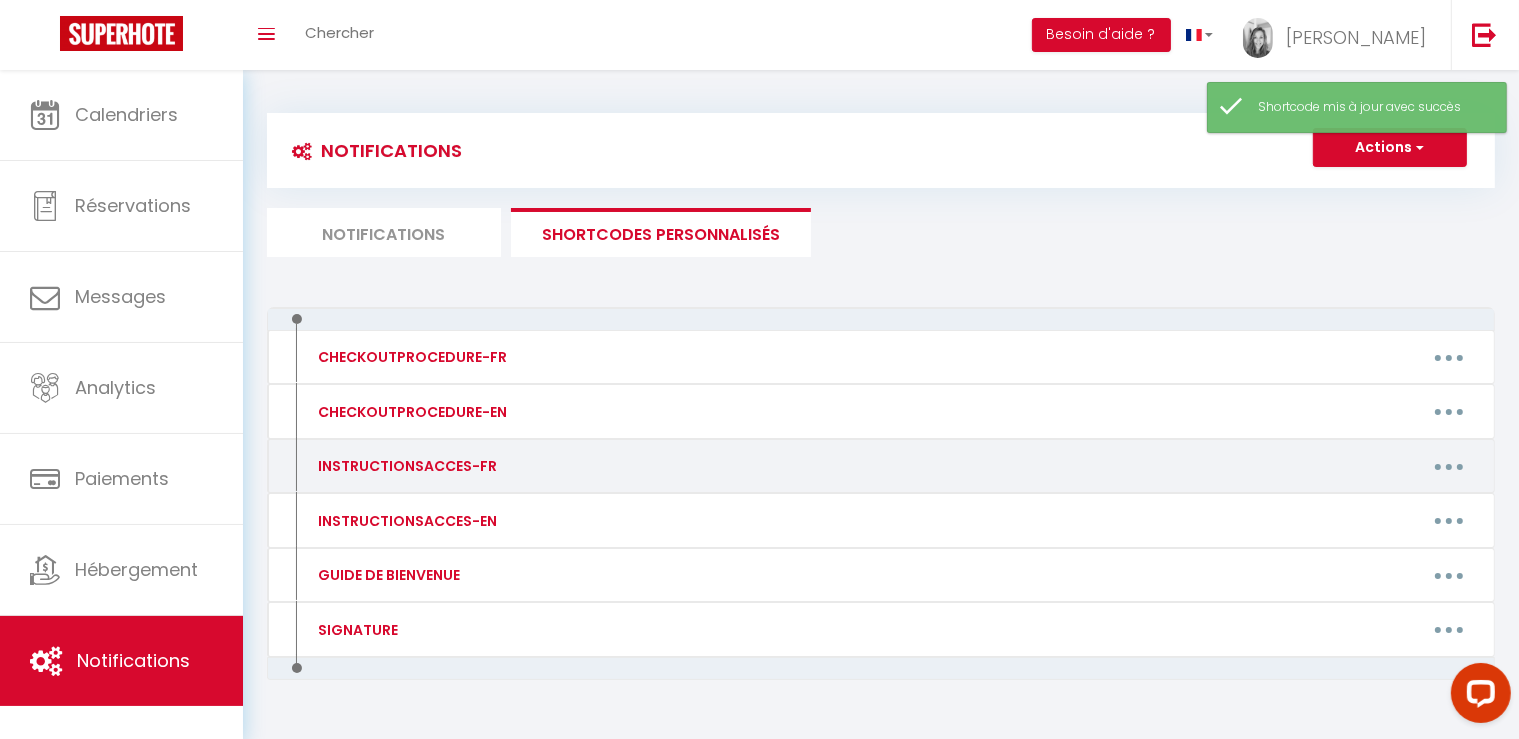 click at bounding box center (1449, 466) 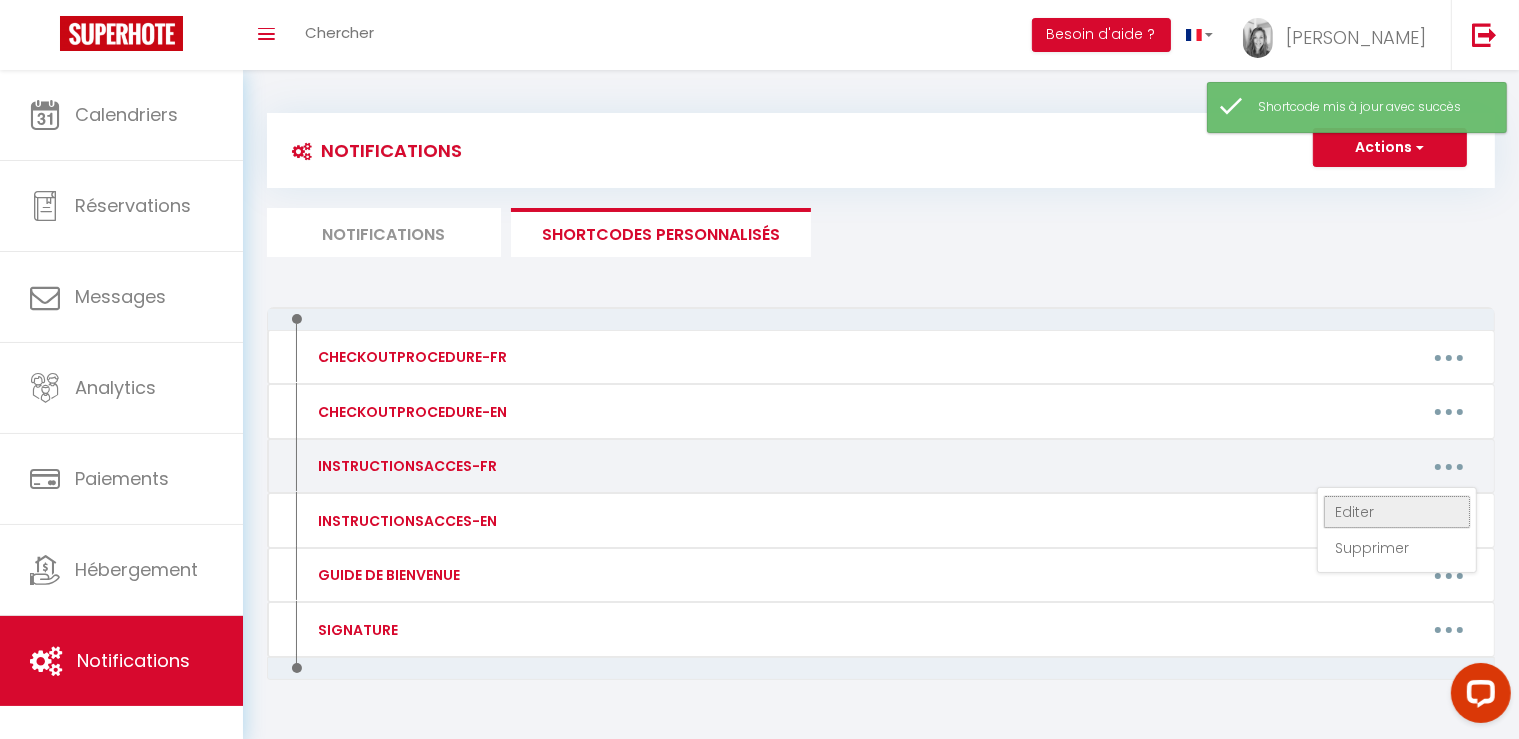 click on "Editer" at bounding box center (1397, 512) 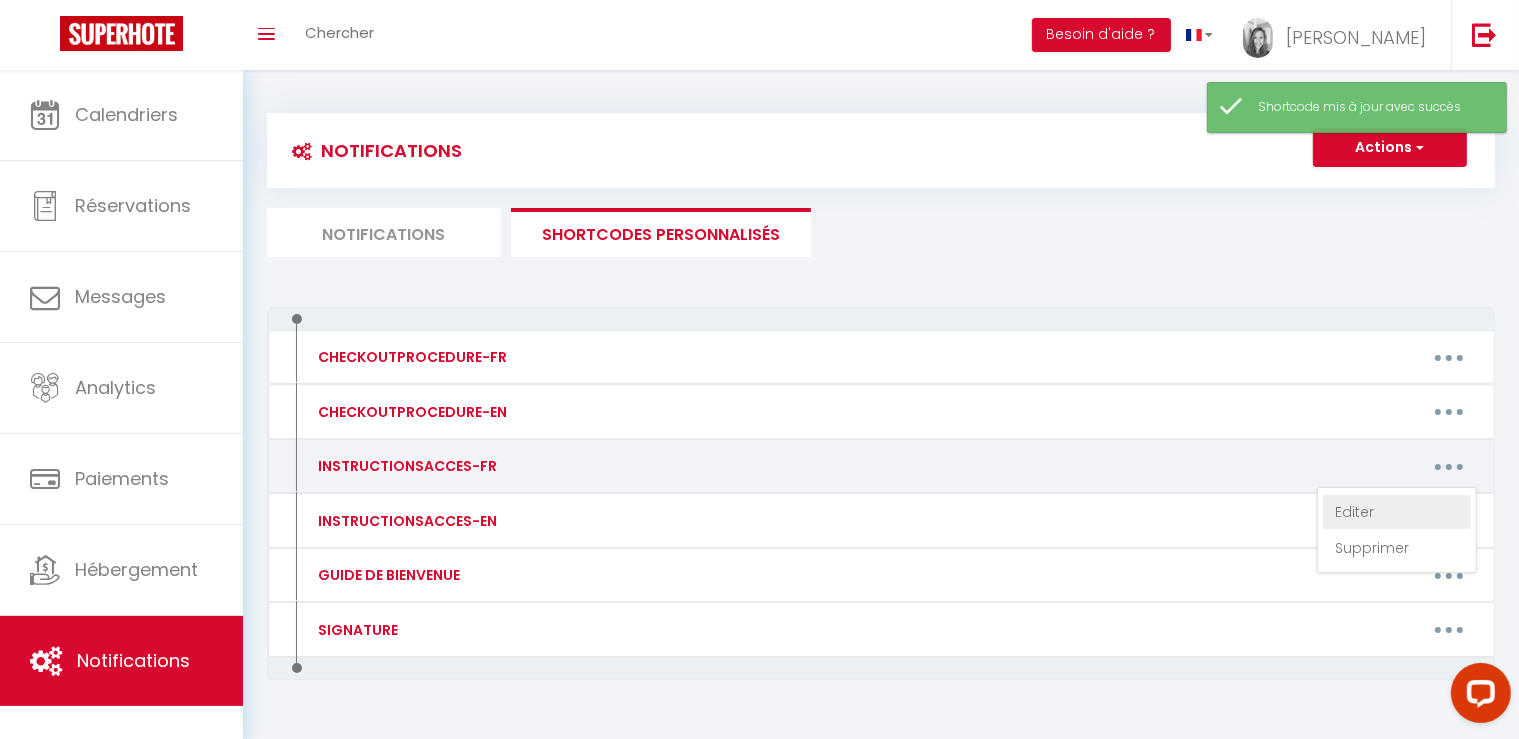 type on "INSTRUCTIONSACCES-FR" 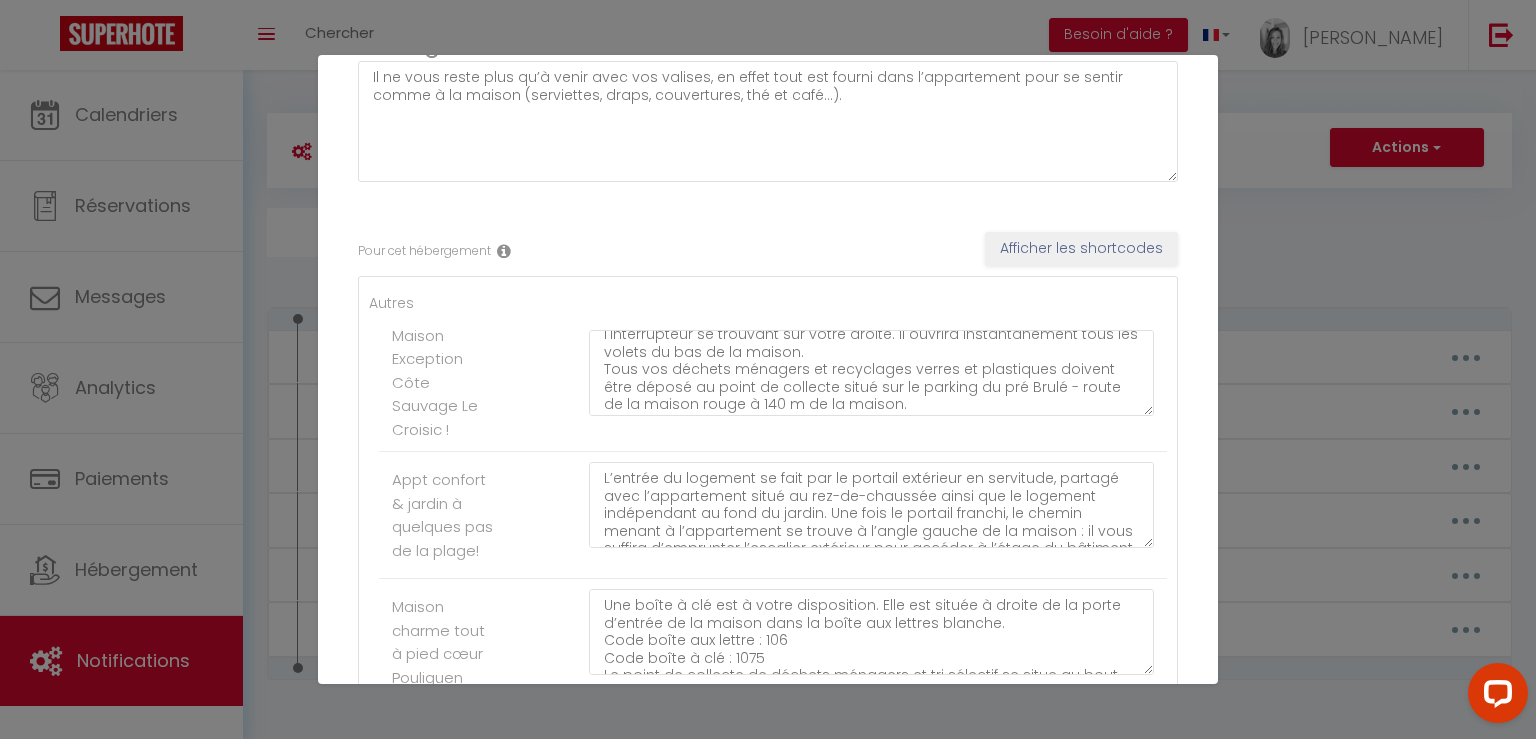 scroll, scrollTop: 202, scrollLeft: 0, axis: vertical 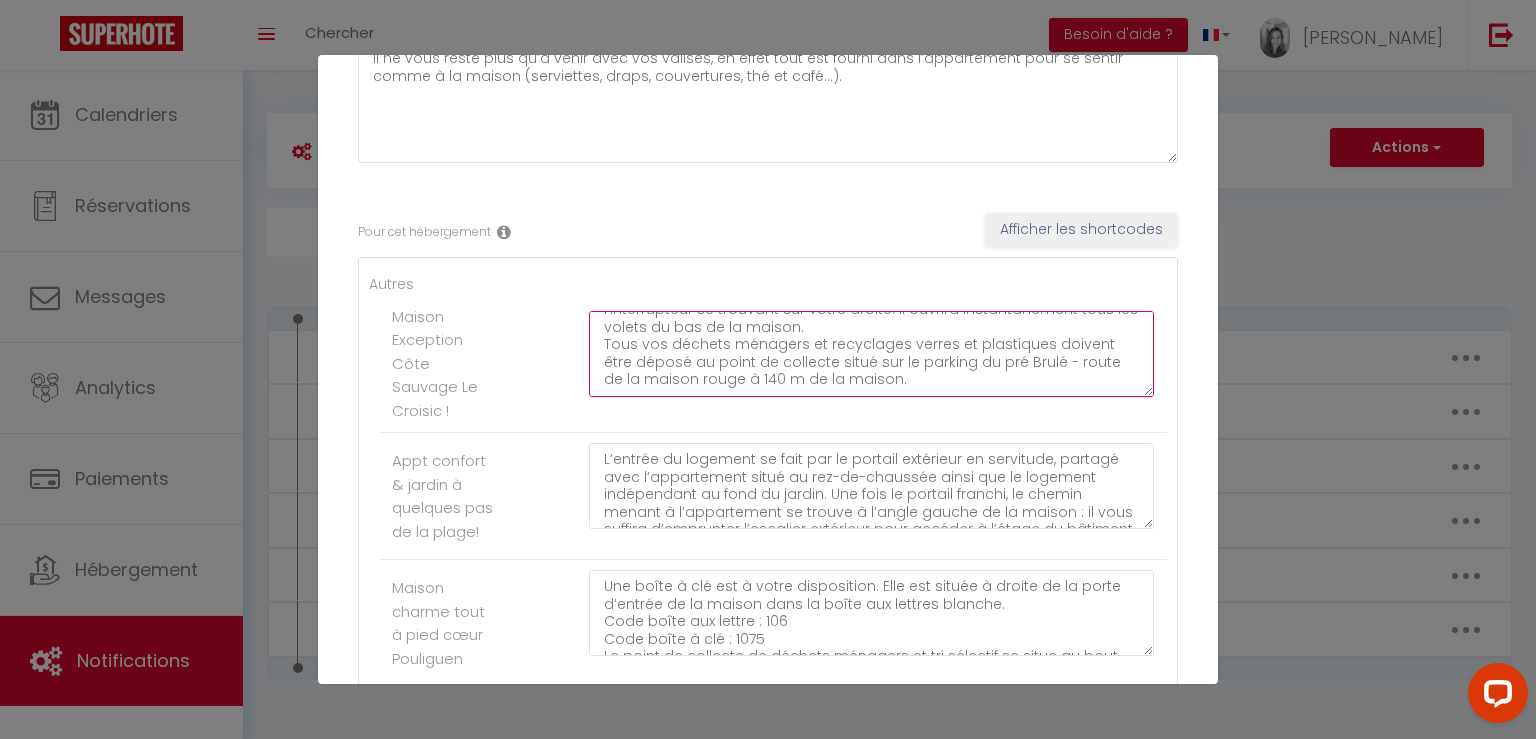drag, startPoint x: 600, startPoint y: 344, endPoint x: 909, endPoint y: 415, distance: 317.05203 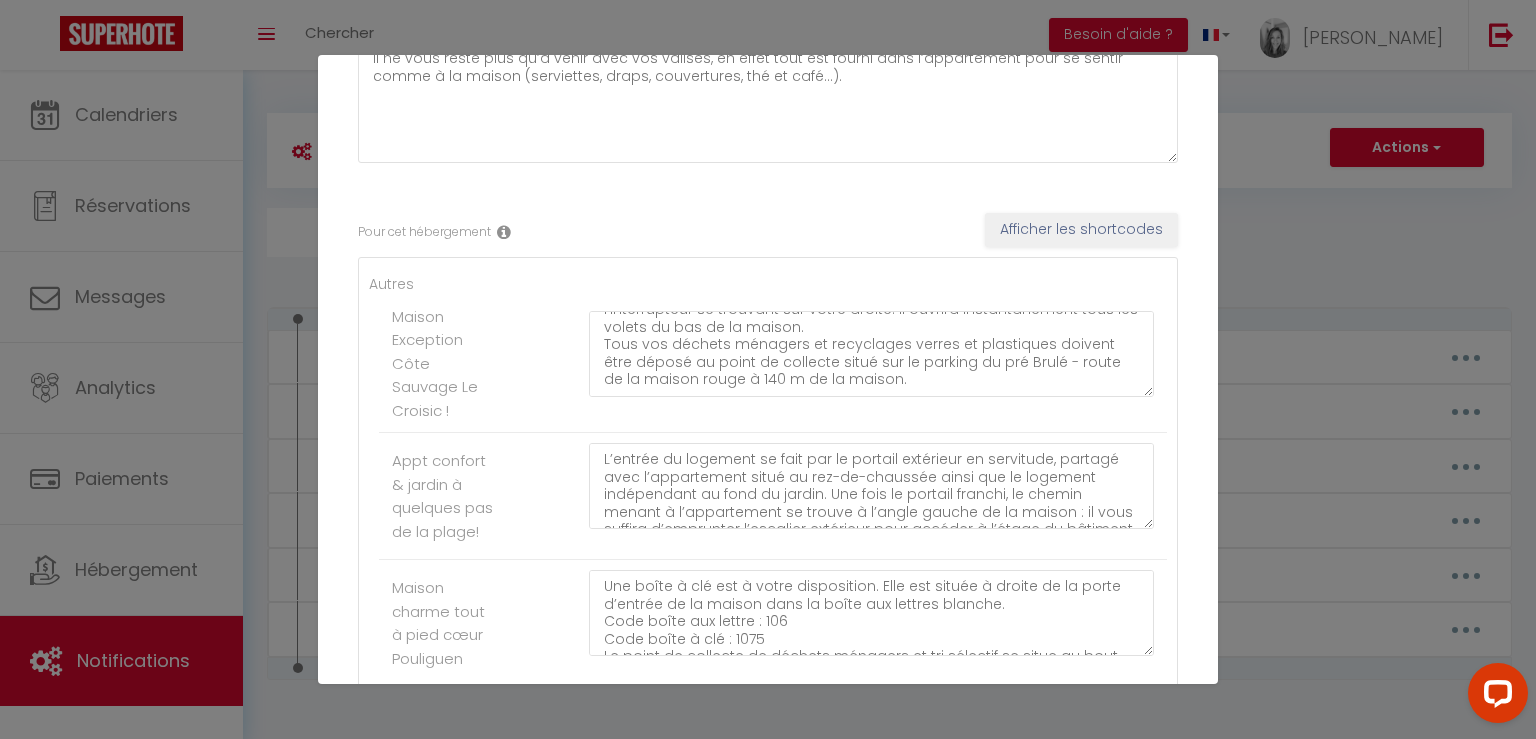 click on "Mettre à jour le code court personnalisé   ×   Nom   *     INSTRUCTIONSACCES-FR   Contenu   *     Il ne vous reste plus qu’à venir avec vos valises, en effet tout est fourni dans l’appartement pour se sentir comme à la maison (serviettes, draps, couvertures, thé et café…).   Pour cet hébergement     Afficher les shortcodes   Autres   Maison Exception Côte Sauvage Le Croisic !     Une boite à clé est à votre disposition. Elle est située dans la boîte aux lettre sur votre droite après avoir franchi le petit portillon extérieur.
Code boîte aux lettre : 231
Code boîte à clé : 2321
Lorsque vous rentrez dans la maison, appuyez sur la flèche du haut de l'interrupteur se trouvant sur votre droite. Il ouvrira instantanément tous les volets du bas de la maison.
Tous vos déchets ménagers et recyclages verres et plastiques doivent être déposé au point de collecte situé sur le parking du pré Brulé - route de la maison rouge à 140 m de la maison." at bounding box center (768, 369) 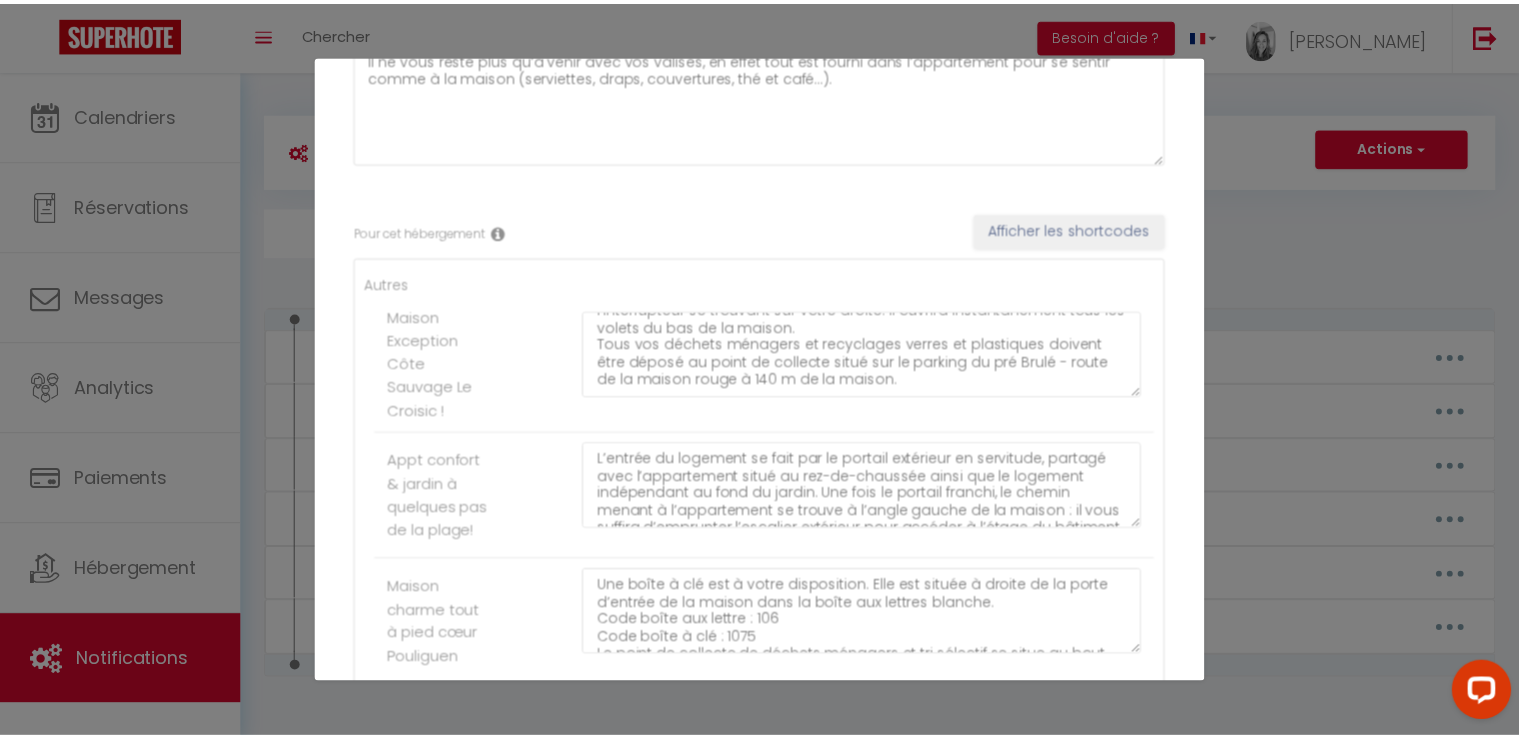 scroll, scrollTop: 3324, scrollLeft: 0, axis: vertical 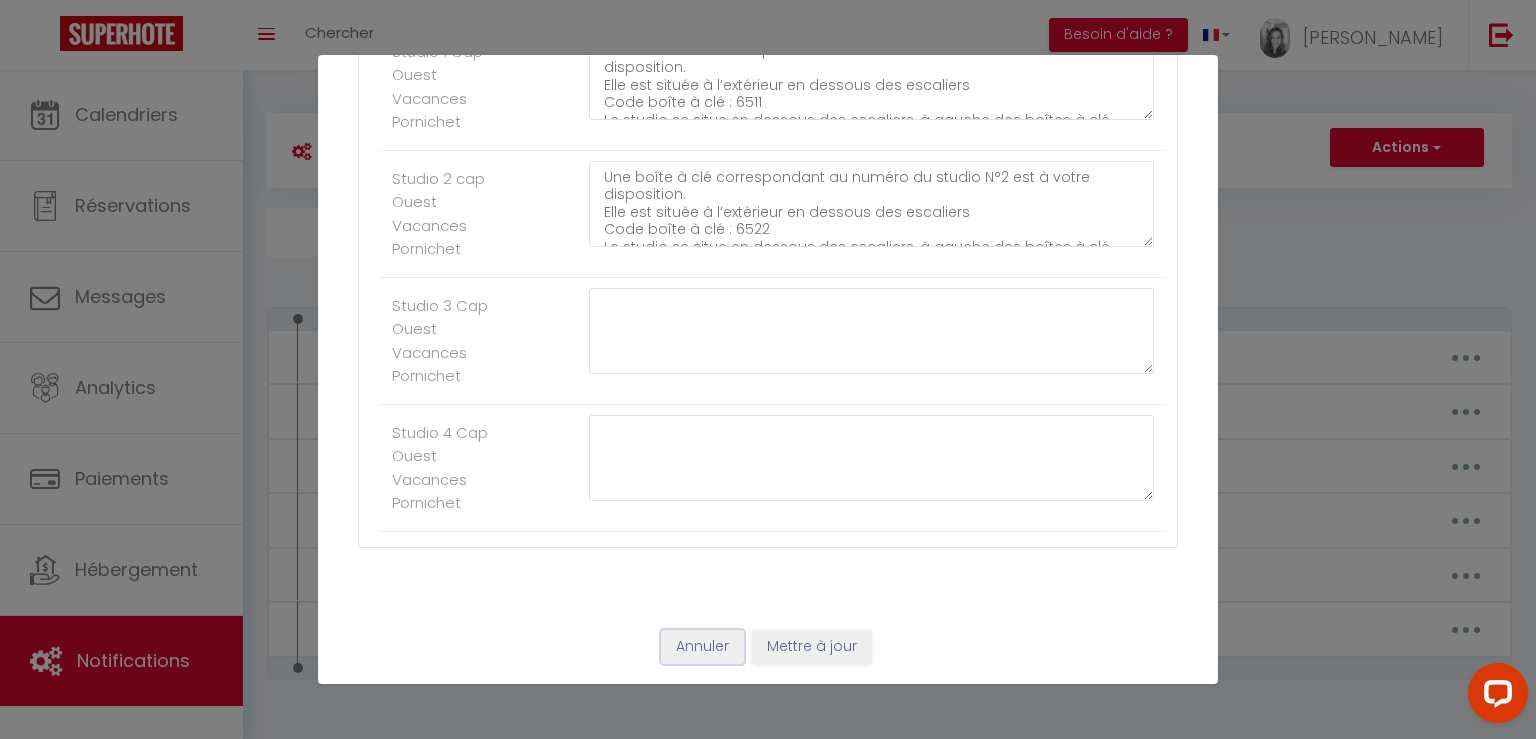 click on "Annuler" at bounding box center [702, 647] 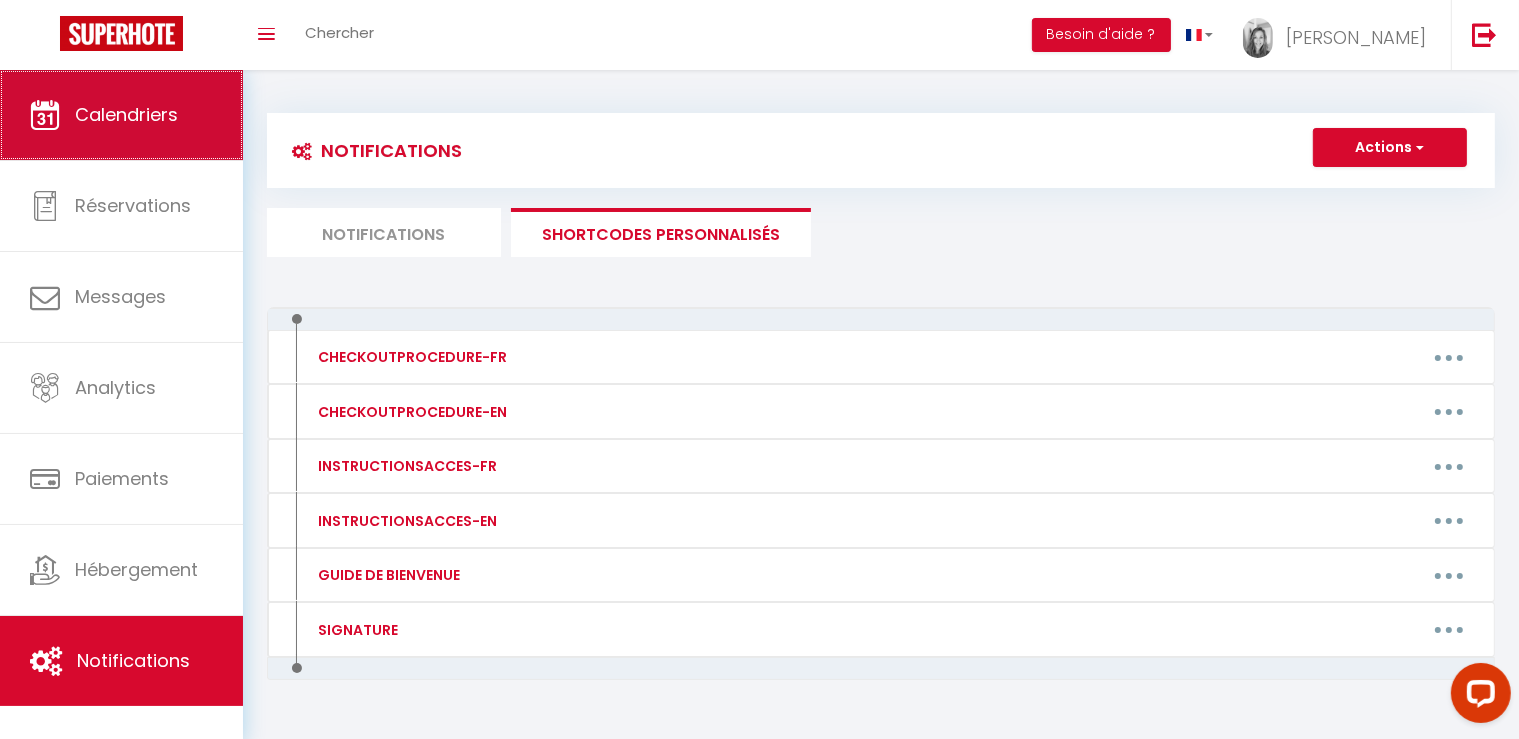 click on "Calendriers" at bounding box center [126, 114] 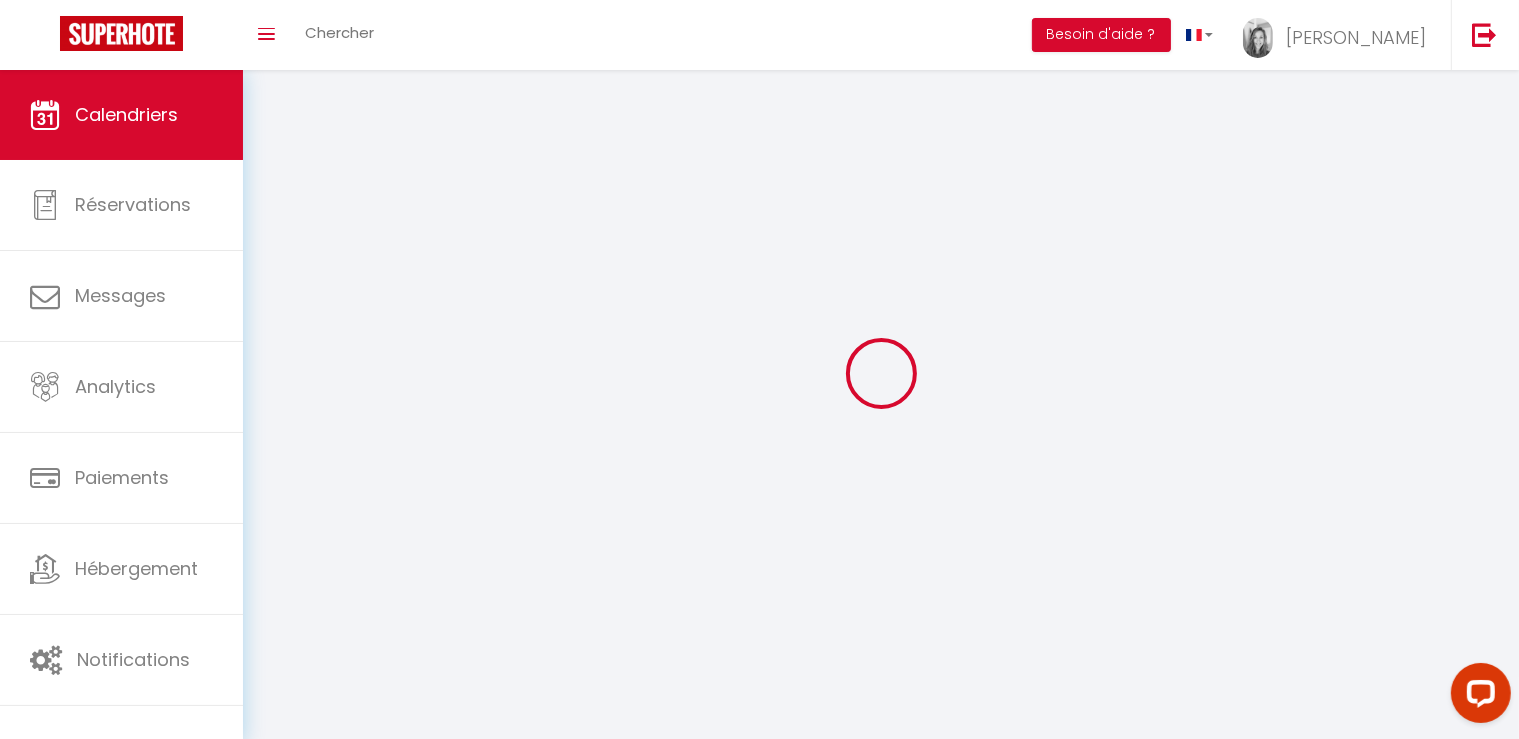 select 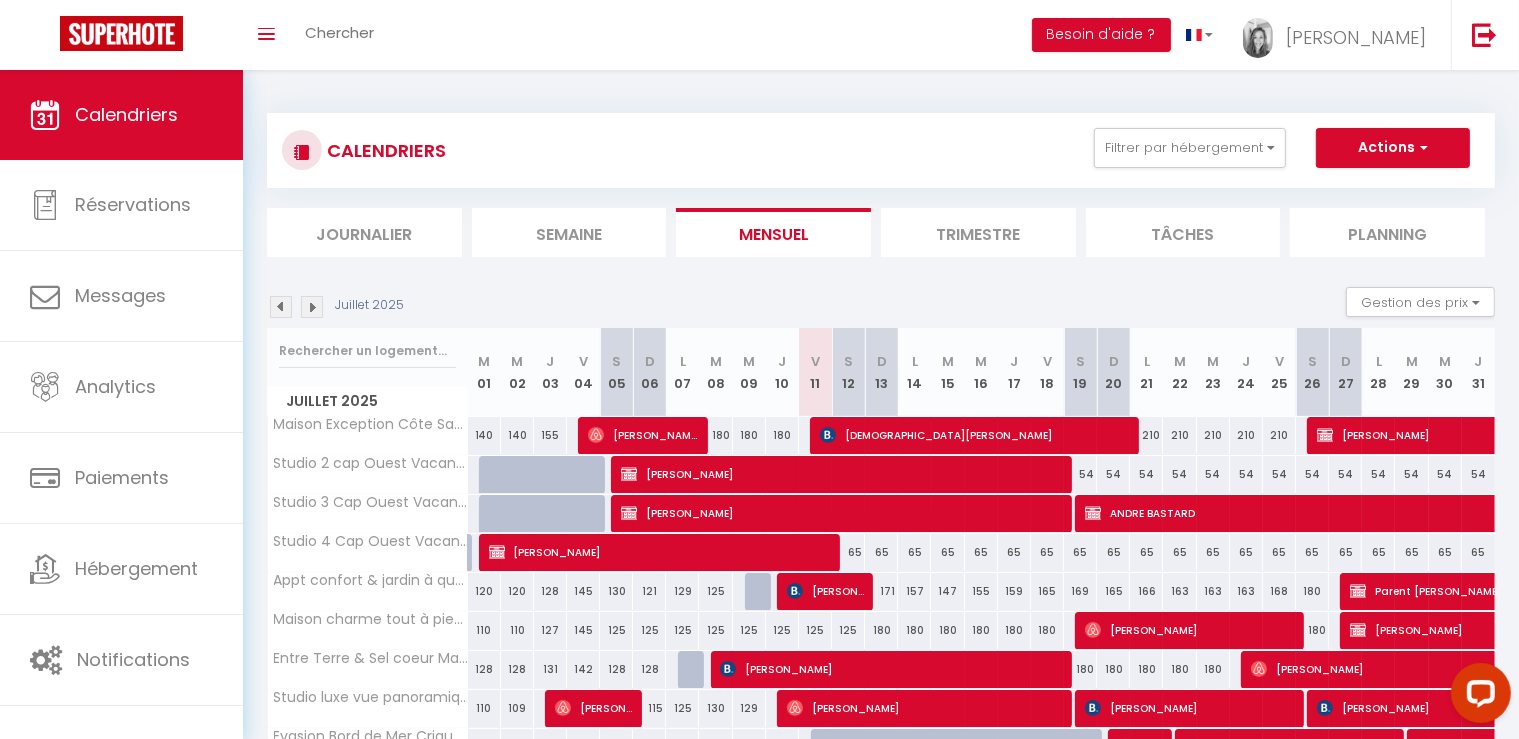 click on "[DEMOGRAPHIC_DATA][PERSON_NAME]" at bounding box center [974, 435] 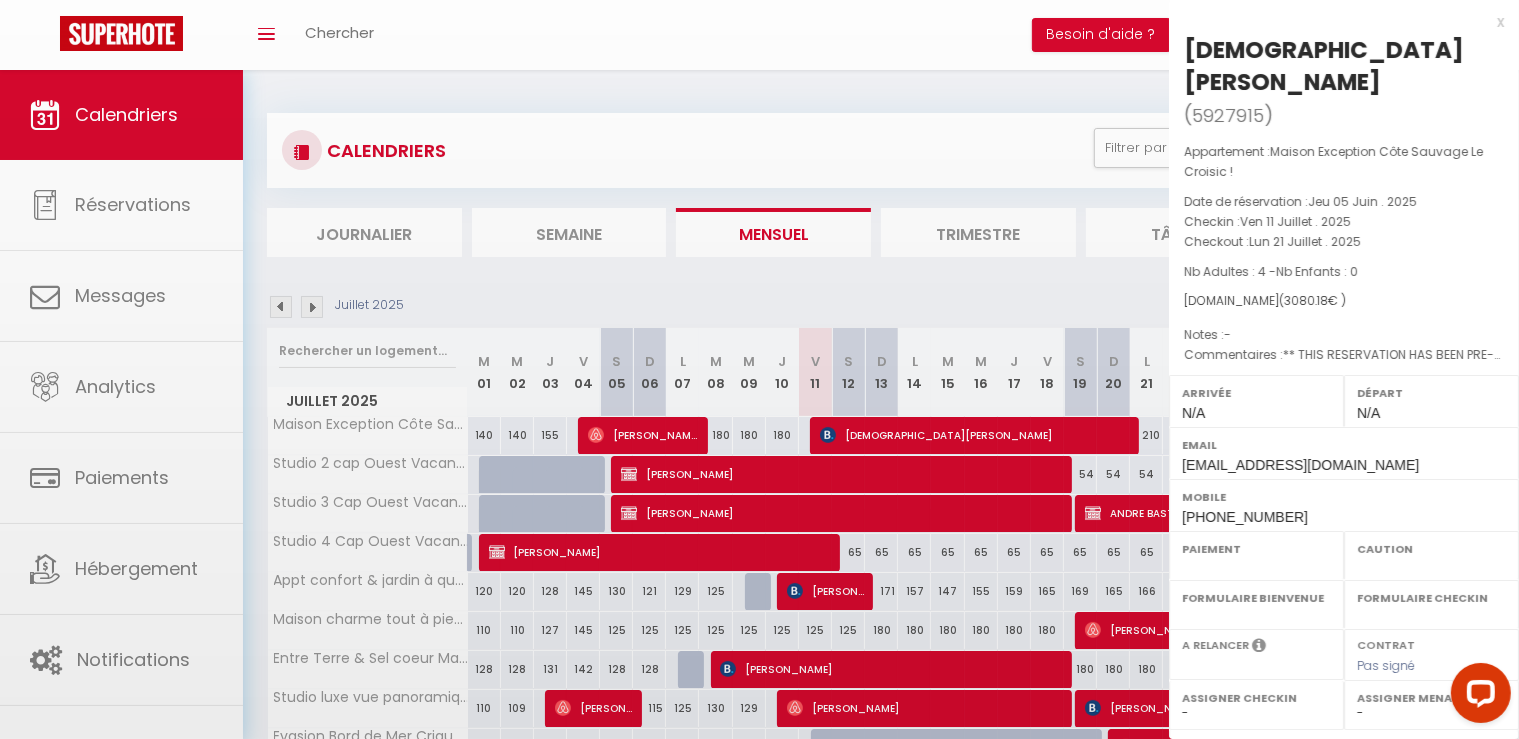 select on "OK" 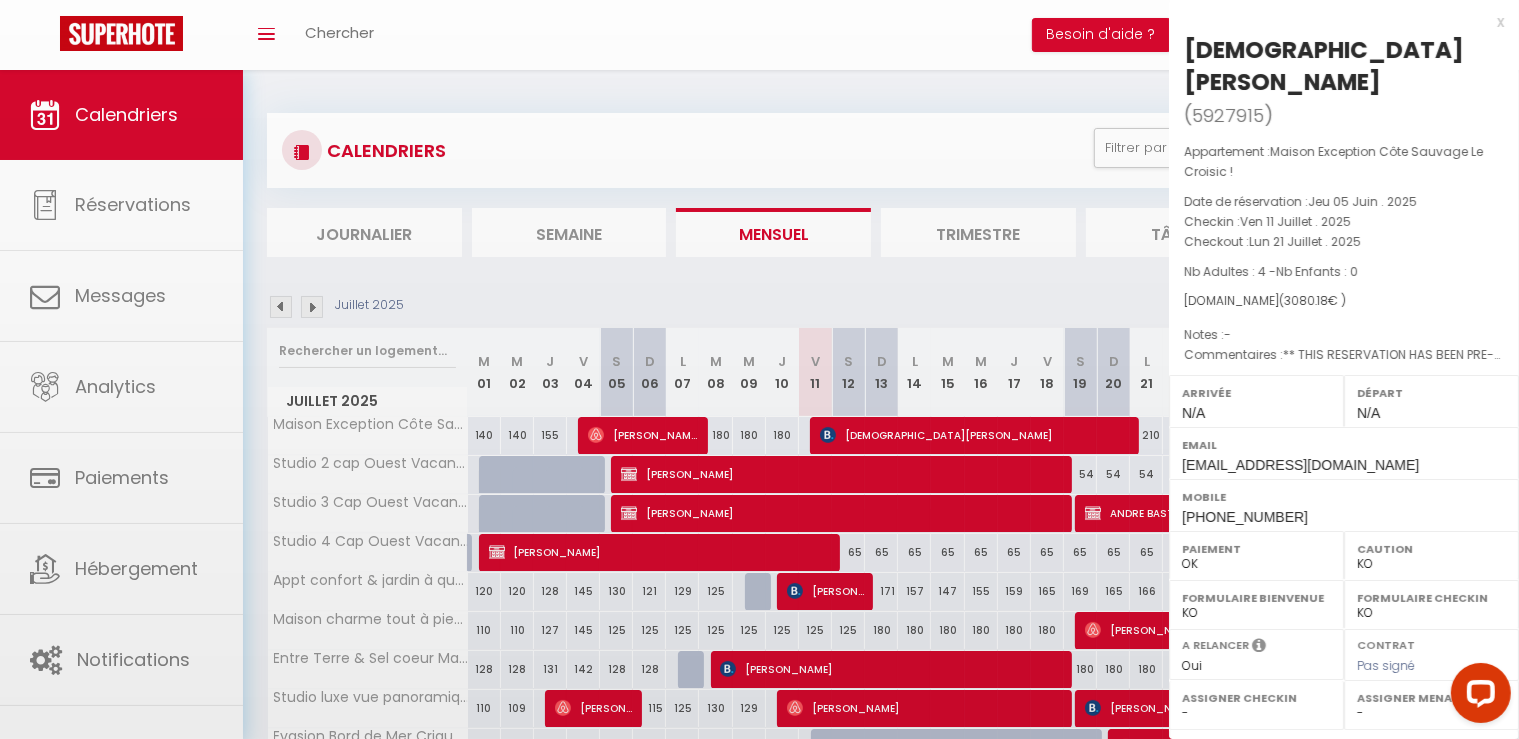 scroll, scrollTop: 242, scrollLeft: 0, axis: vertical 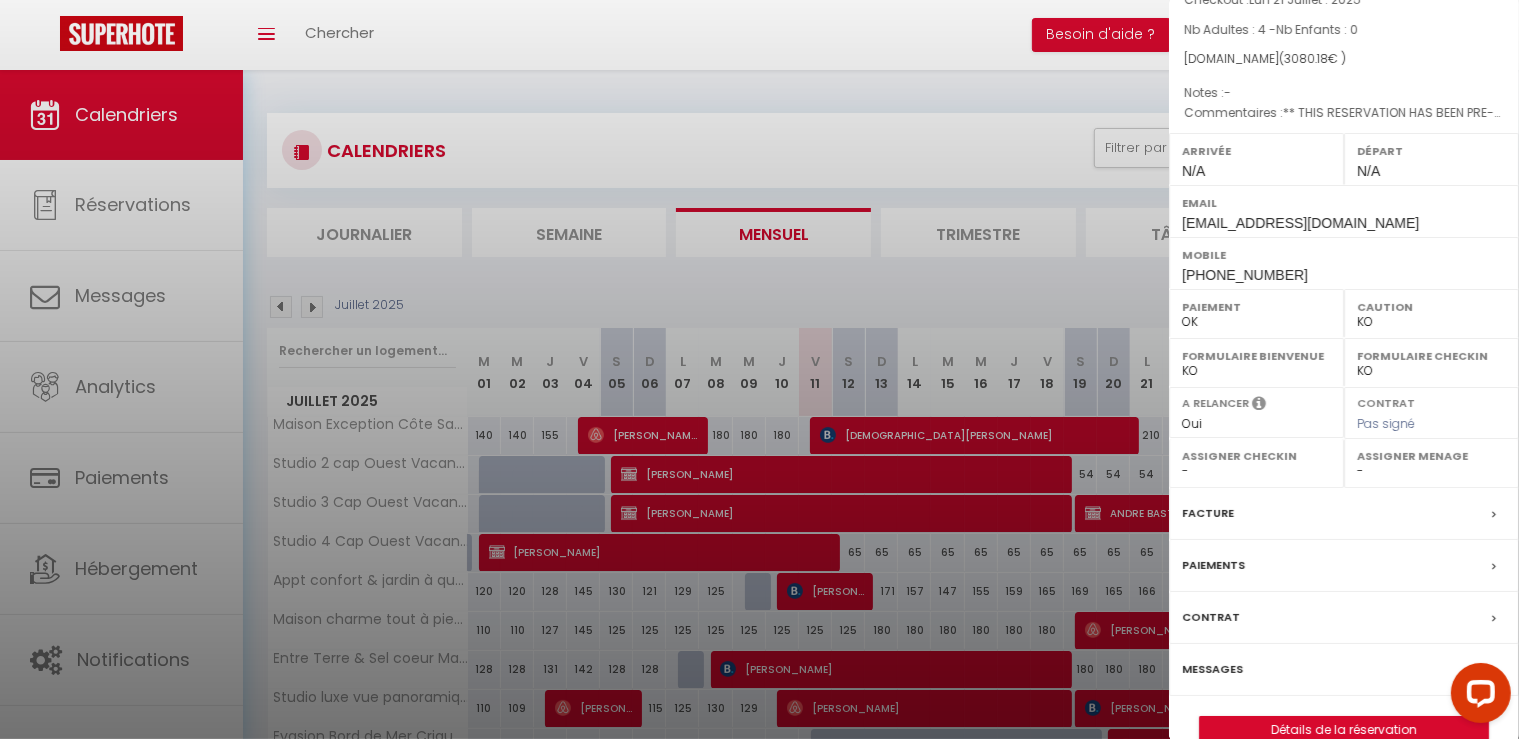 select on "45563" 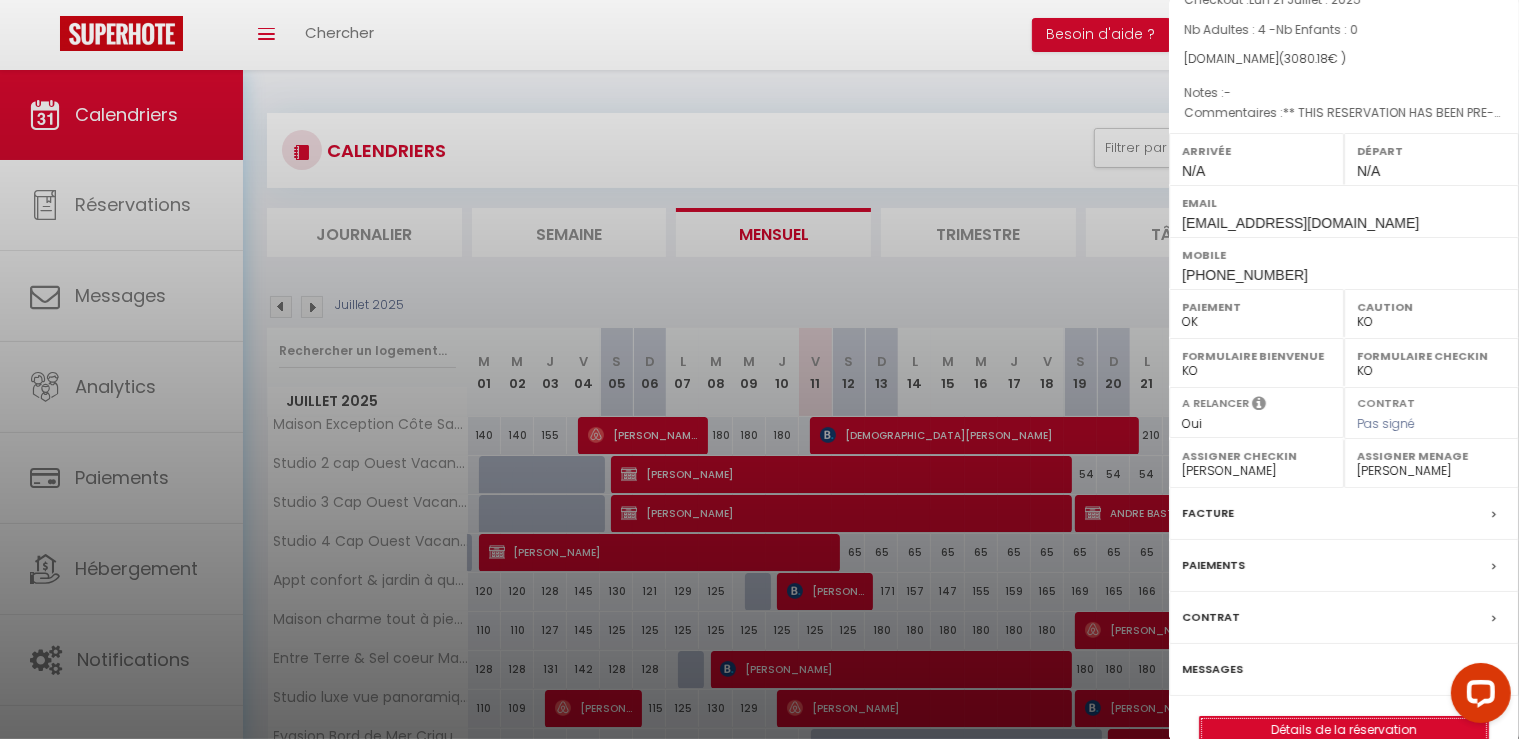 click on "Détails de la réservation" at bounding box center [1344, 730] 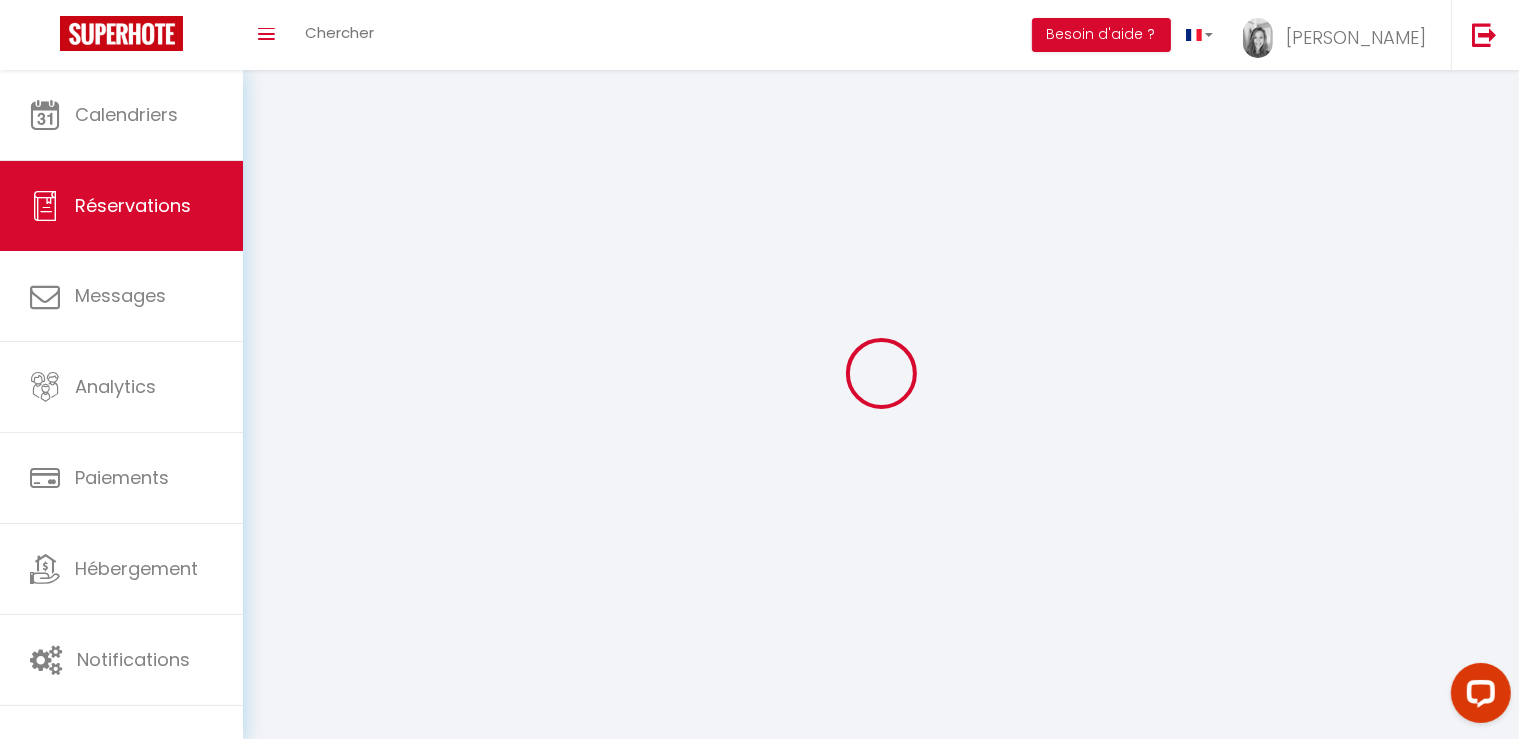 select 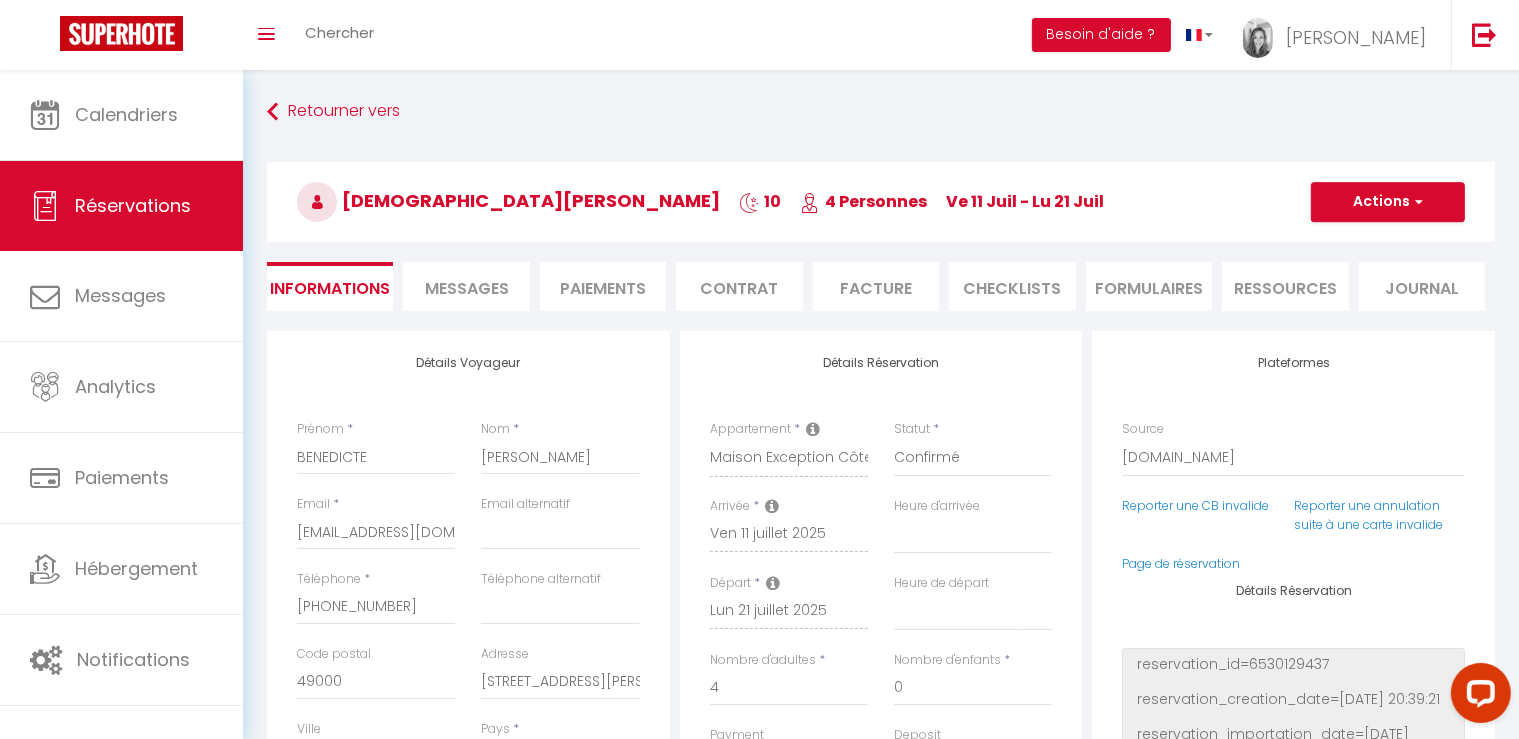 click on "Messages" at bounding box center (467, 288) 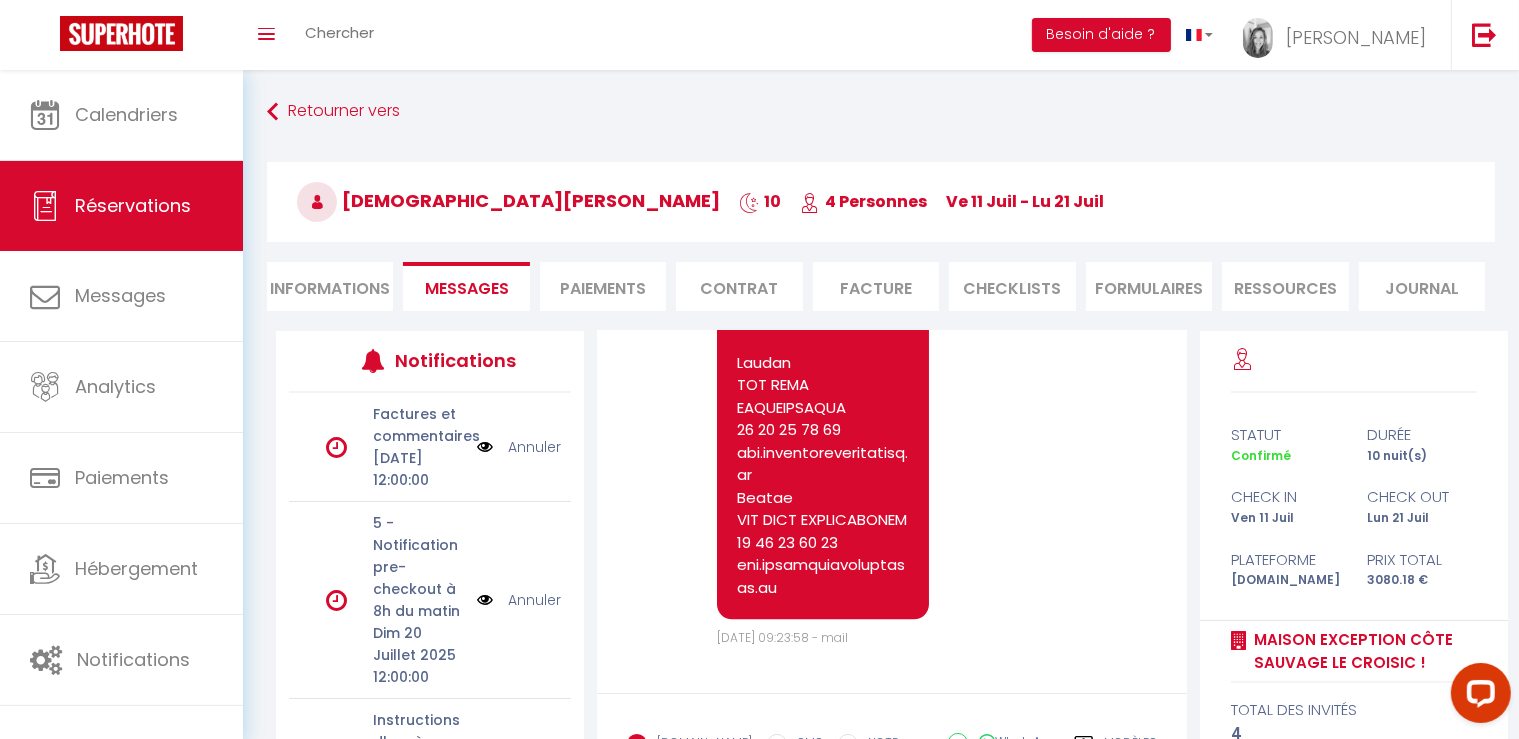 scroll, scrollTop: 6145, scrollLeft: 0, axis: vertical 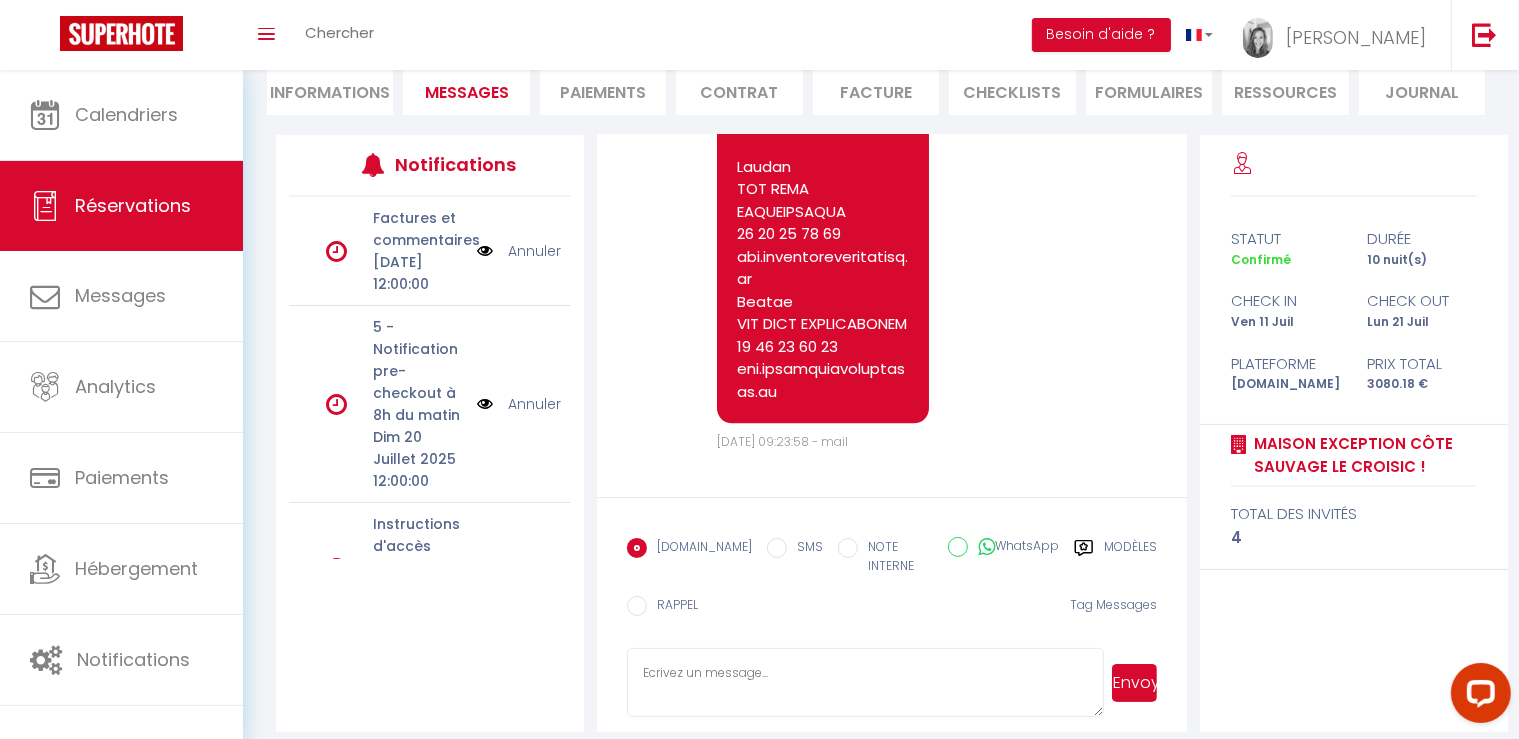 click at bounding box center [865, 683] 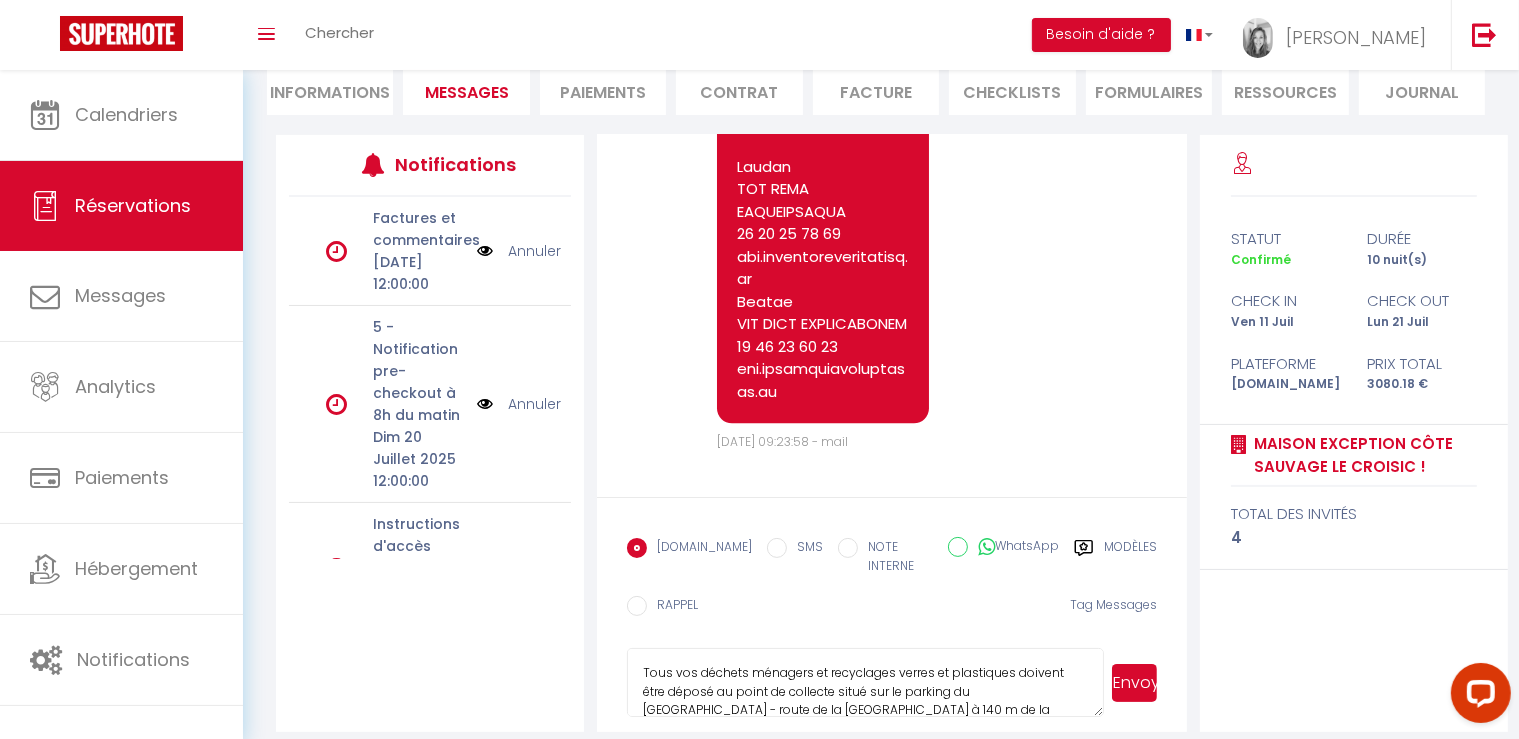 scroll, scrollTop: 3, scrollLeft: 0, axis: vertical 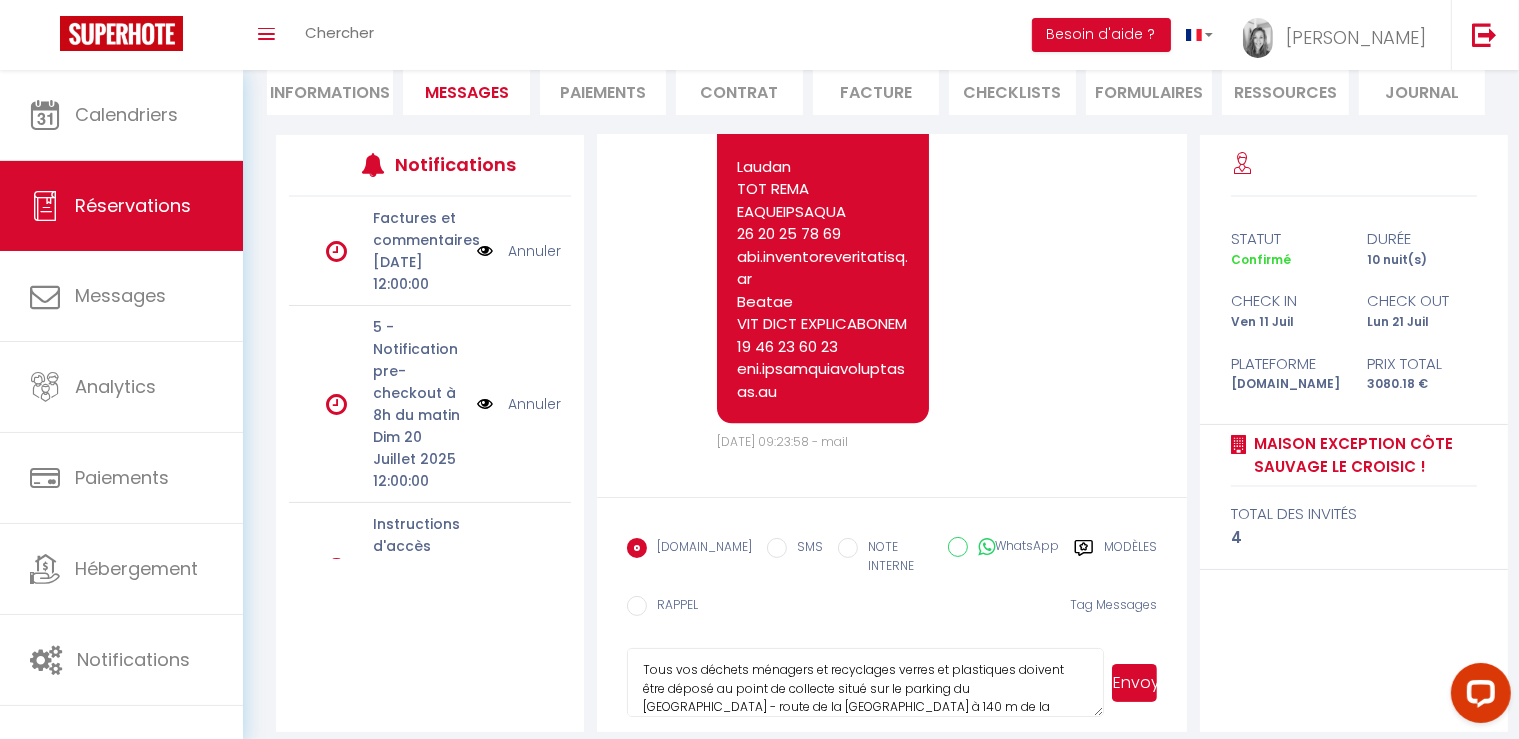 click on "Envoyer" at bounding box center (1134, 683) 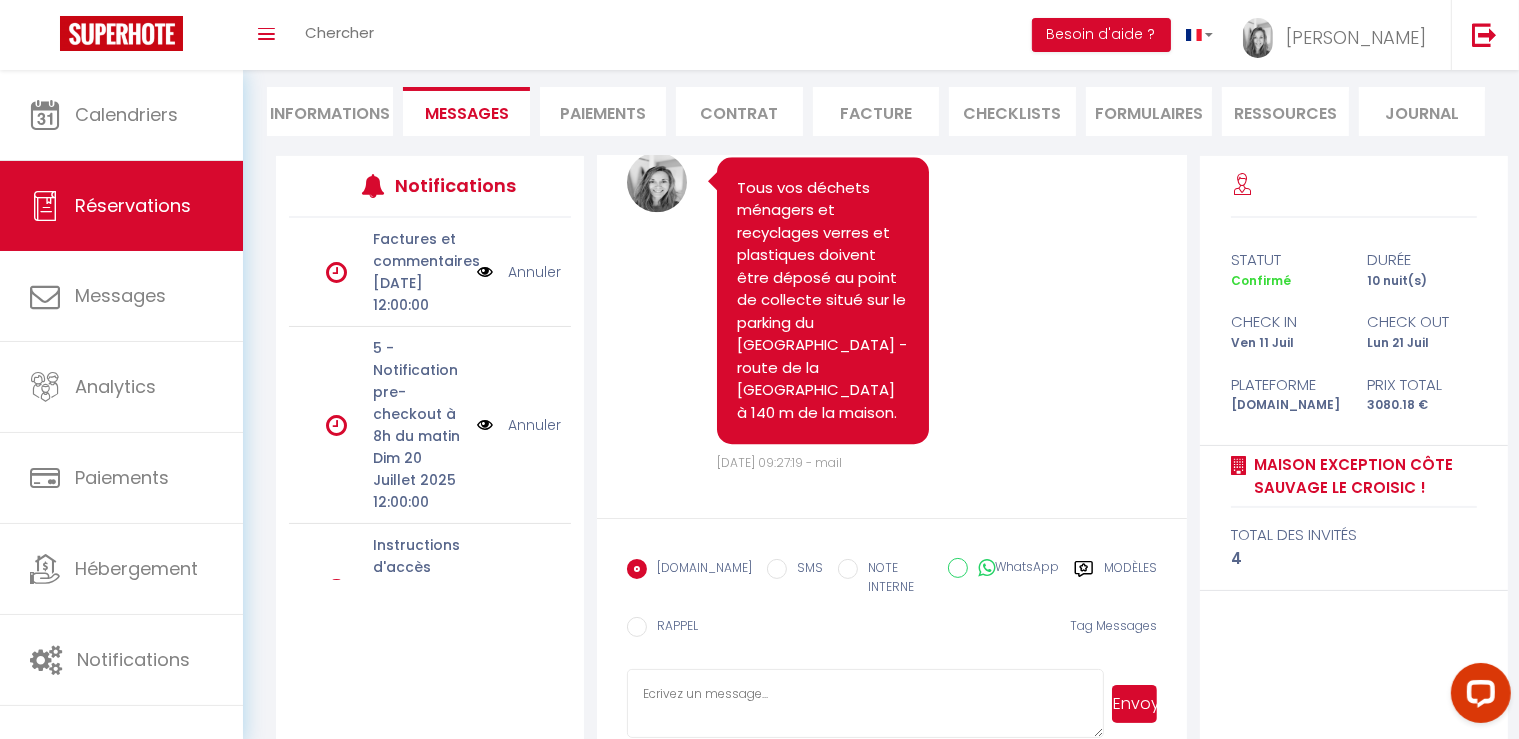 scroll, scrollTop: 6458, scrollLeft: 0, axis: vertical 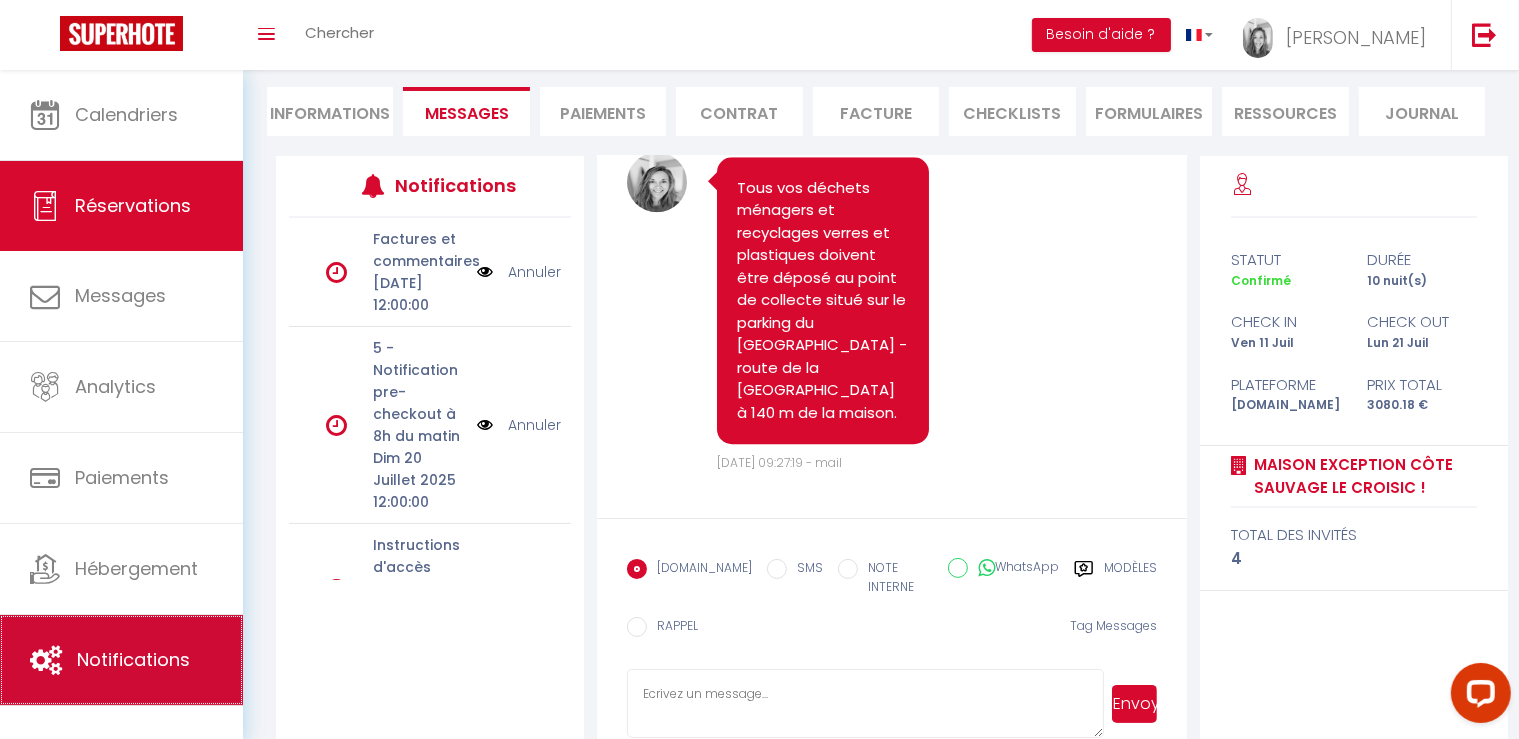 click on "Notifications" at bounding box center (133, 659) 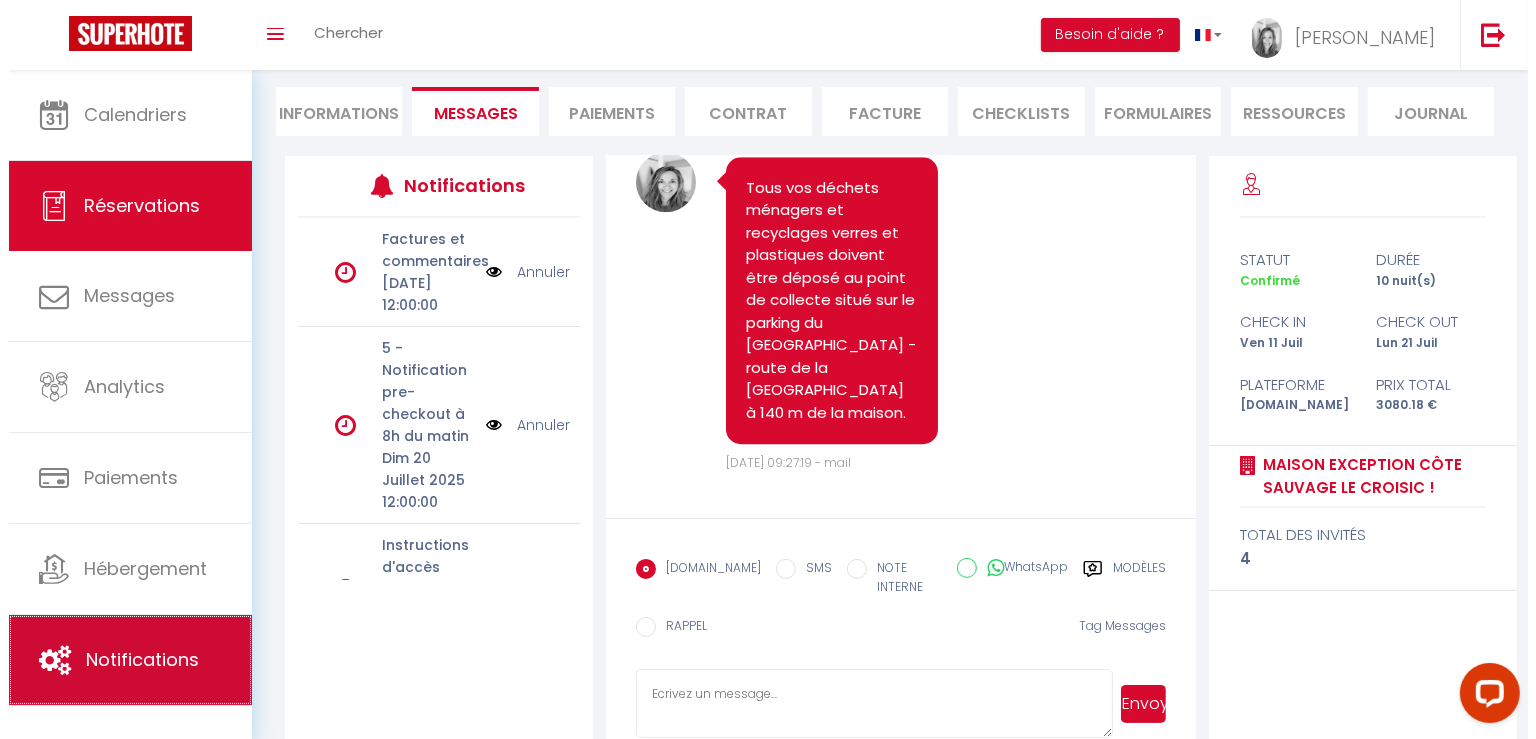 scroll, scrollTop: 0, scrollLeft: 0, axis: both 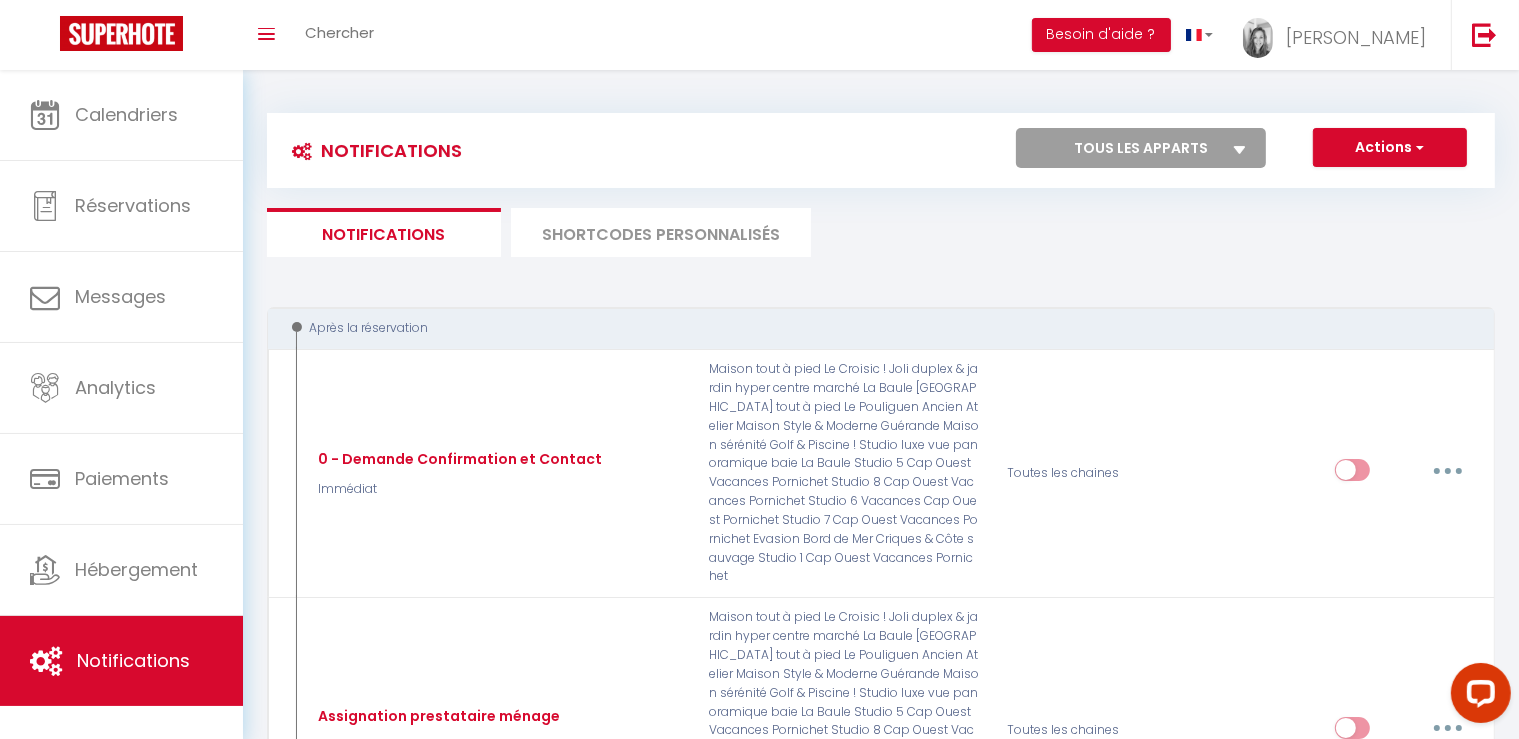 click on "SHORTCODES PERSONNALISÉS" at bounding box center (661, 232) 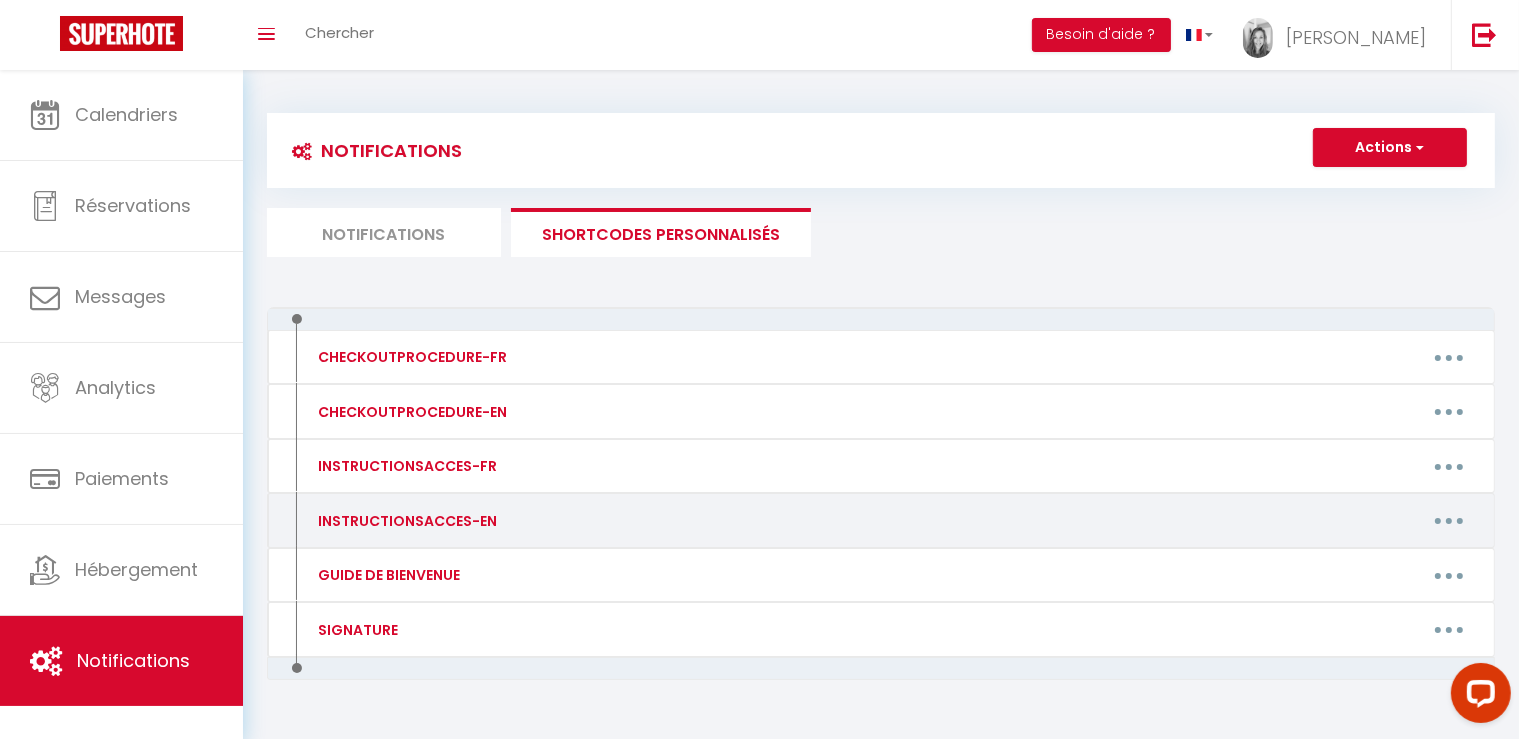 click at bounding box center (1449, 521) 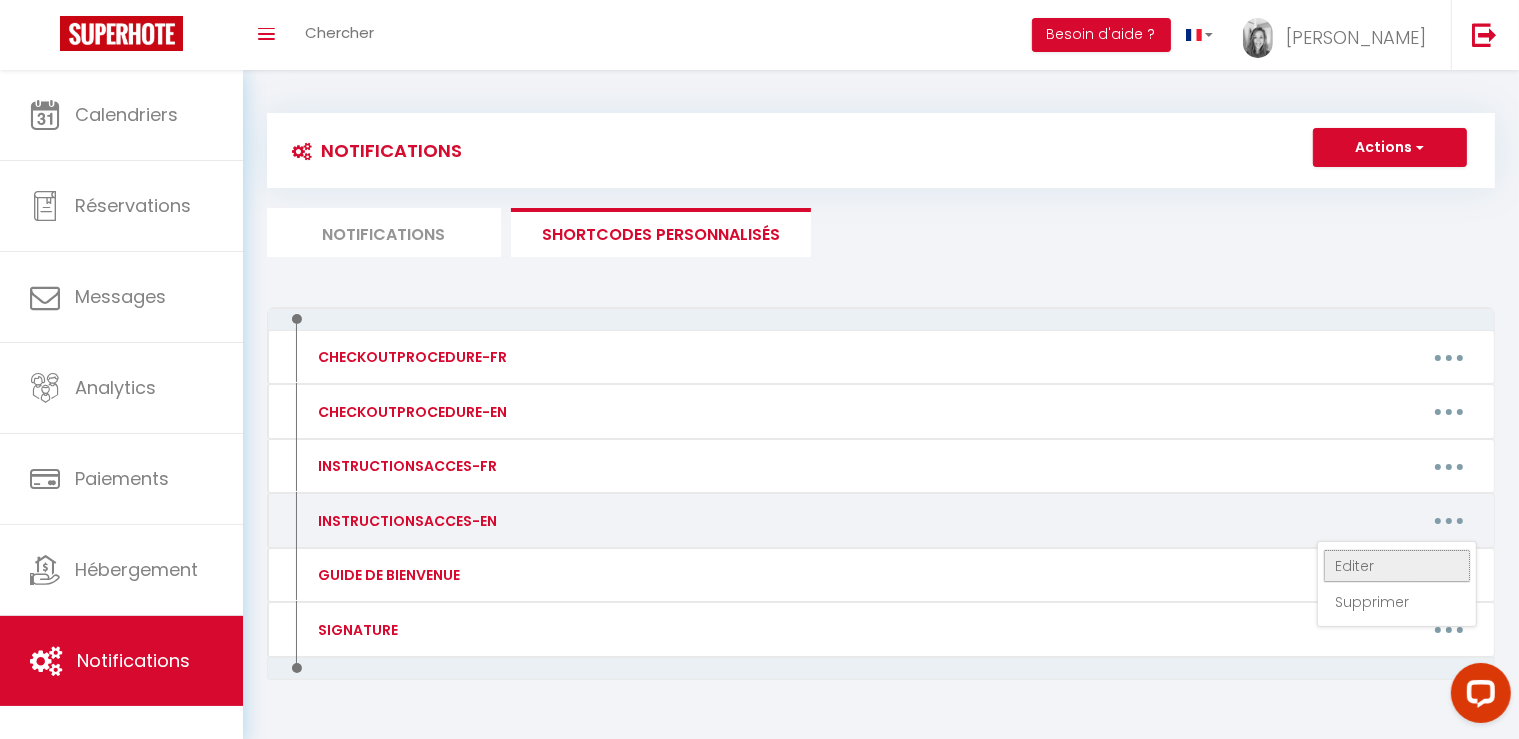 click on "Editer" at bounding box center [1397, 566] 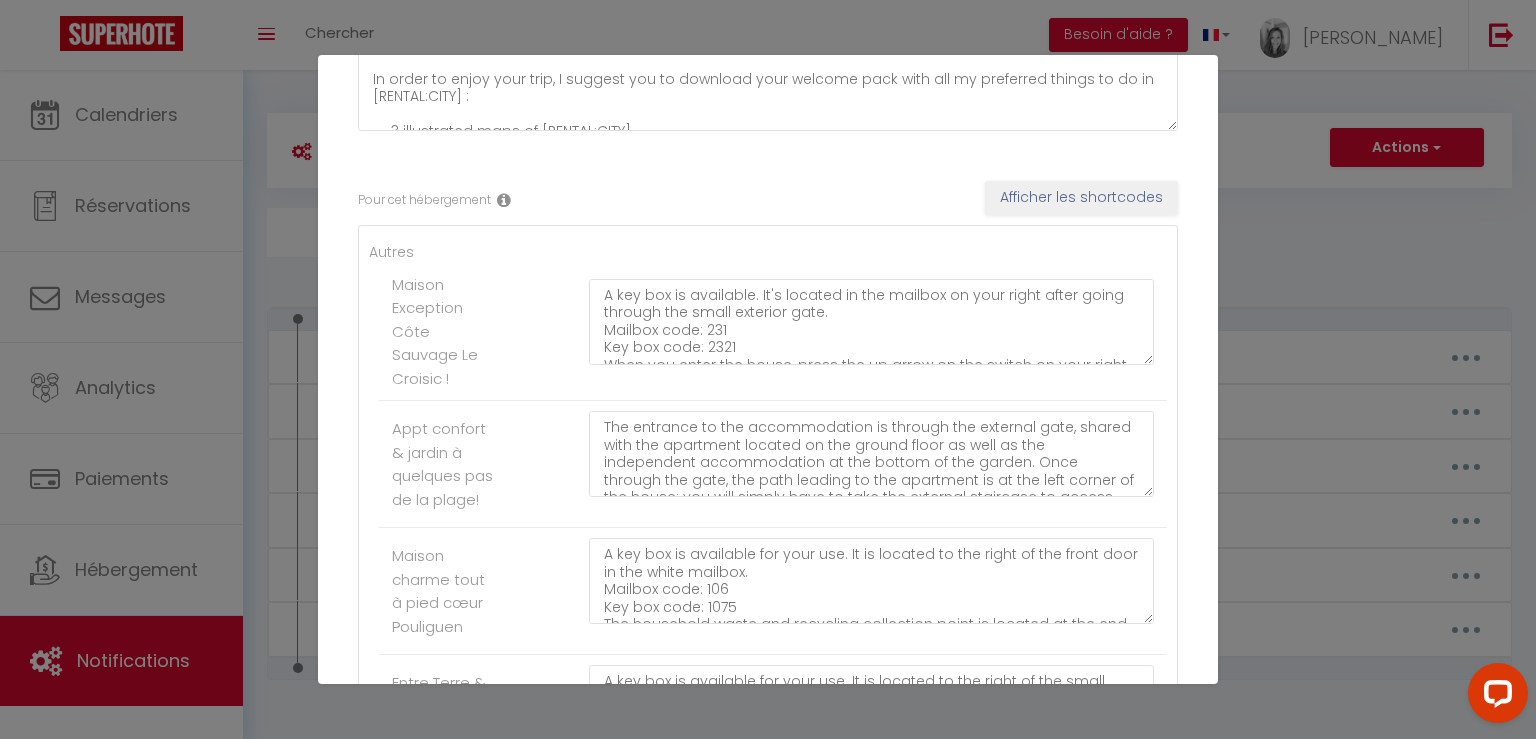 scroll, scrollTop: 302, scrollLeft: 0, axis: vertical 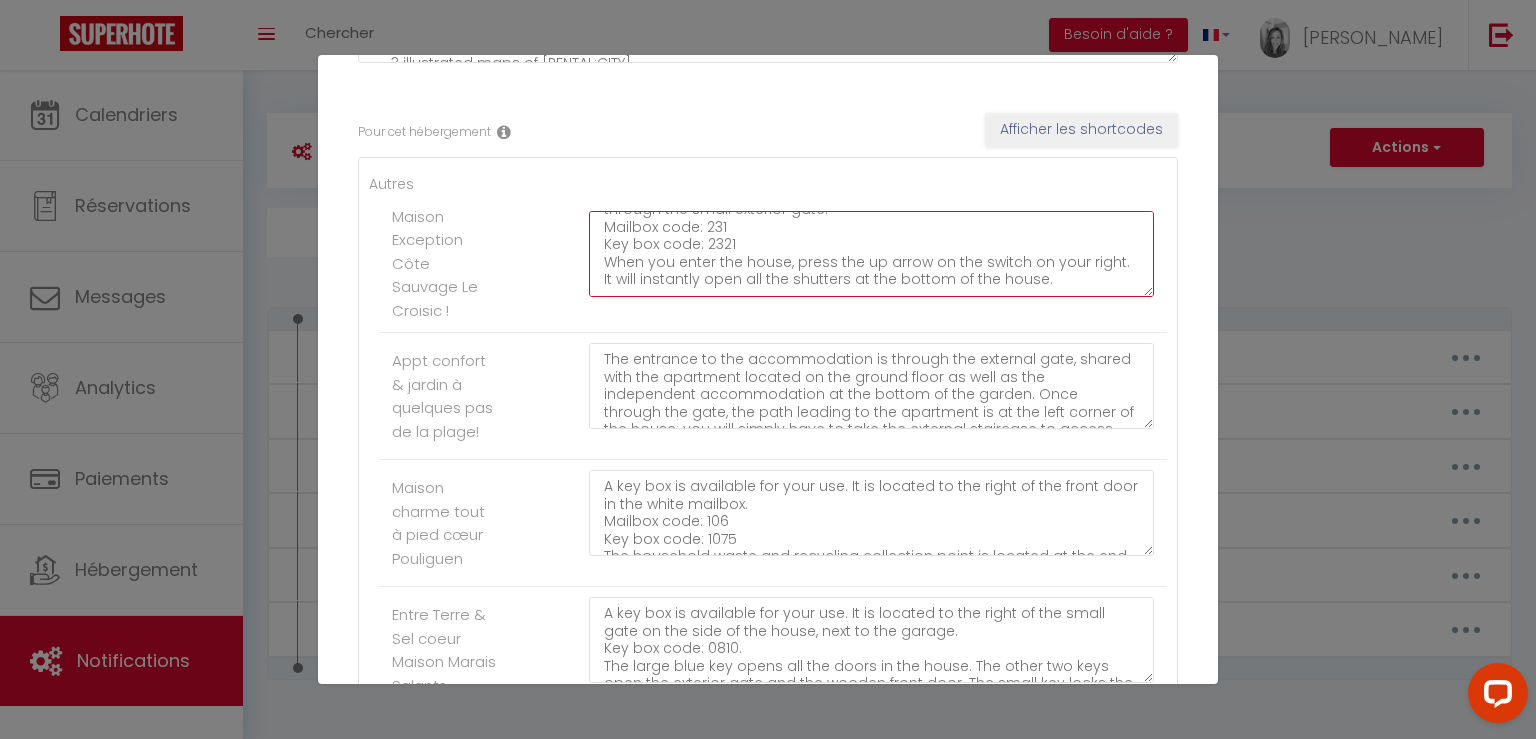 click on "A key box is available. It's located in the mailbox on your right after going through the small exterior gate.
Mailbox code: 231
Key box code: 2321
When you enter the house, press the up arrow on the switch on your right. It will instantly open all the shutters at the bottom of the house." at bounding box center [871, 254] 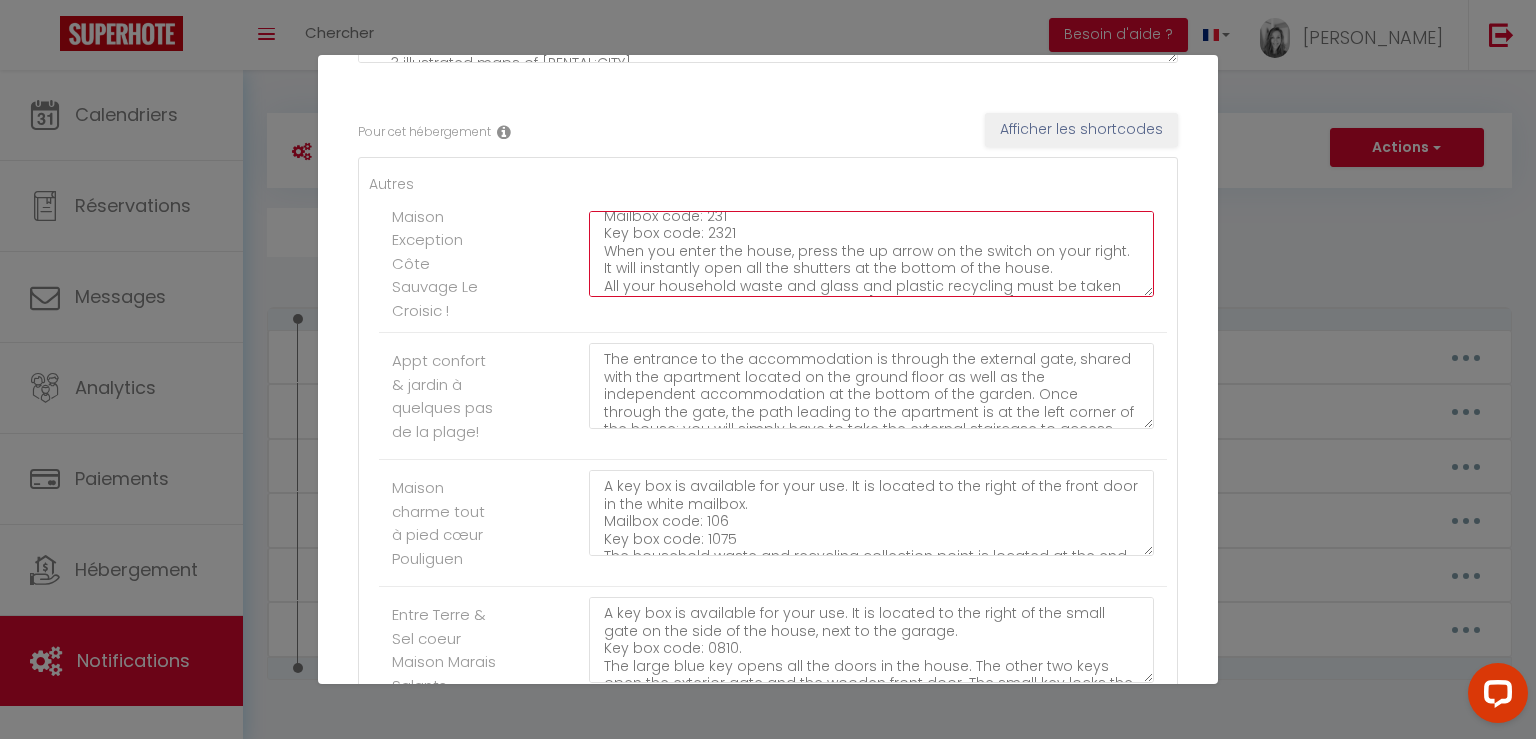 scroll, scrollTop: 82, scrollLeft: 0, axis: vertical 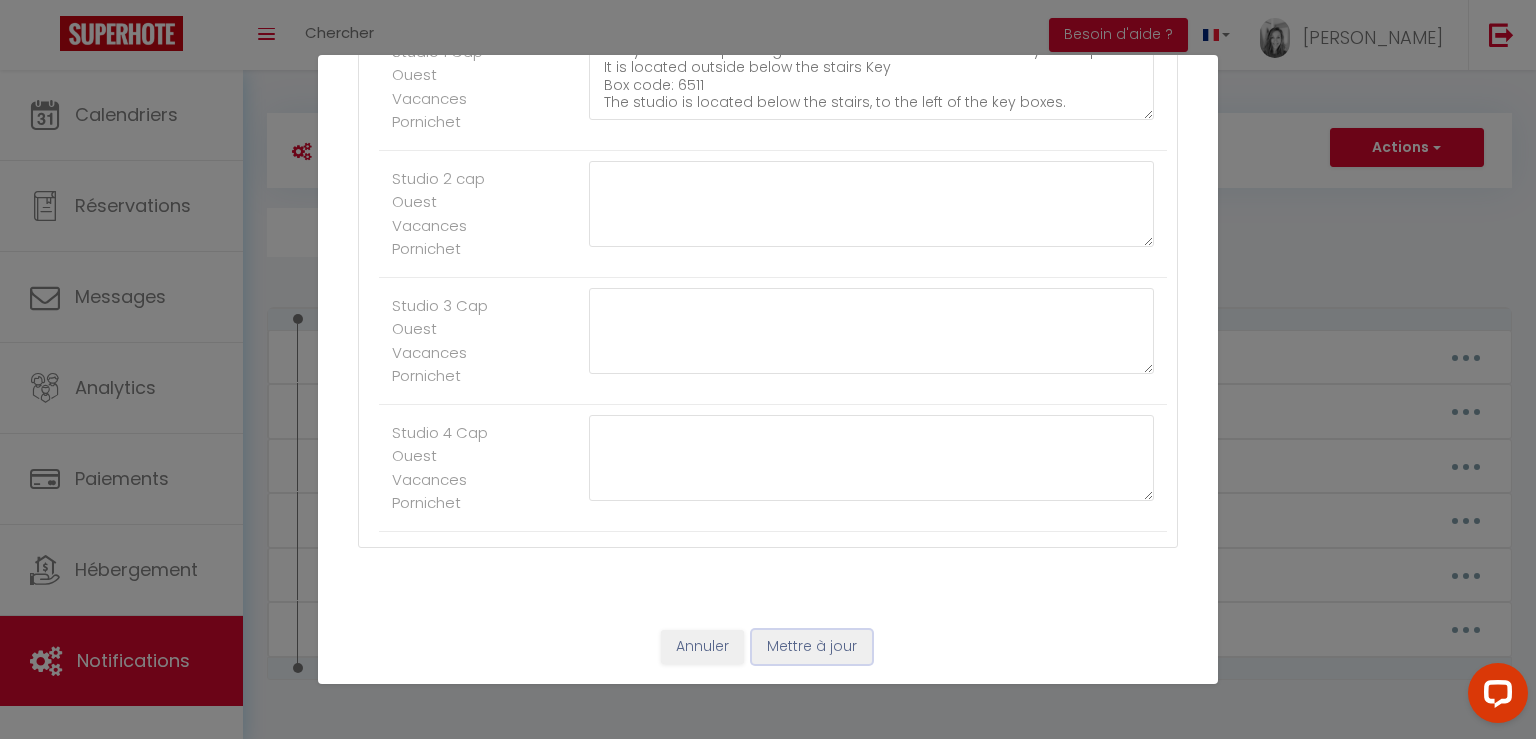 click on "Mettre à jour" at bounding box center [812, 647] 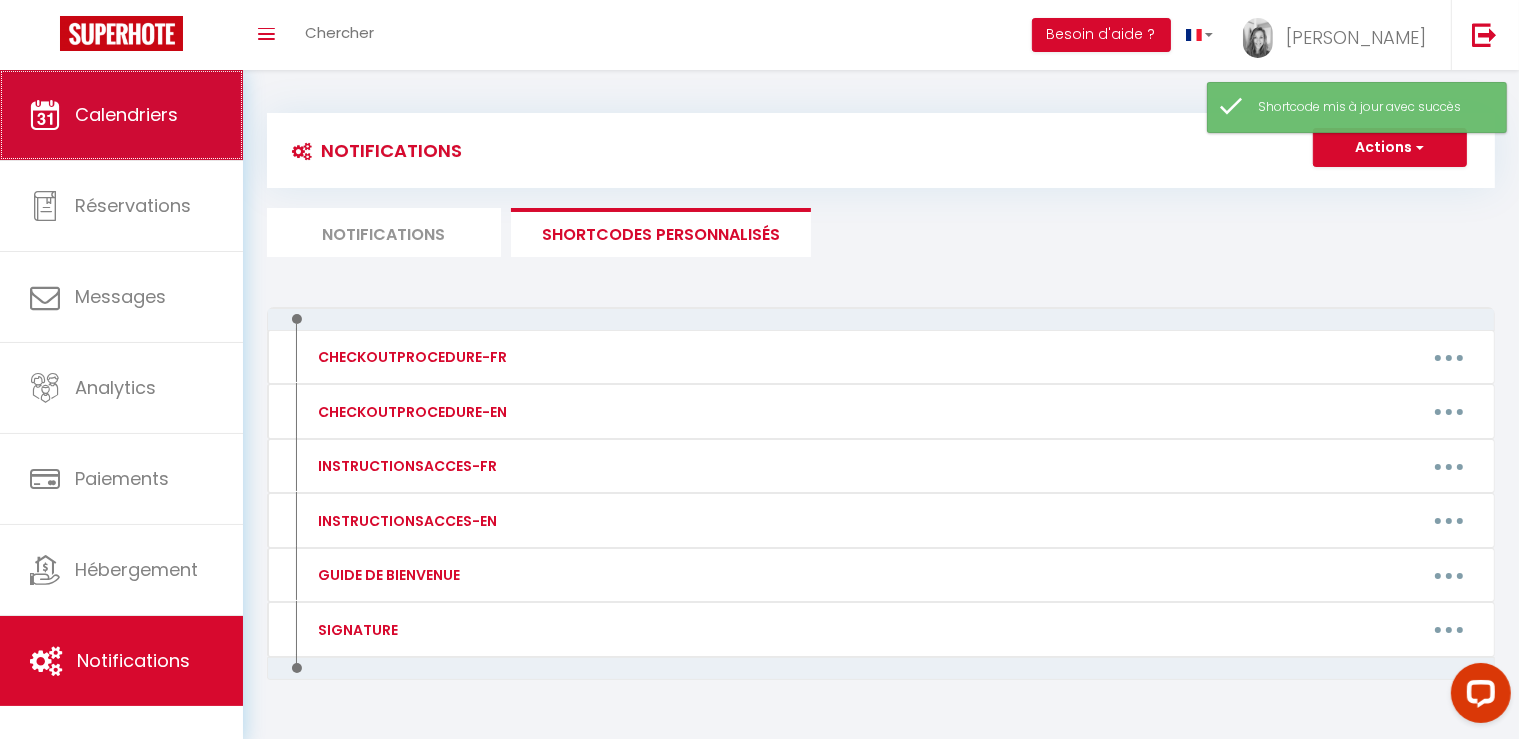 click on "Calendriers" at bounding box center [126, 114] 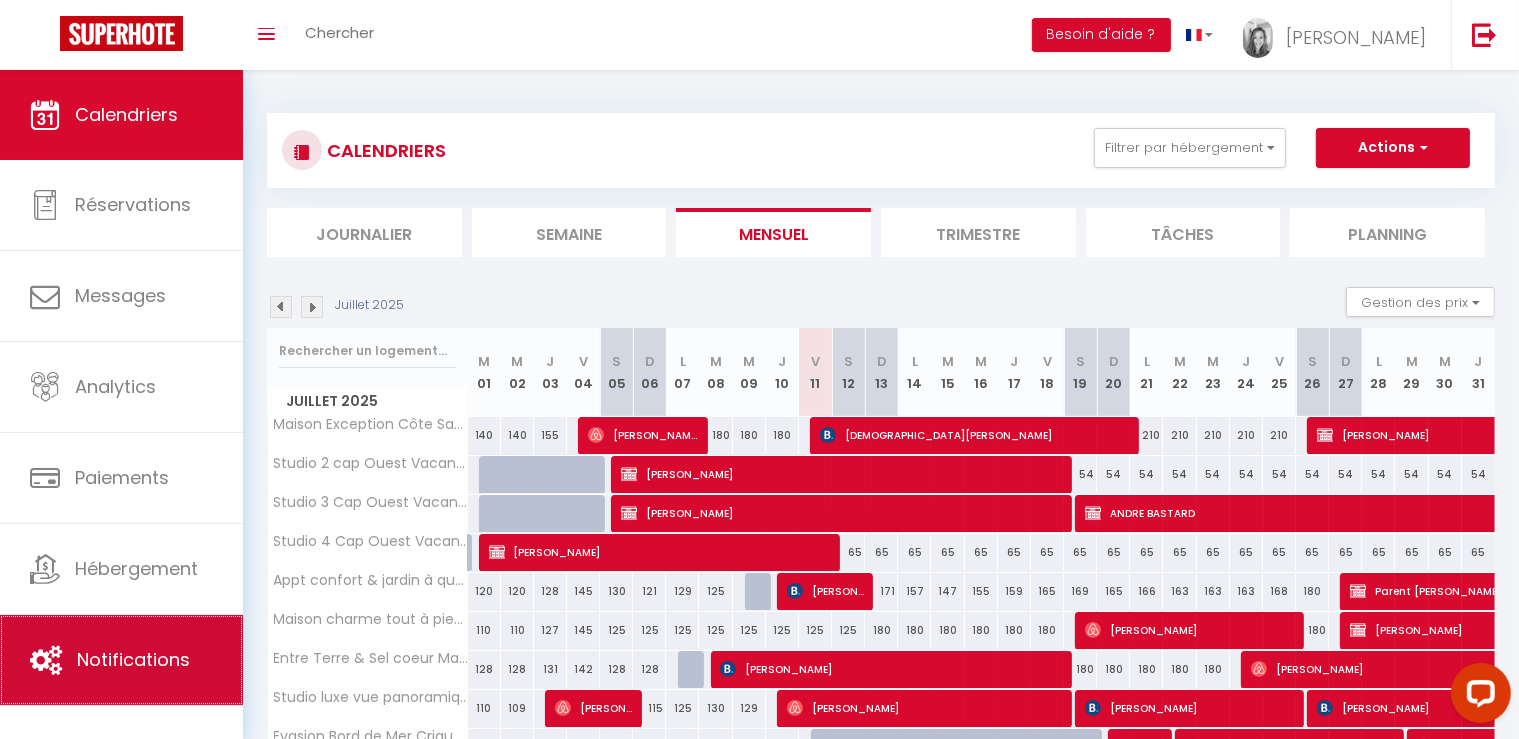 click on "Notifications" at bounding box center (133, 659) 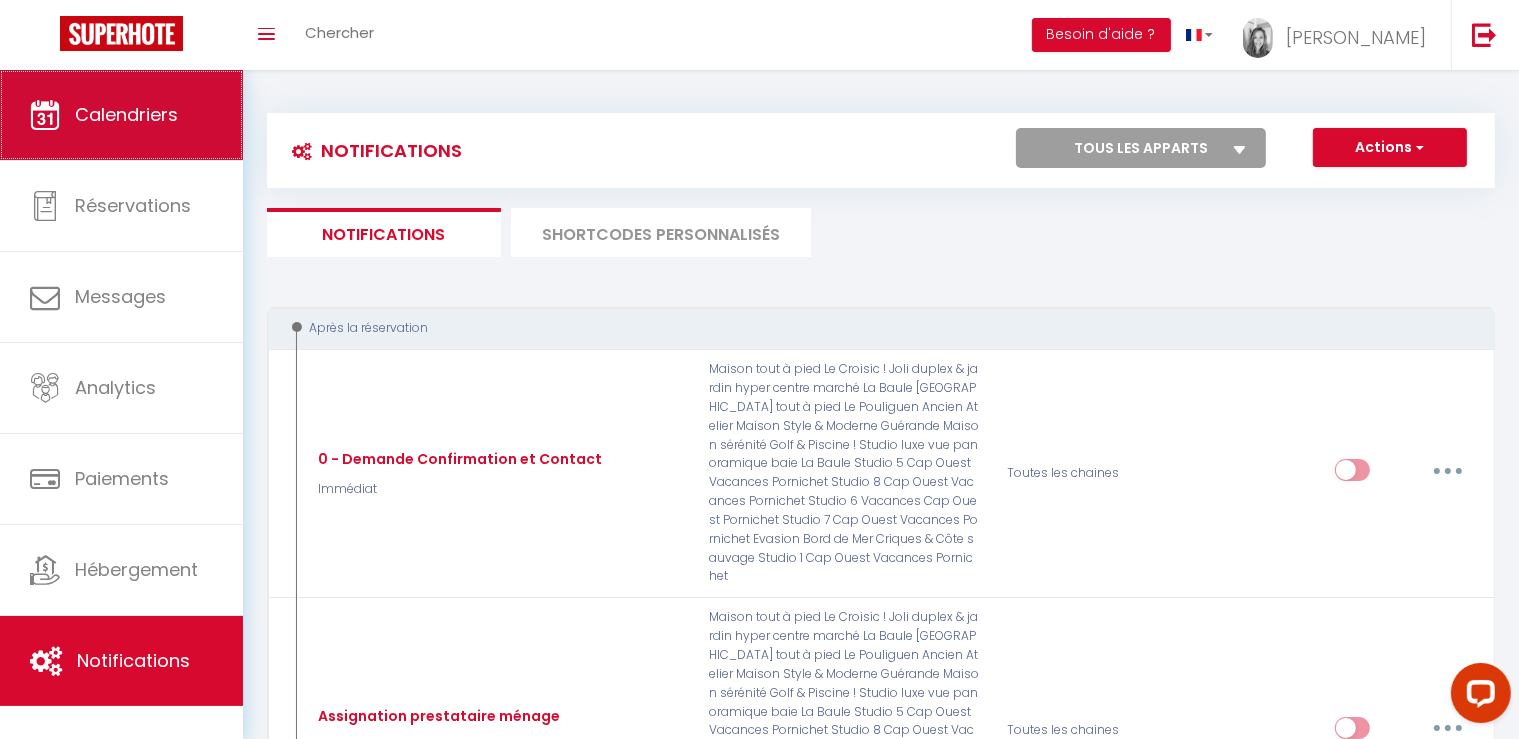 click on "Calendriers" at bounding box center (121, 115) 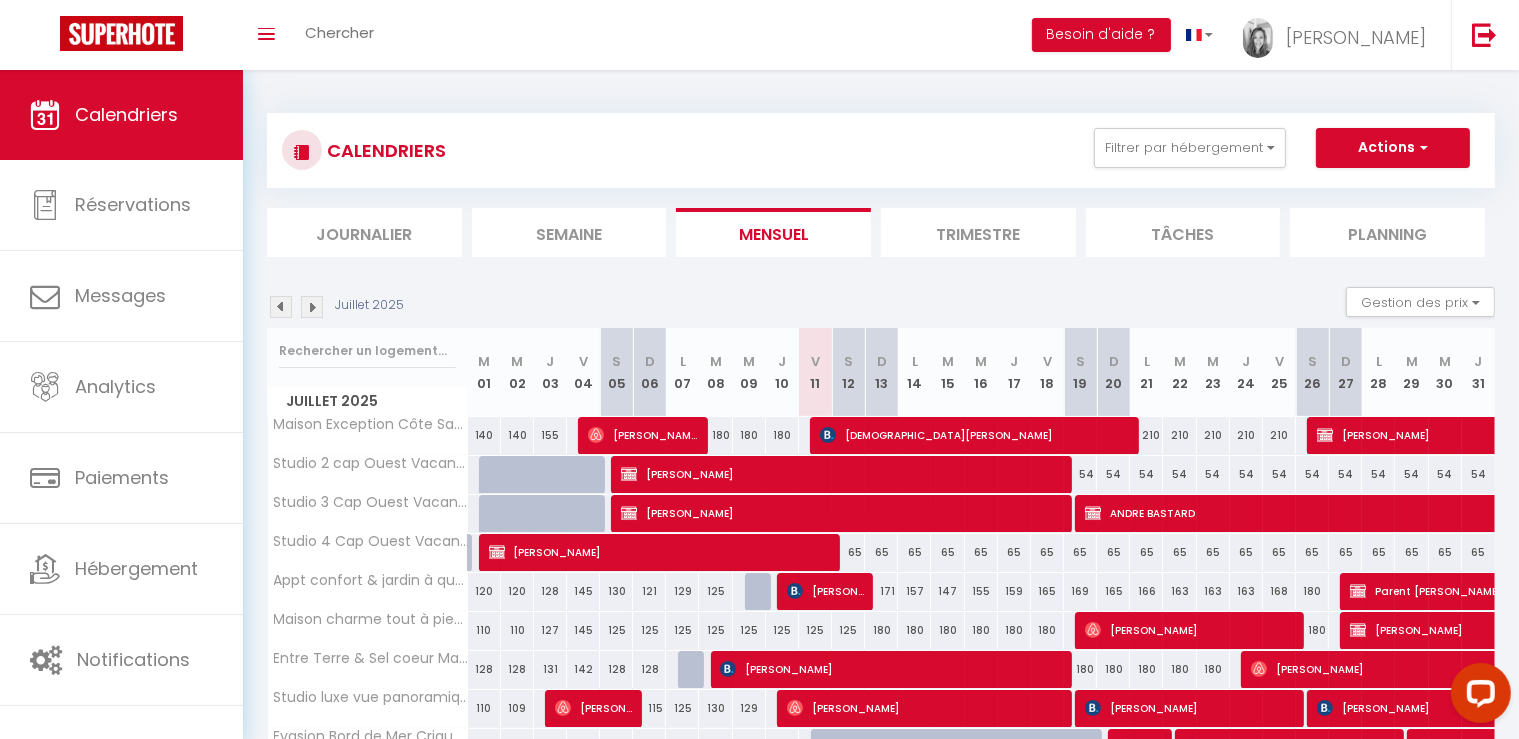 click on "[DEMOGRAPHIC_DATA][PERSON_NAME]" at bounding box center [974, 435] 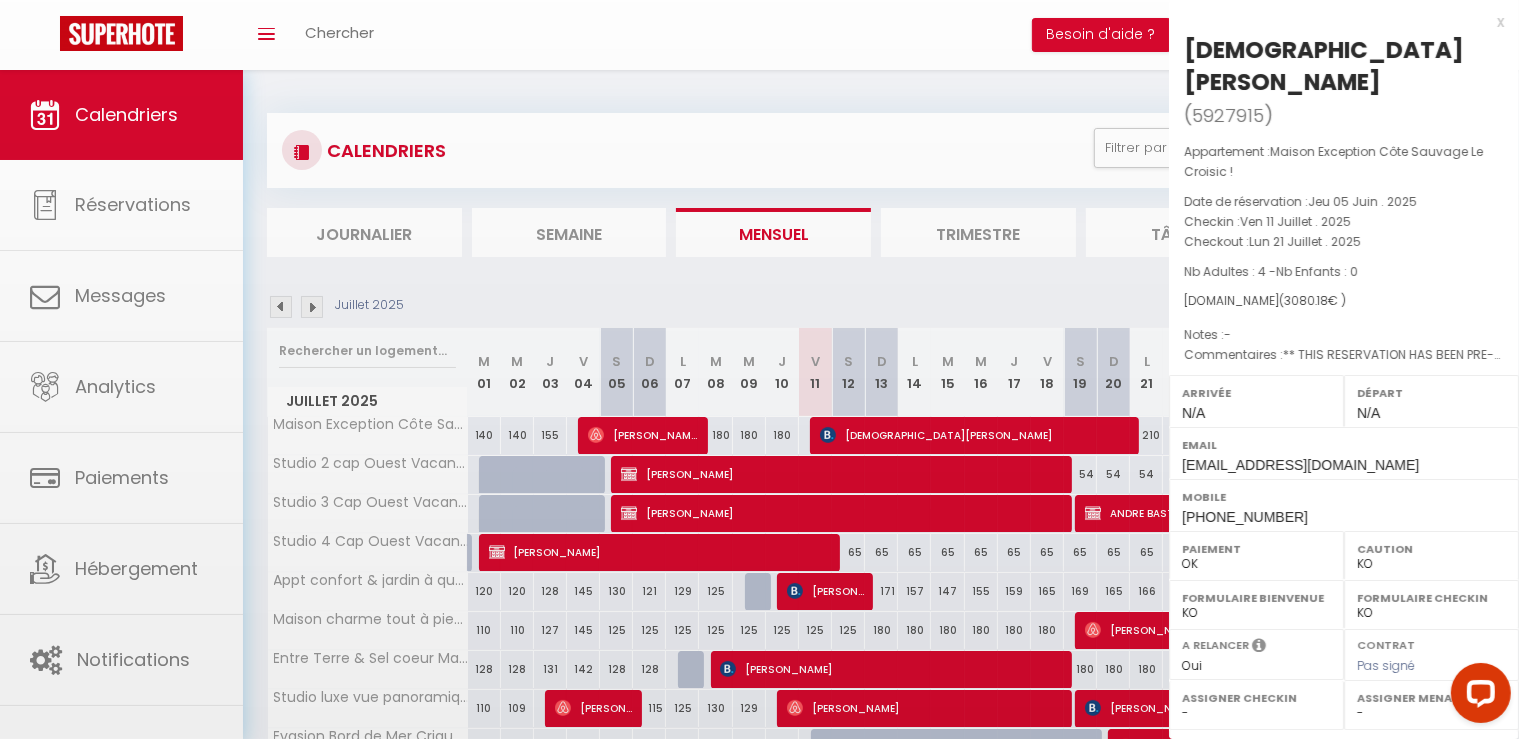 scroll, scrollTop: 242, scrollLeft: 0, axis: vertical 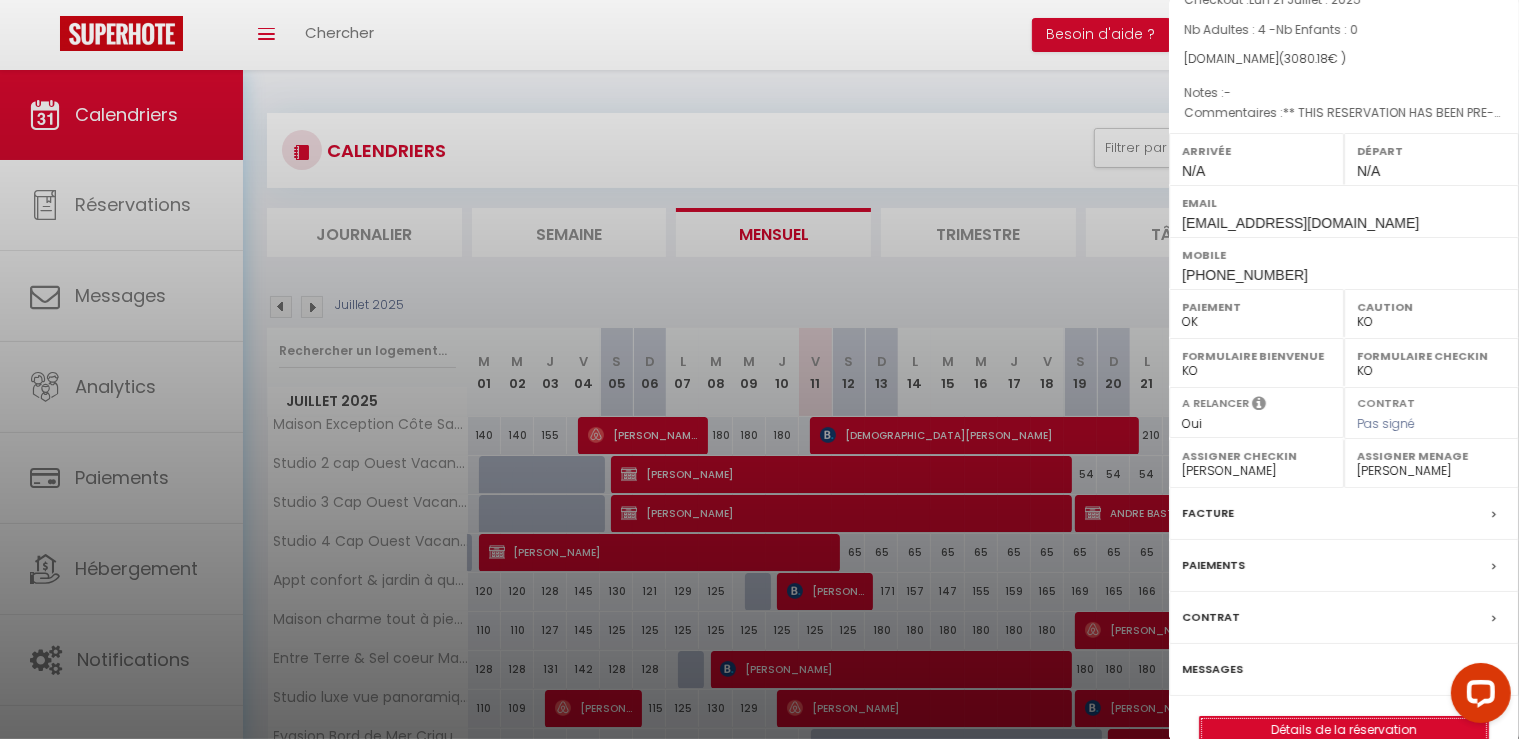 click on "Détails de la réservation" at bounding box center (1344, 730) 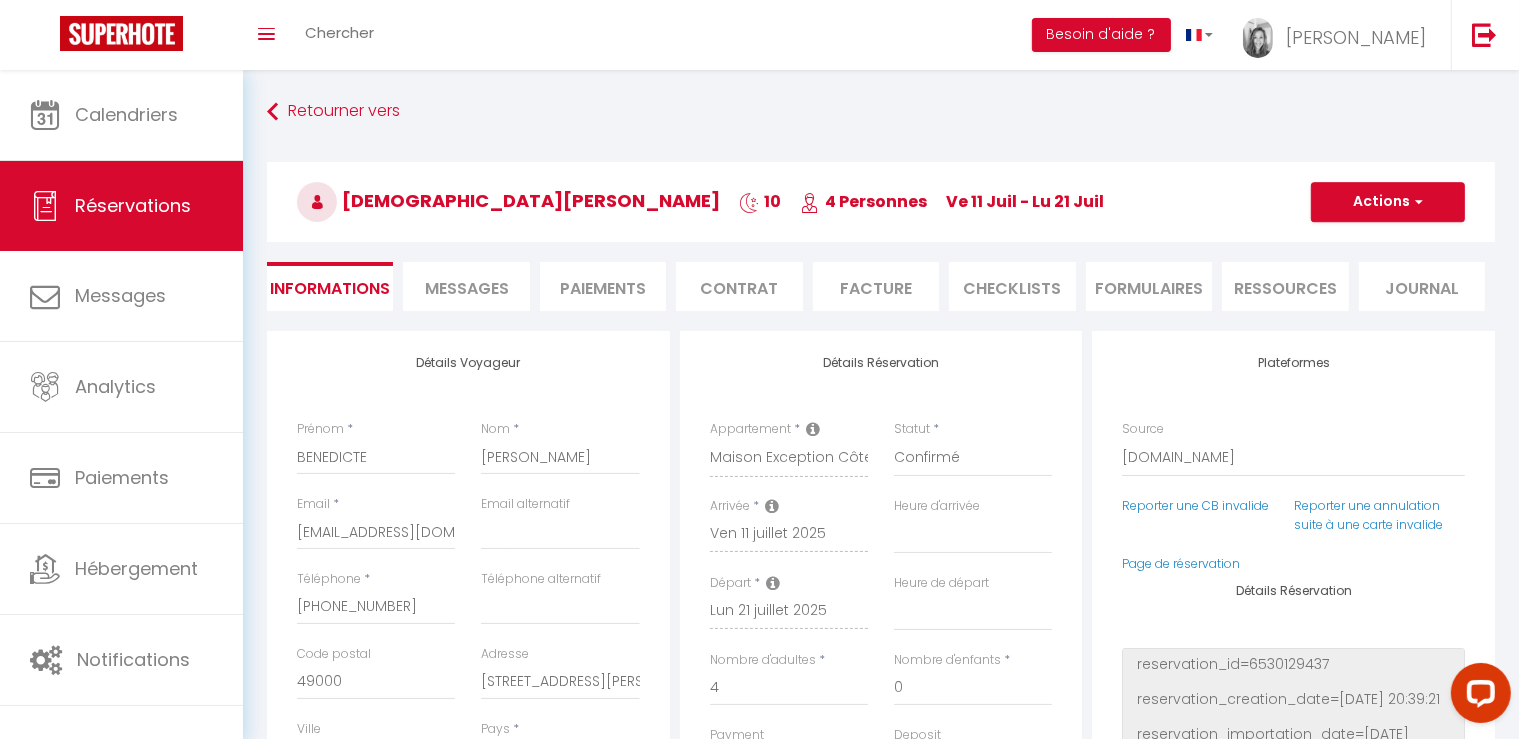 click on "Messages" at bounding box center [467, 288] 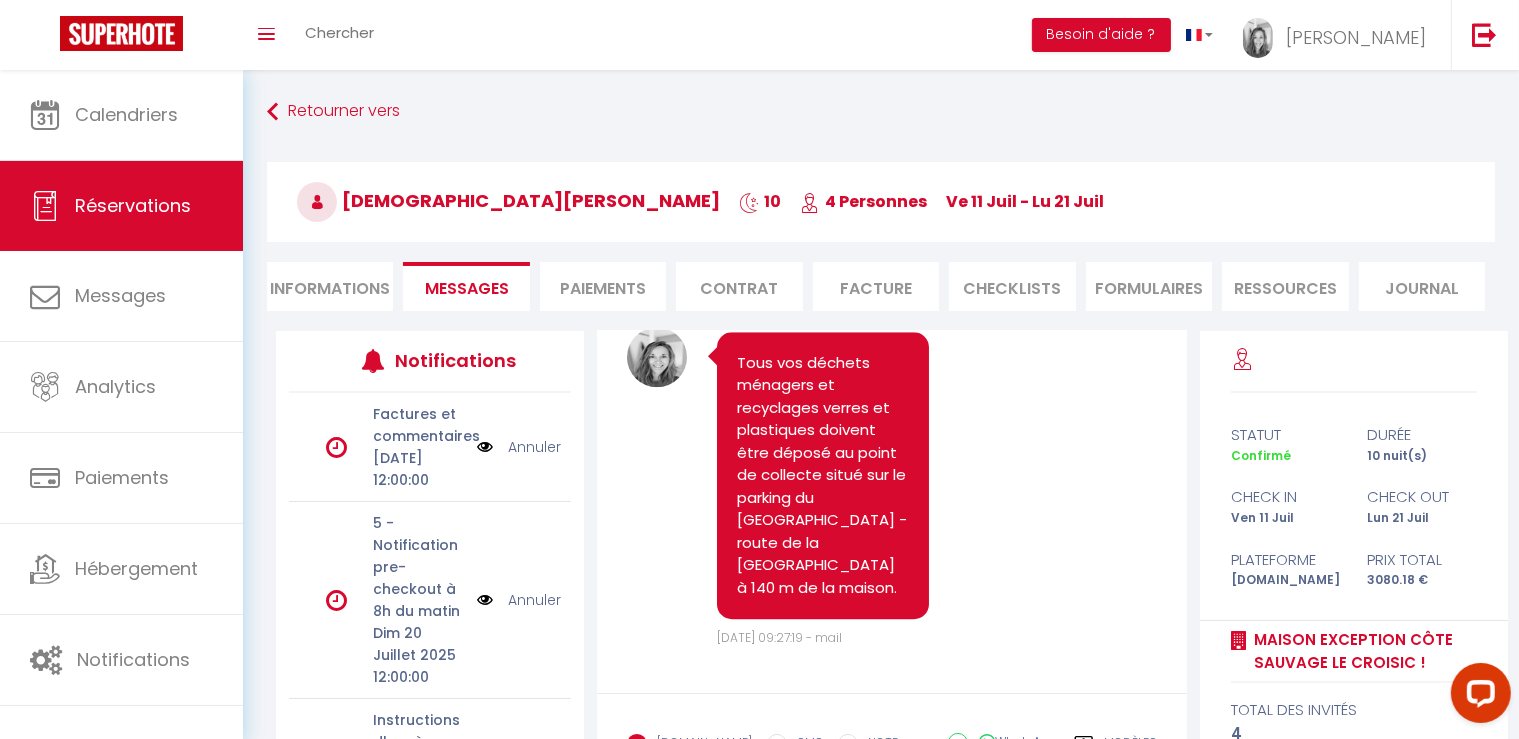 scroll, scrollTop: 5854, scrollLeft: 0, axis: vertical 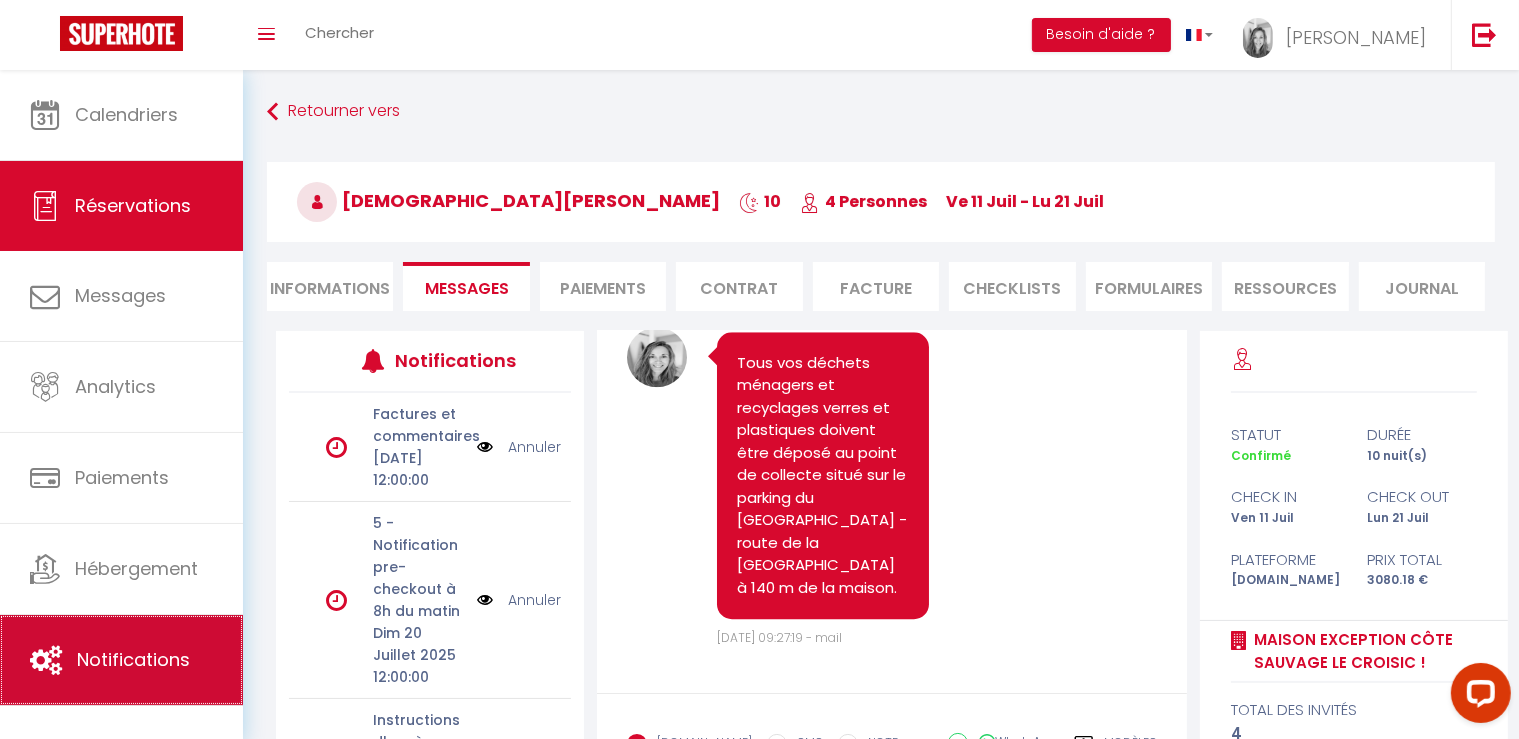 click on "Notifications" at bounding box center (133, 659) 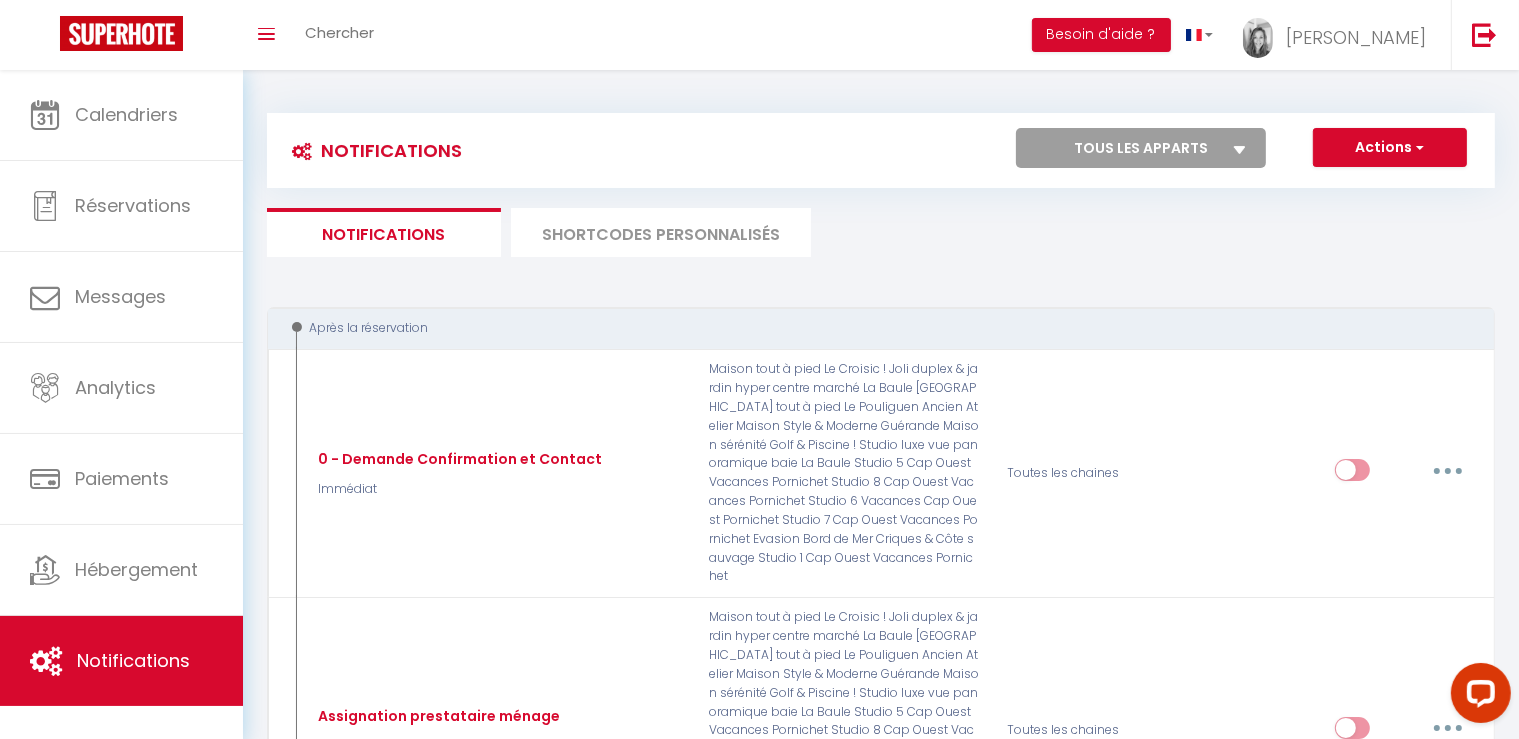 click on "SHORTCODES PERSONNALISÉS" at bounding box center (661, 232) 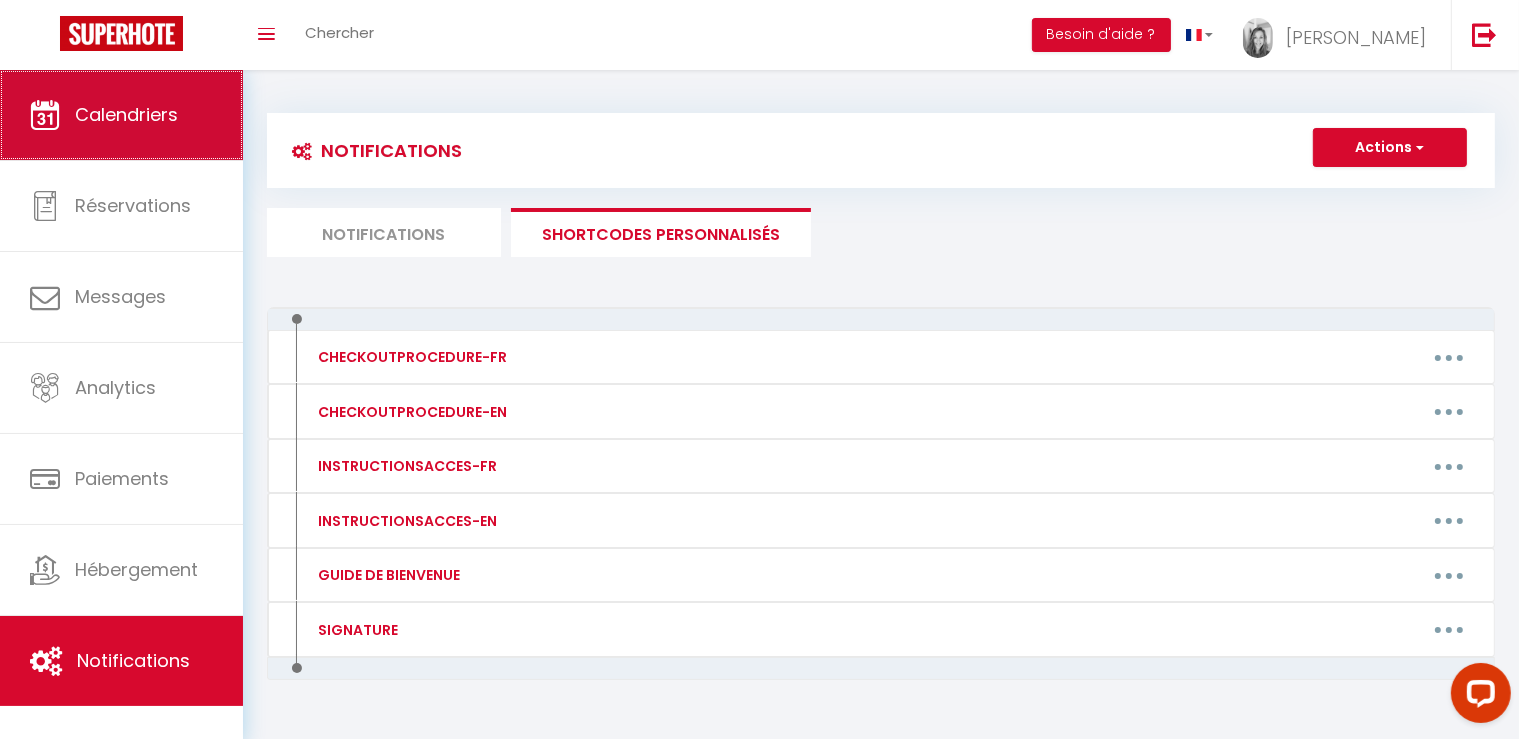 click on "Calendriers" at bounding box center [121, 115] 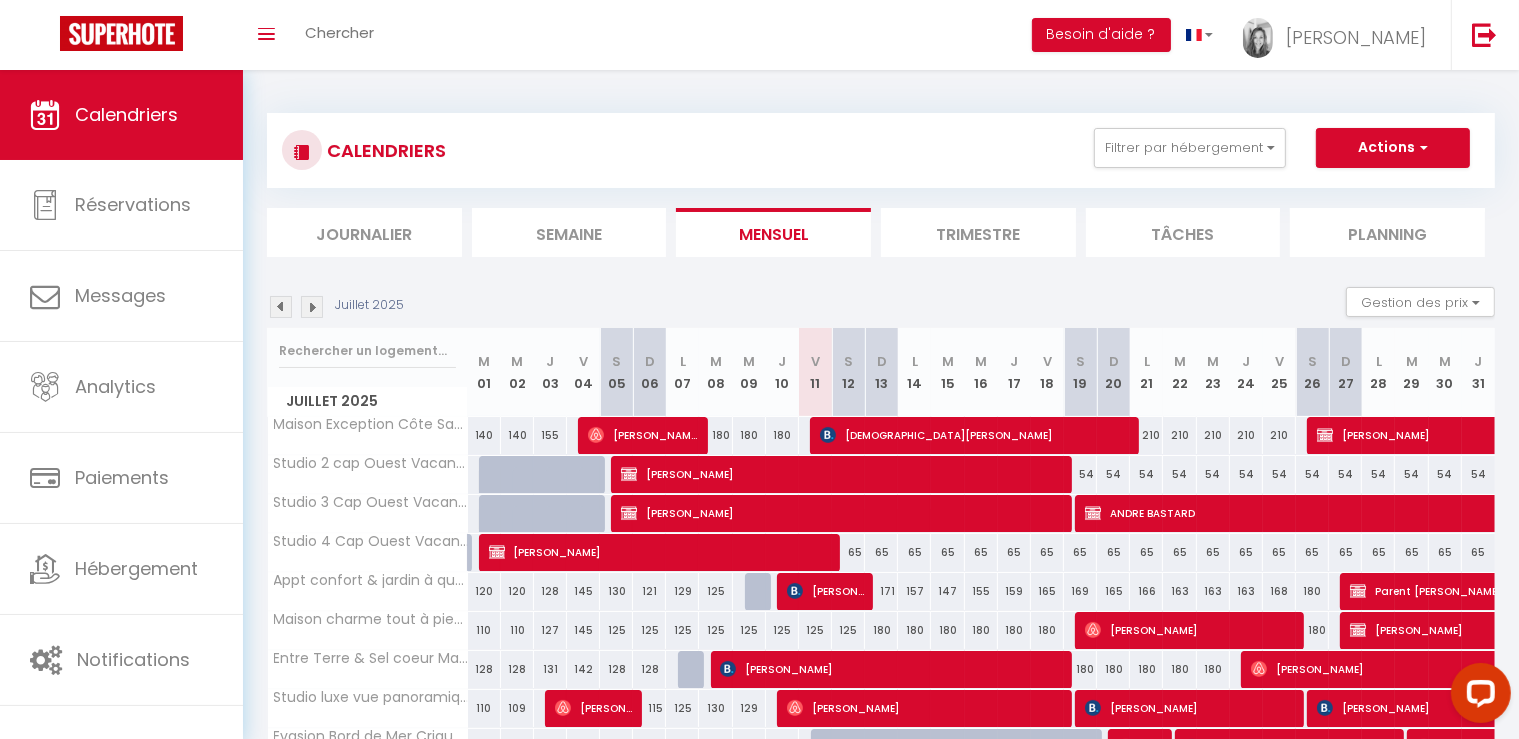 click on "[DEMOGRAPHIC_DATA][PERSON_NAME]" at bounding box center (974, 435) 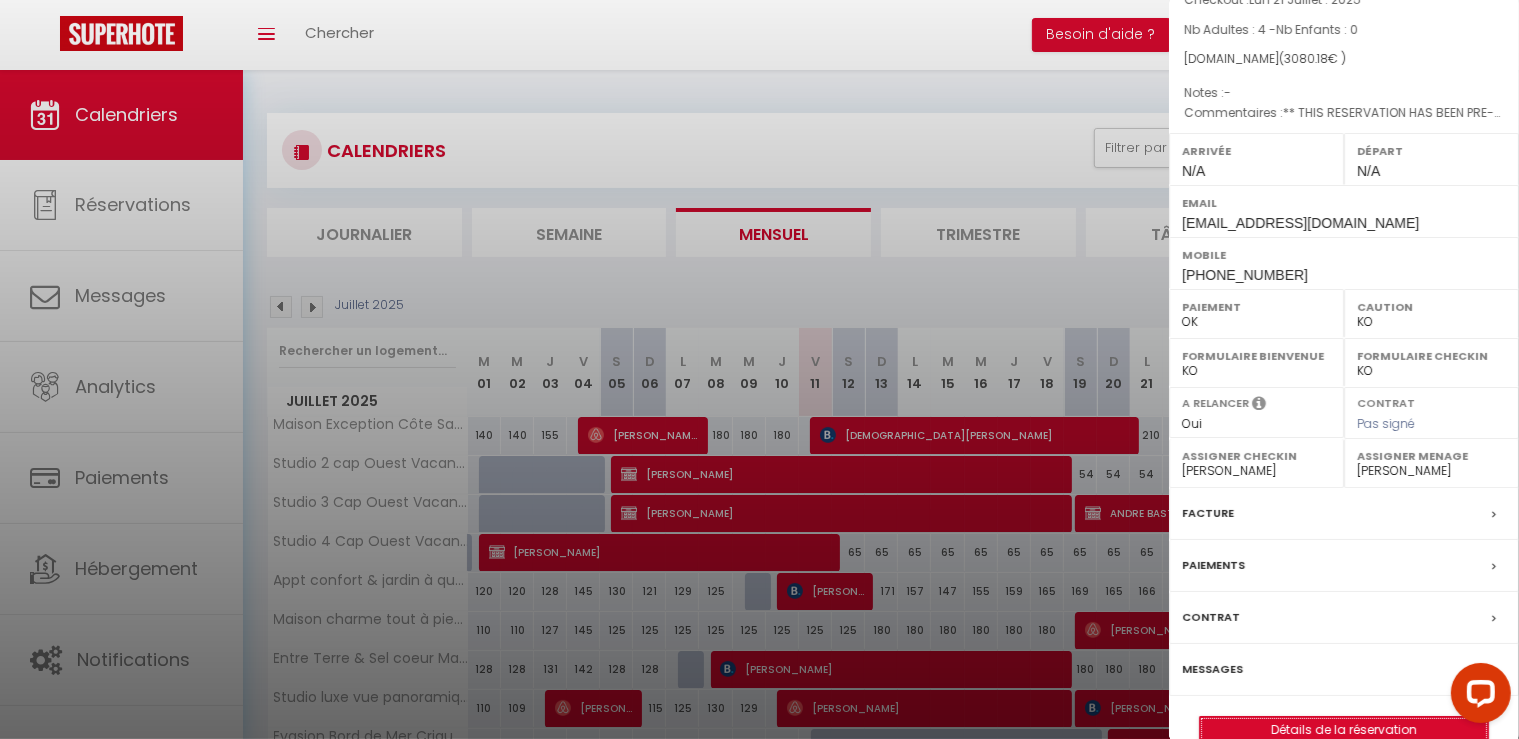 click on "Détails de la réservation" at bounding box center (1344, 730) 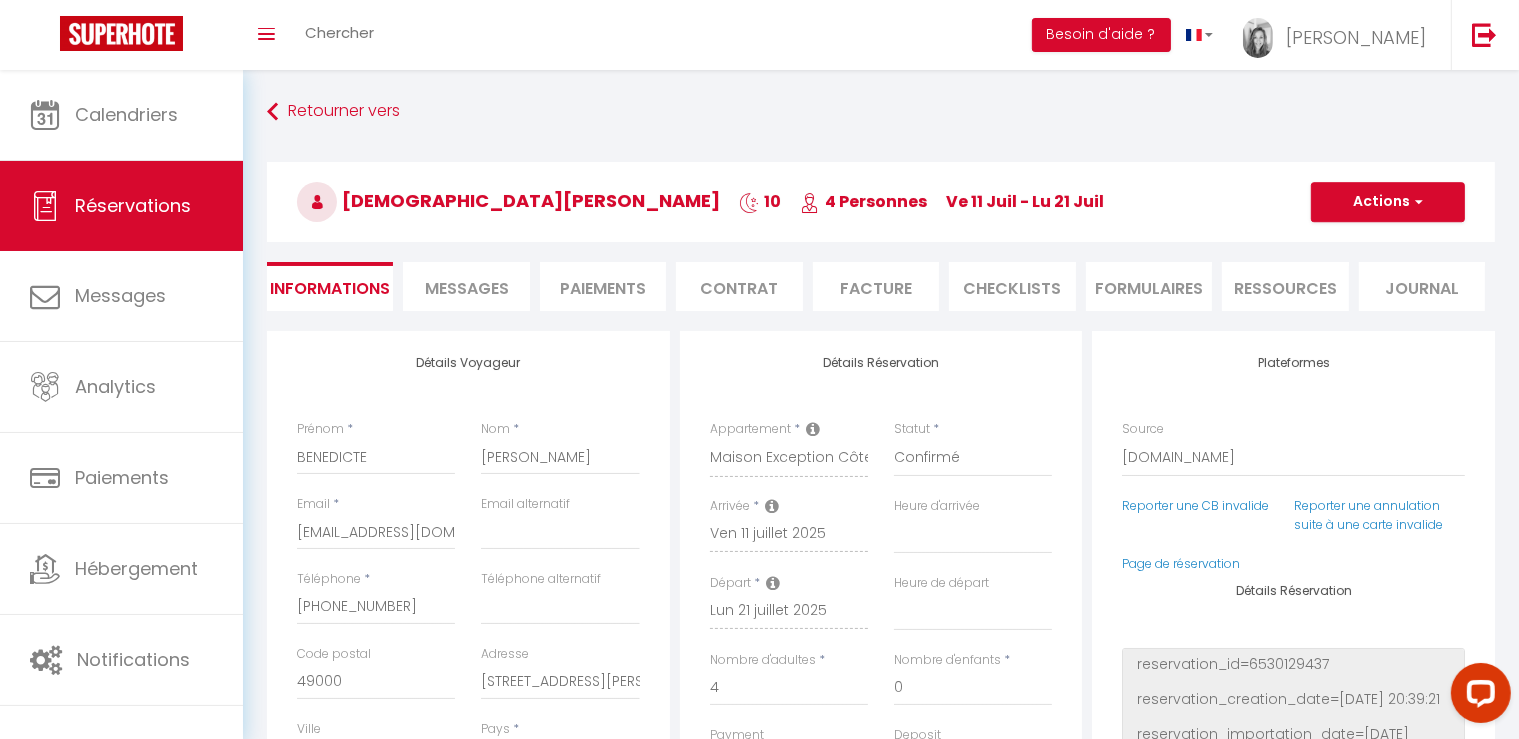 click on "Messages" at bounding box center [466, 286] 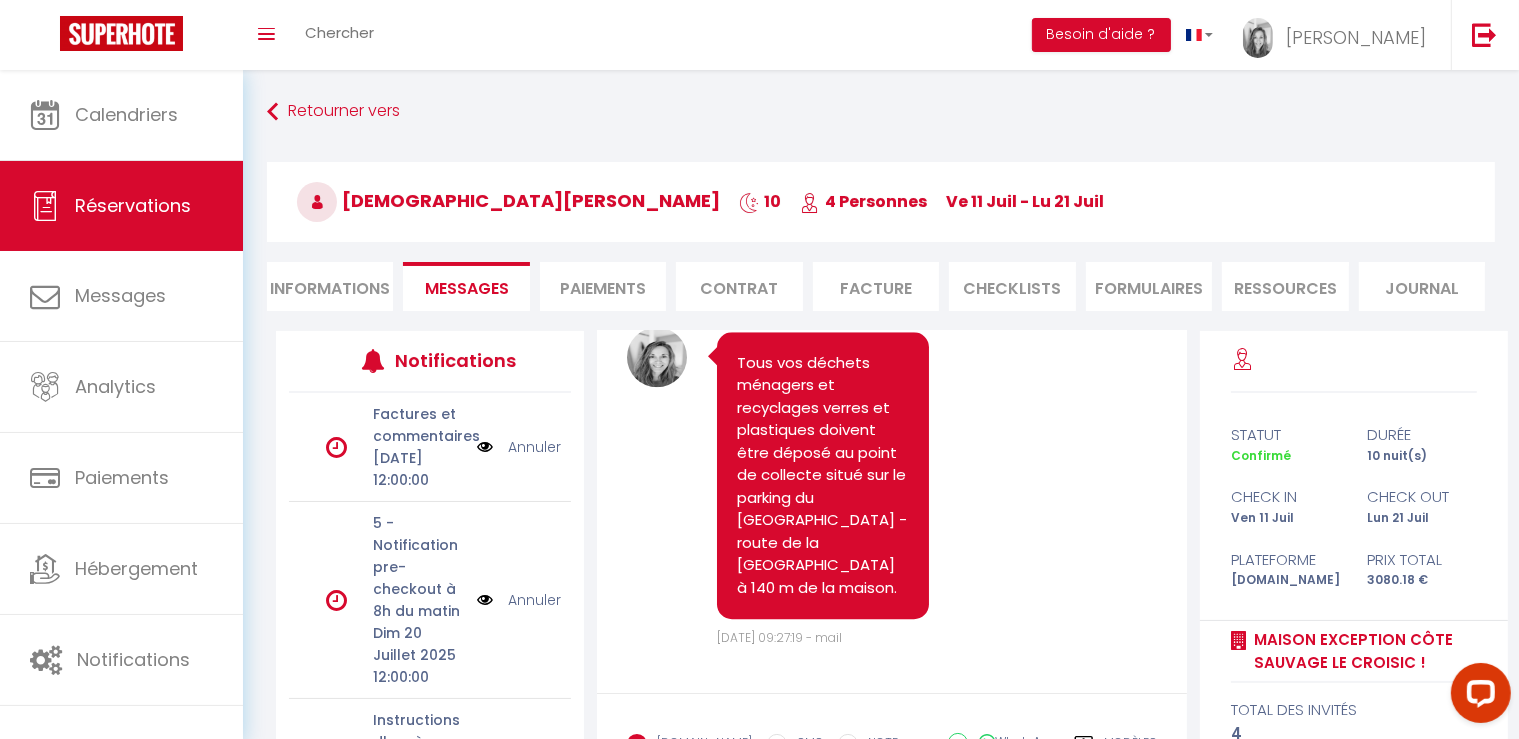 scroll, scrollTop: 380, scrollLeft: 0, axis: vertical 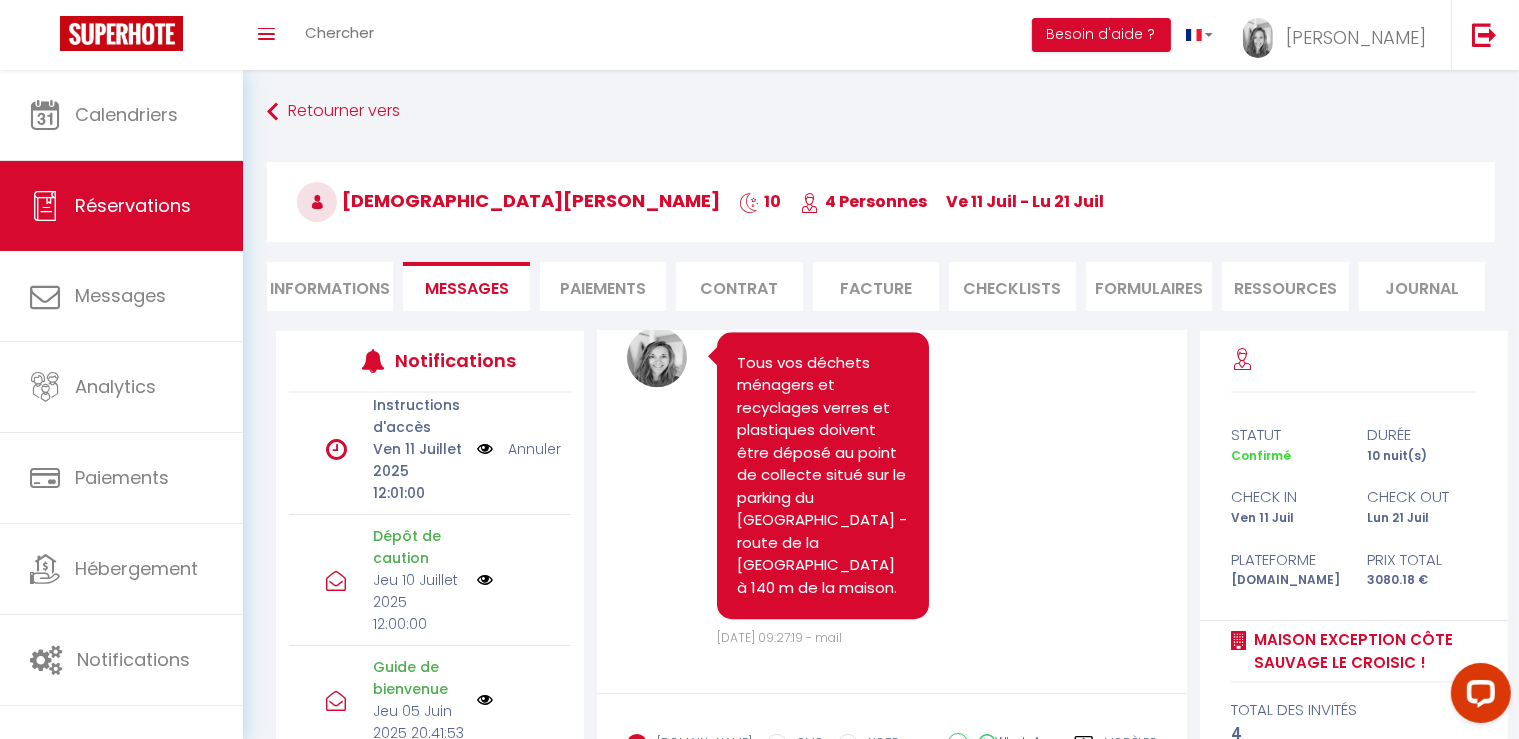 click at bounding box center (485, 449) 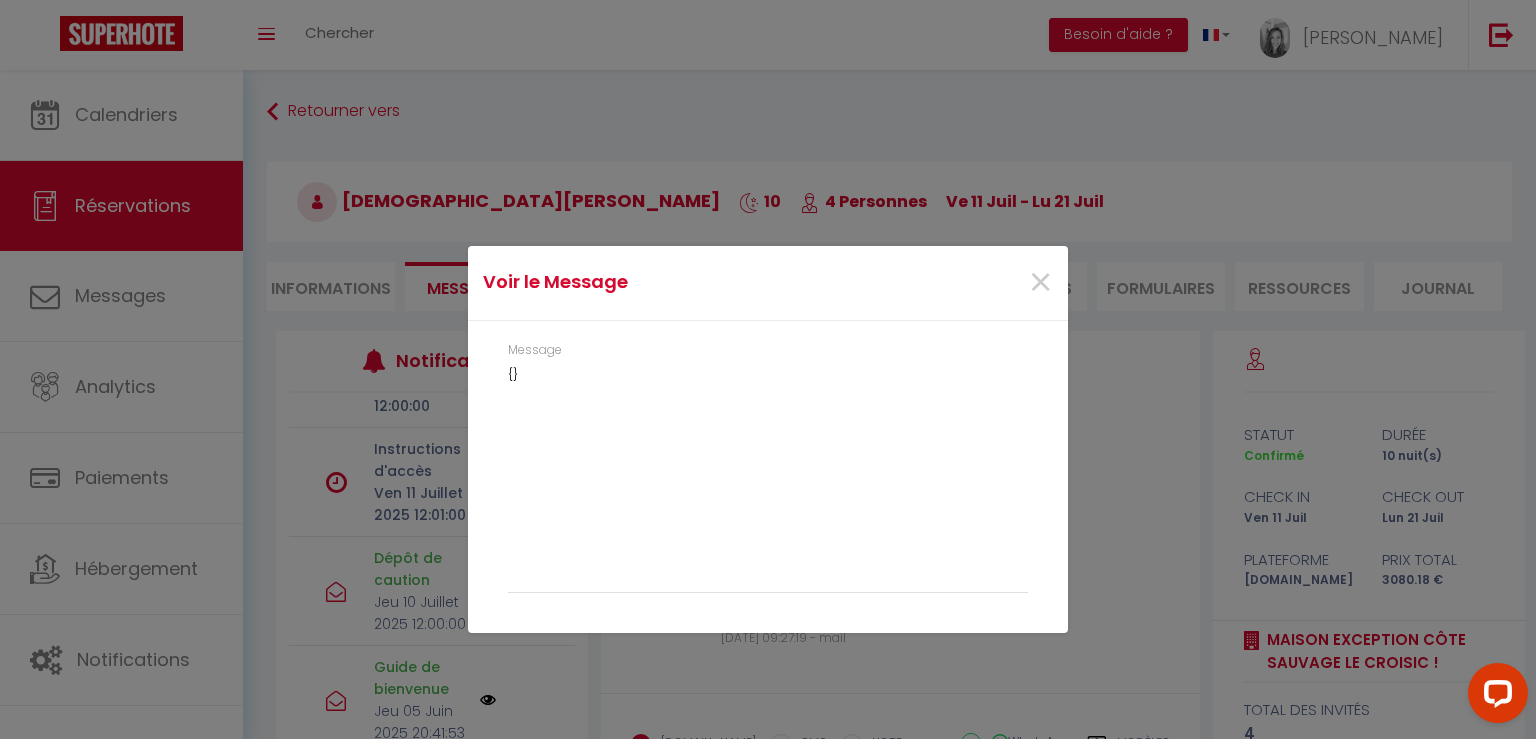 scroll, scrollTop: 358, scrollLeft: 0, axis: vertical 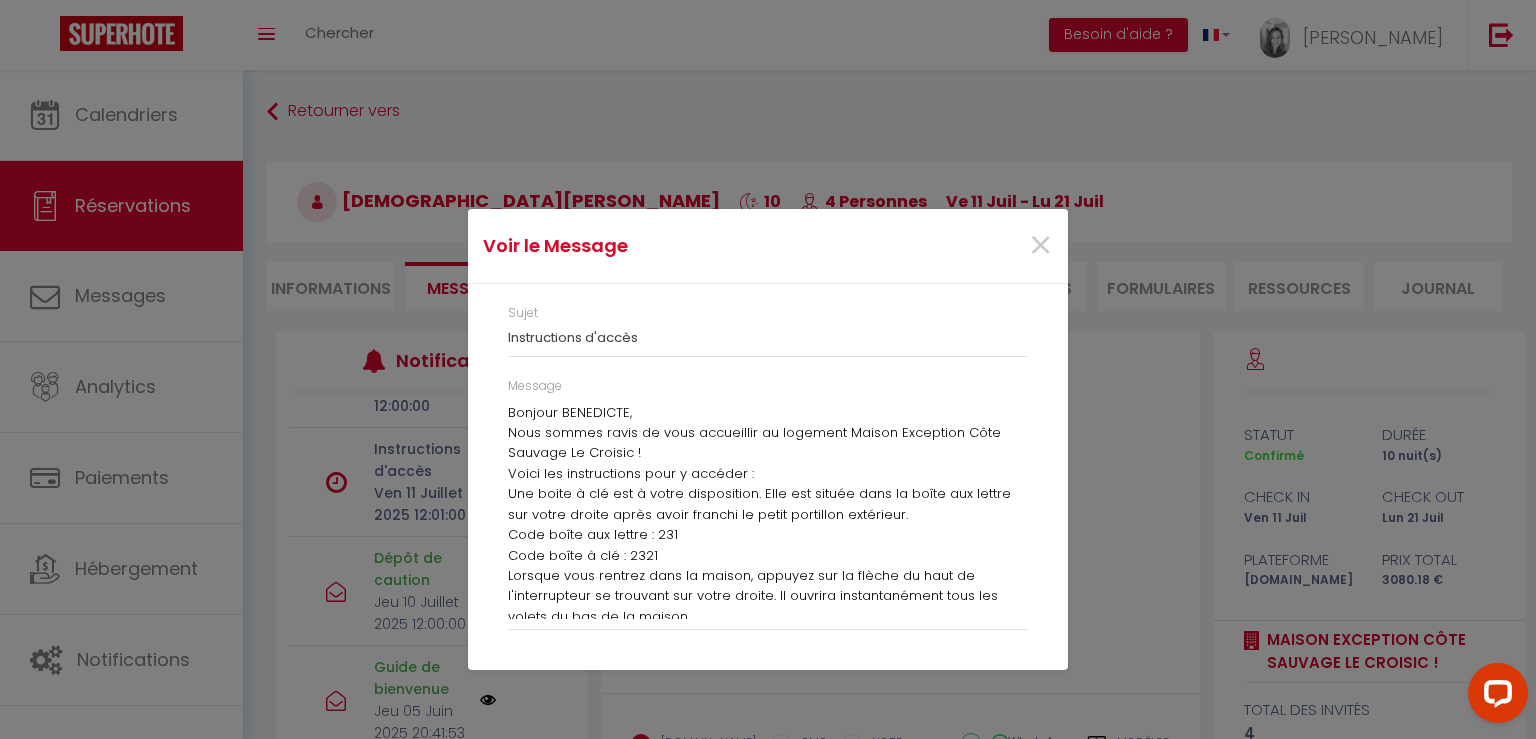 drag, startPoint x: 715, startPoint y: 575, endPoint x: 502, endPoint y: 410, distance: 269.43274 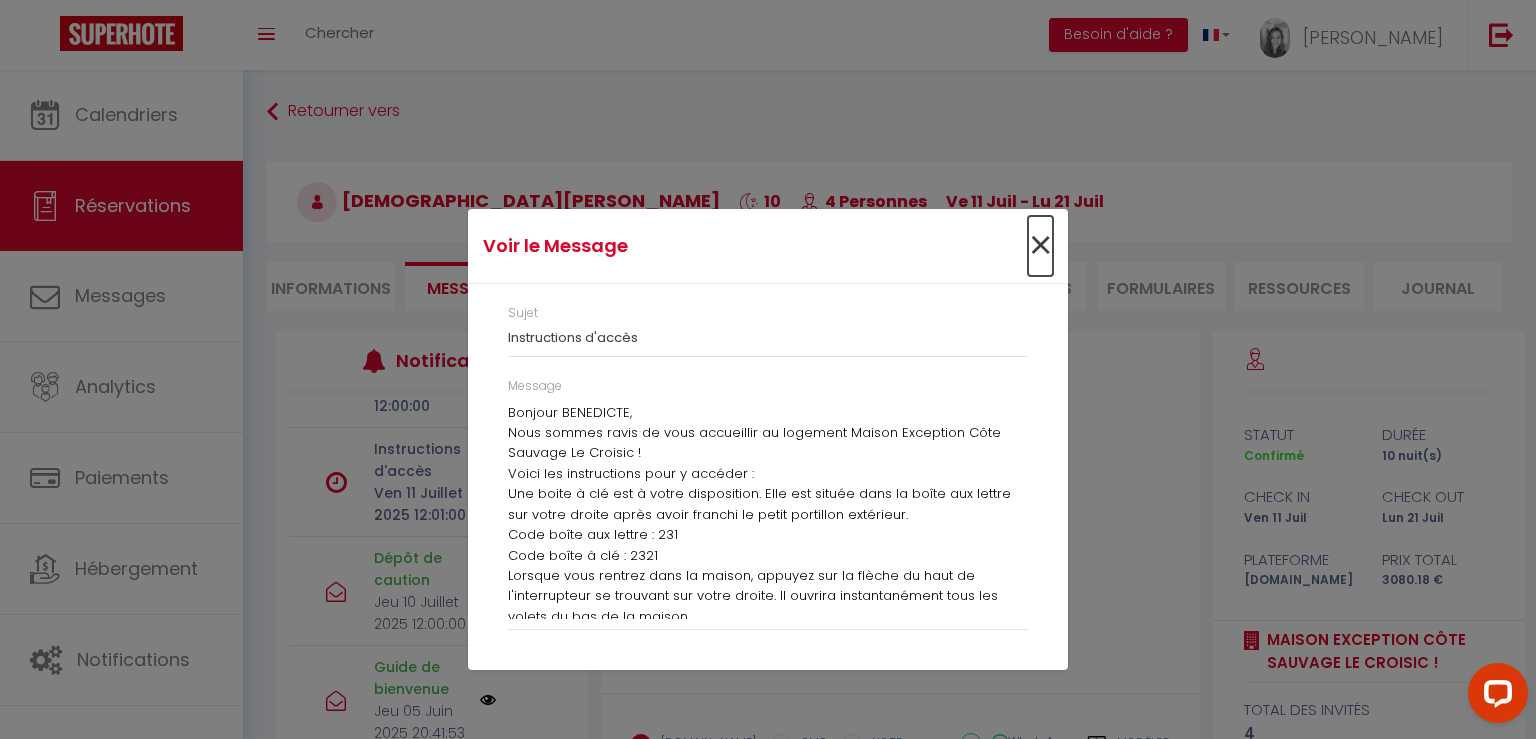click on "×" at bounding box center [1040, 246] 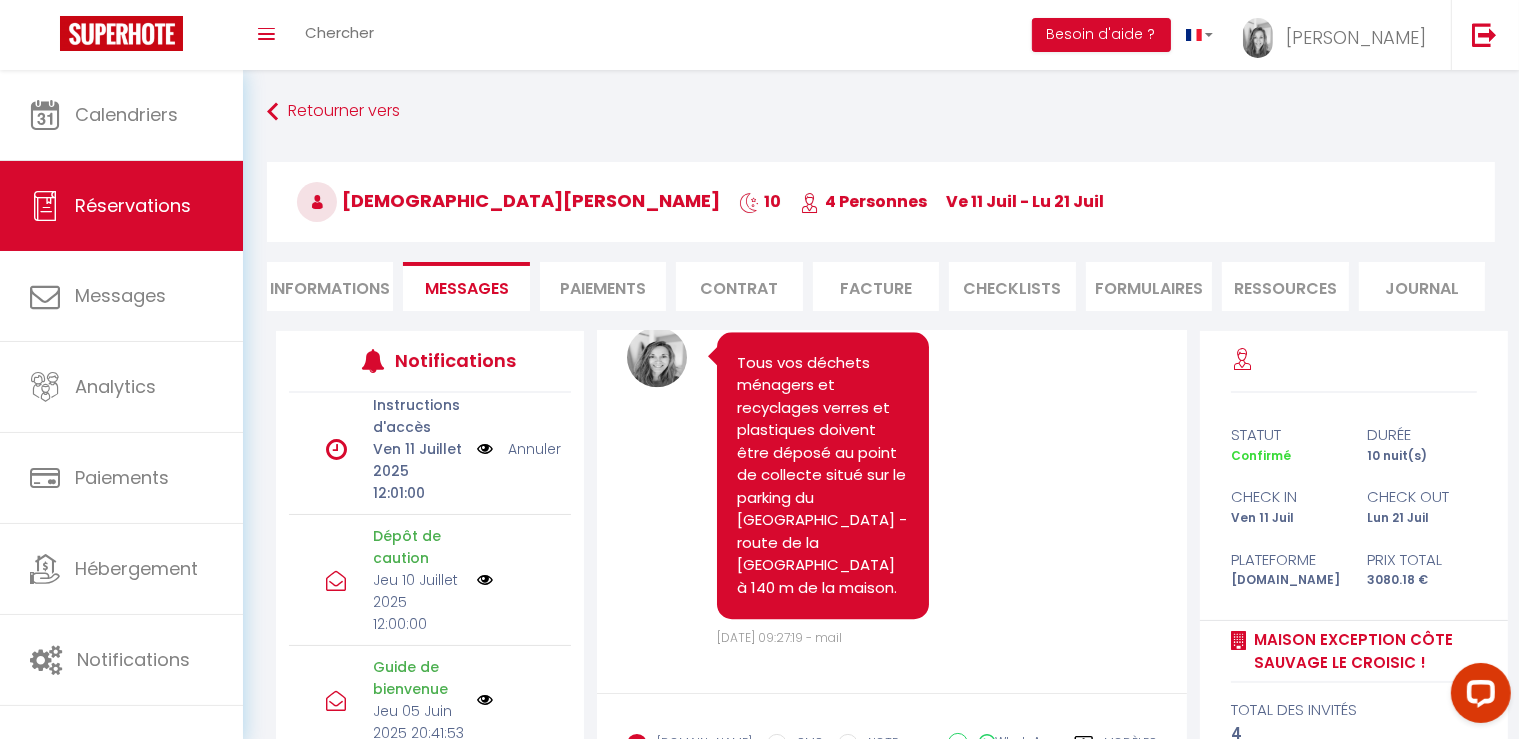 scroll, scrollTop: 380, scrollLeft: 0, axis: vertical 